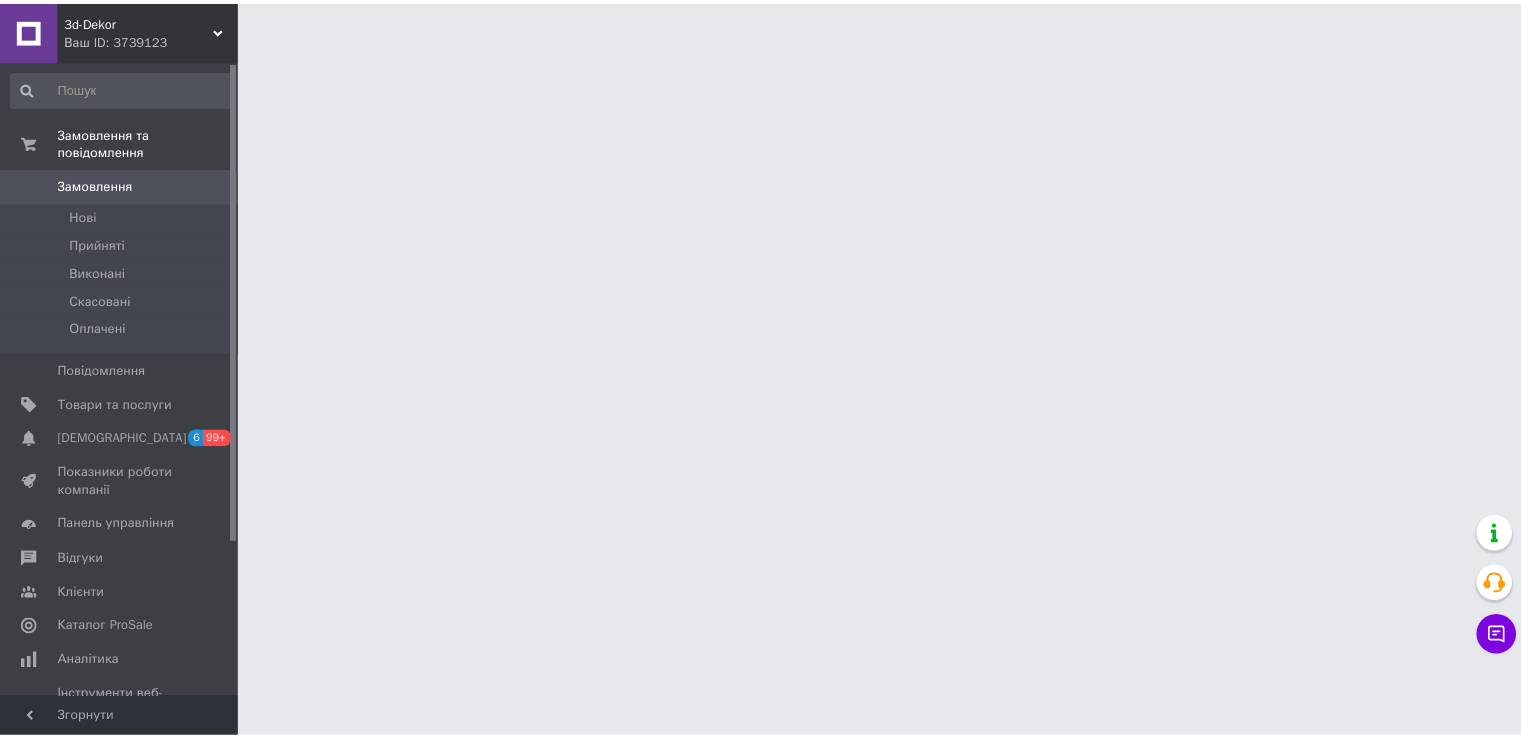 scroll, scrollTop: 0, scrollLeft: 0, axis: both 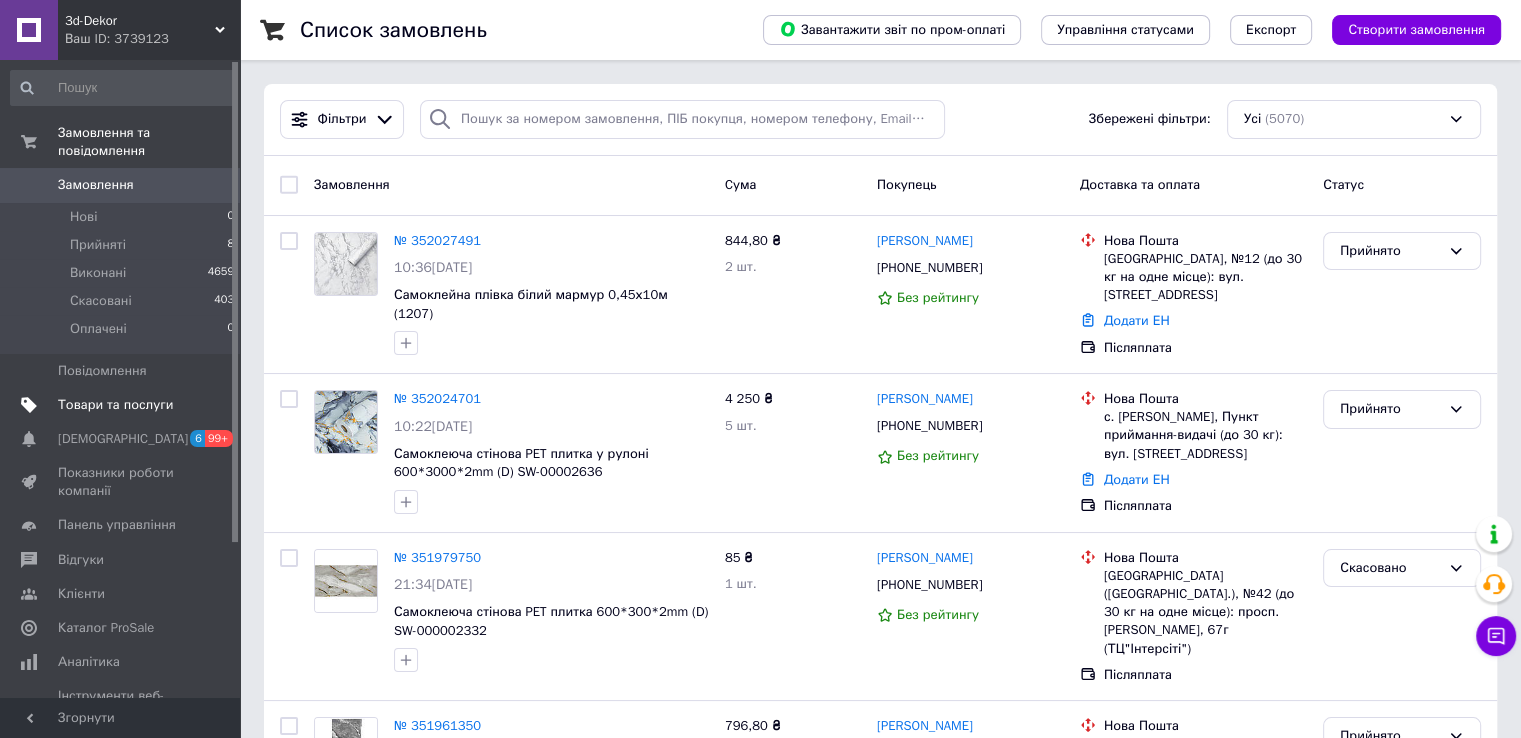 click on "Товари та послуги" at bounding box center (115, 405) 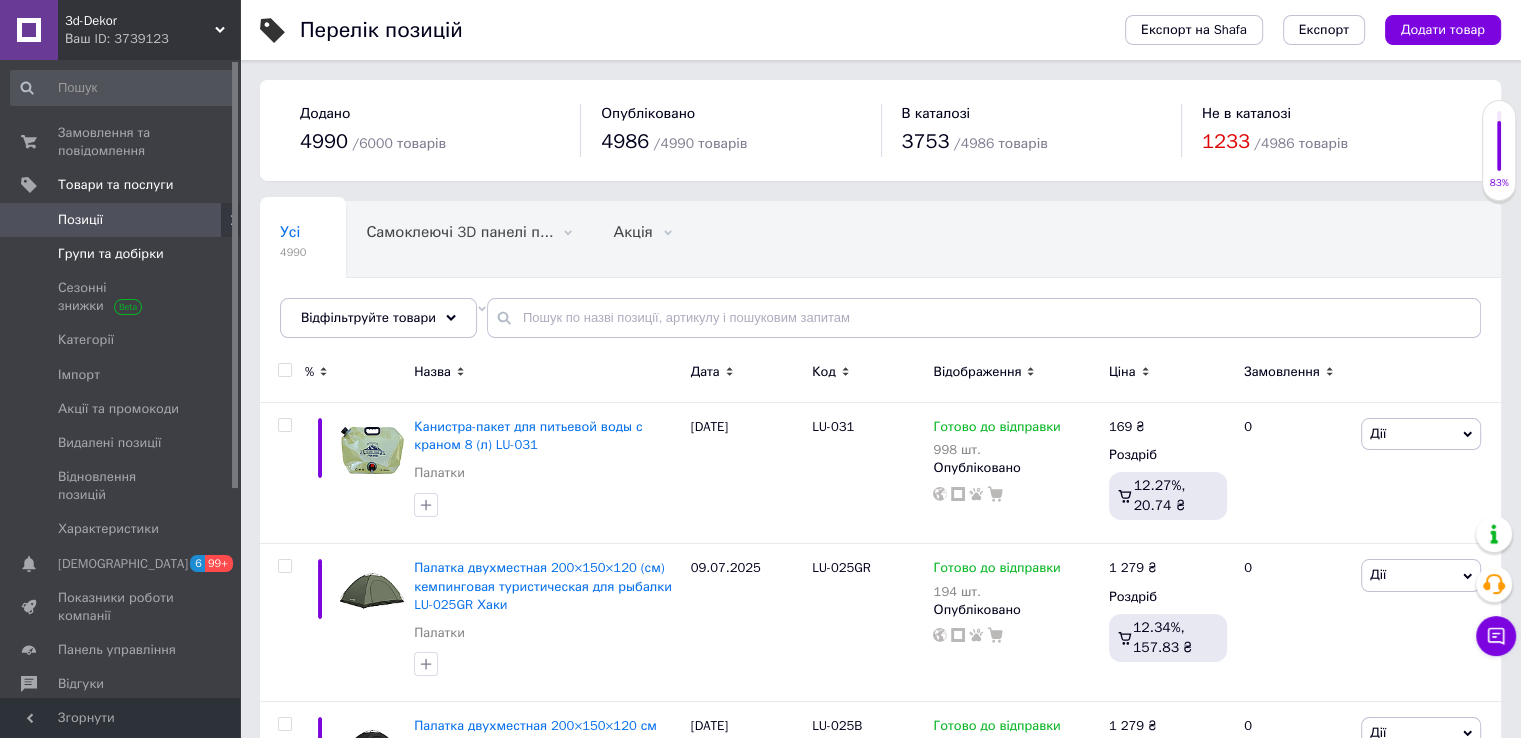 click on "Групи та добірки" at bounding box center (111, 254) 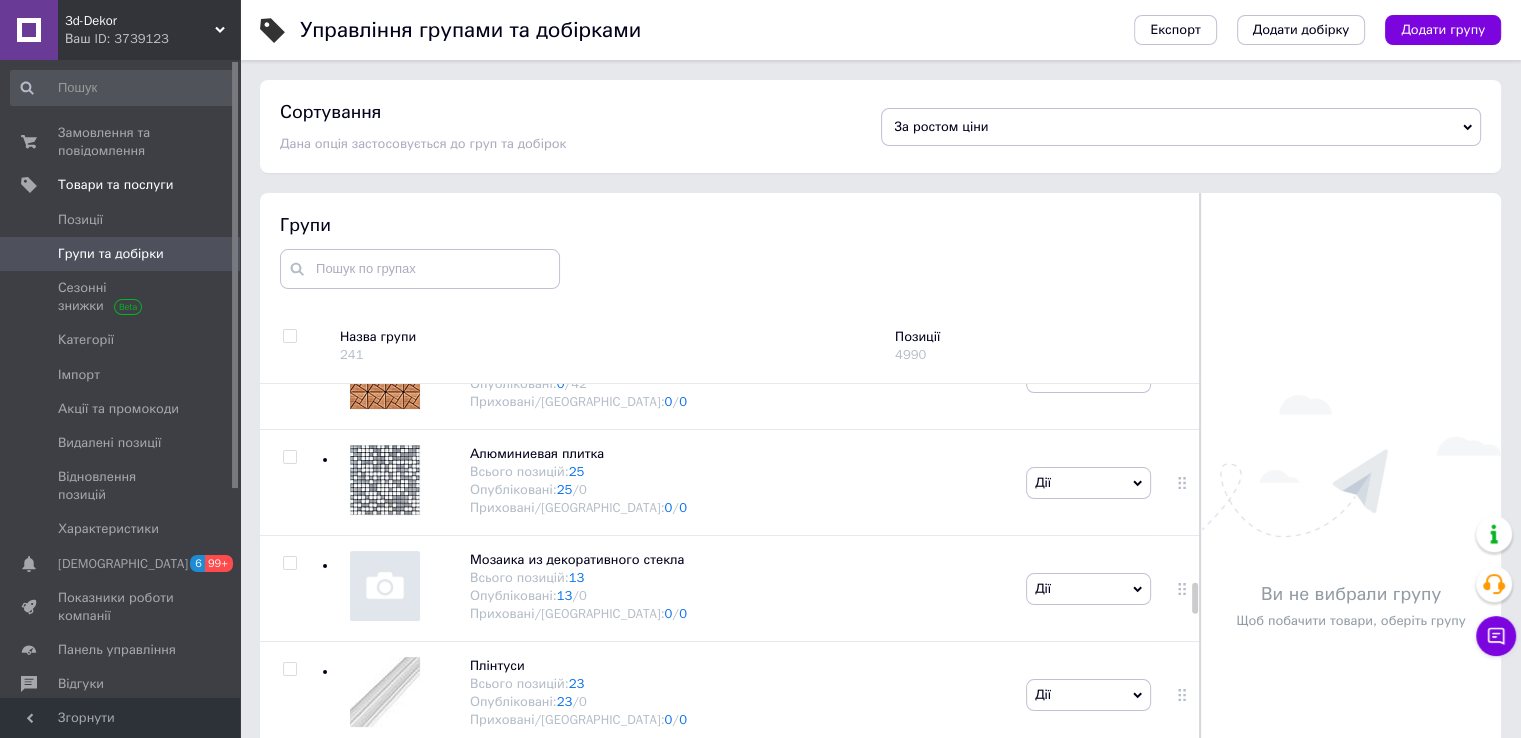 scroll, scrollTop: 2914, scrollLeft: 0, axis: vertical 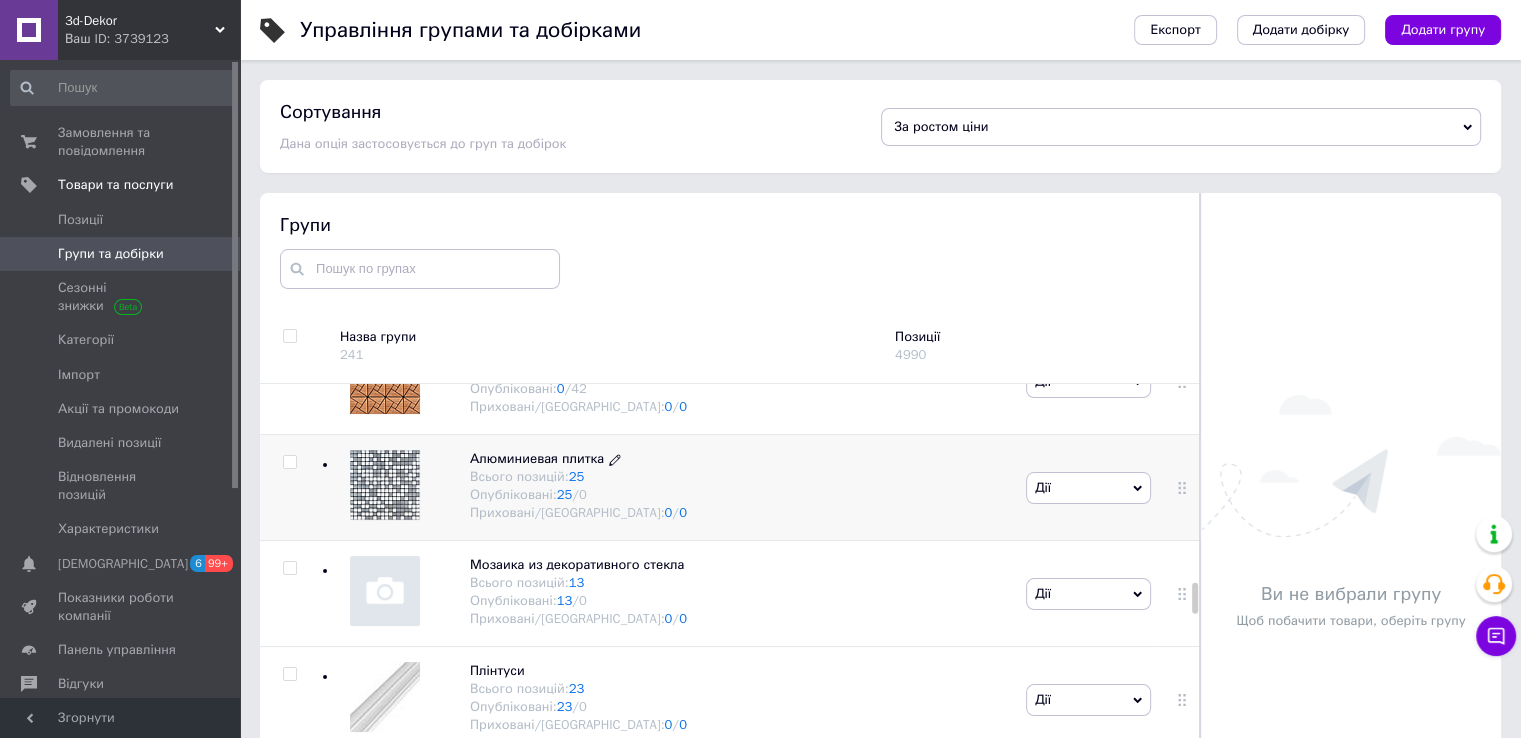 click on "Всього позицій:  25" at bounding box center [578, 477] 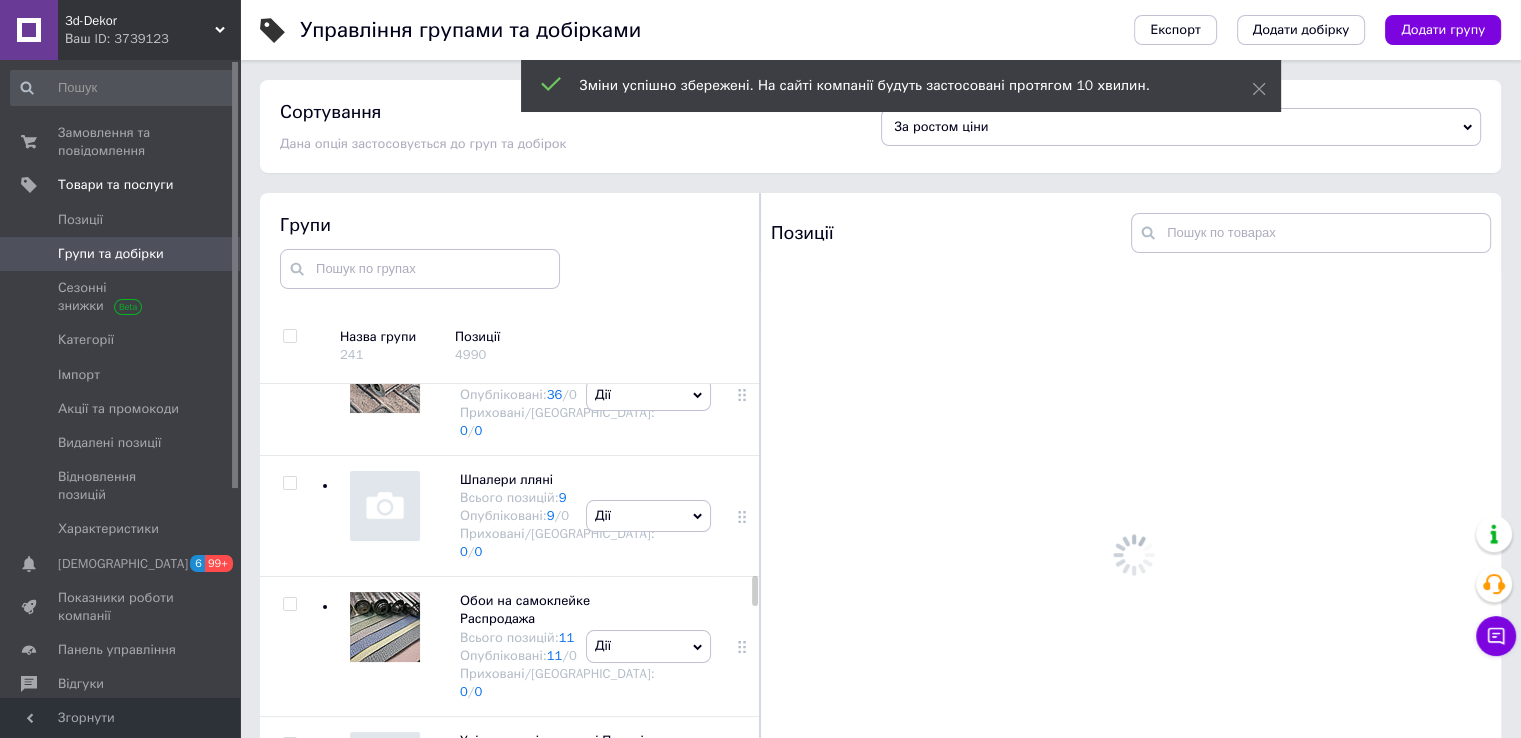scroll, scrollTop: 4654, scrollLeft: 0, axis: vertical 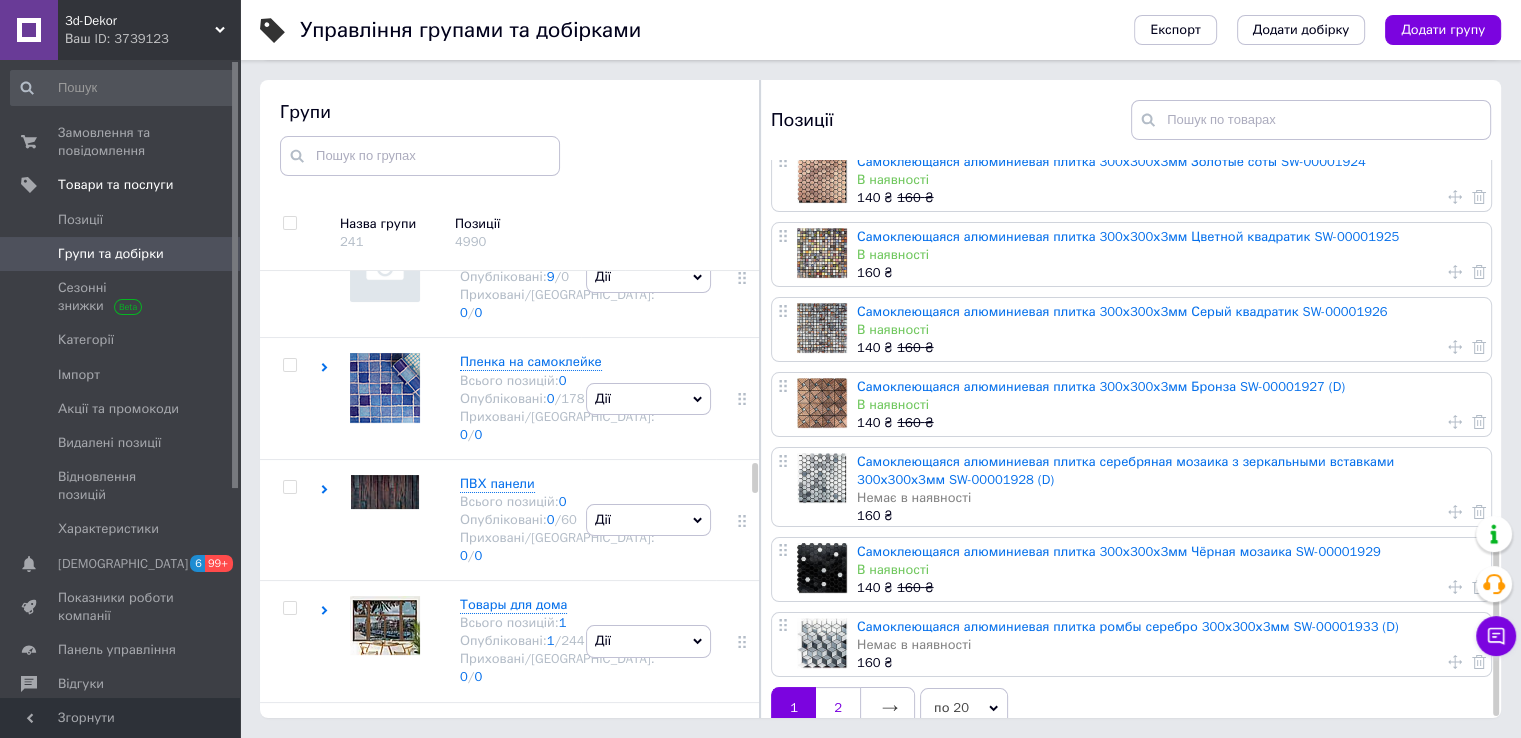 click on "2" at bounding box center [838, 708] 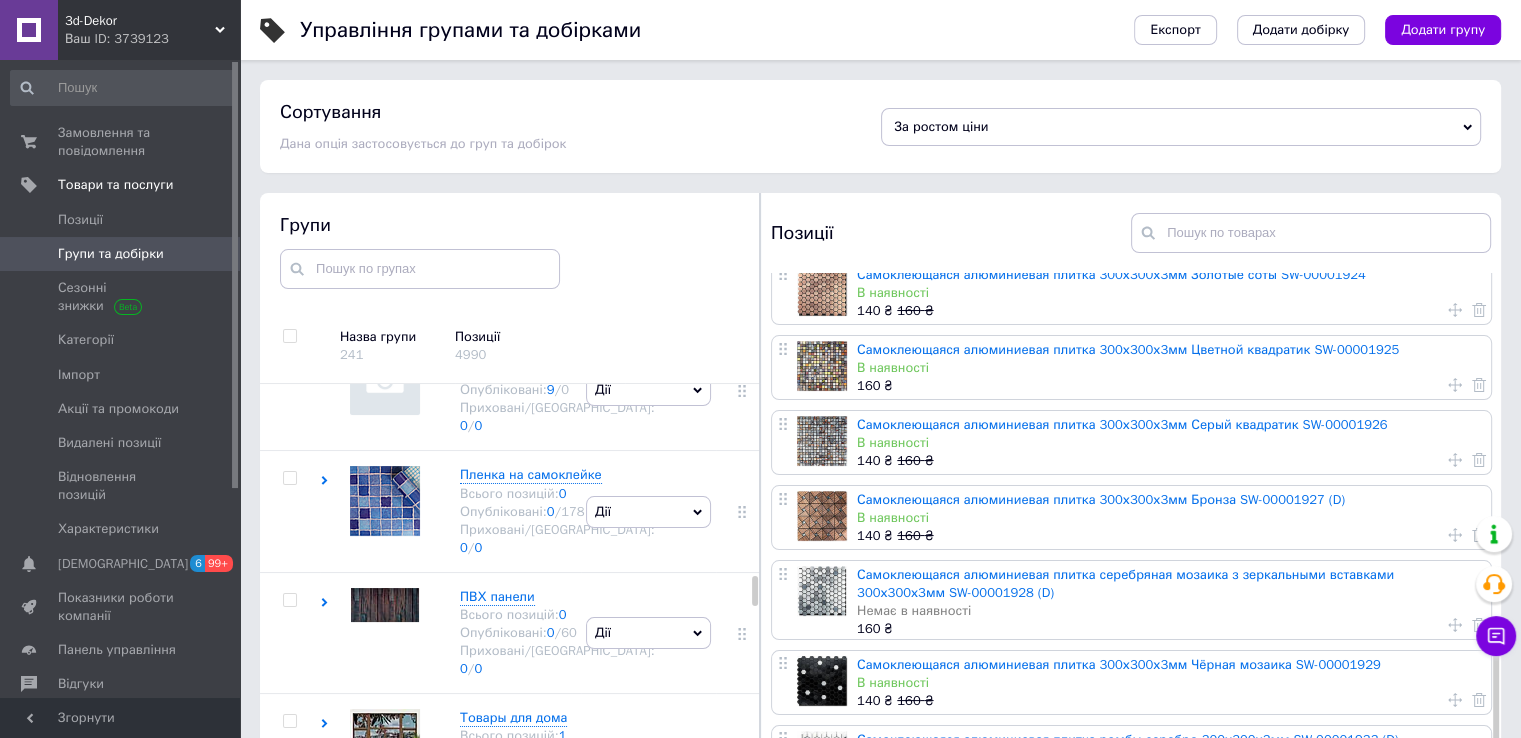 scroll, scrollTop: 0, scrollLeft: 0, axis: both 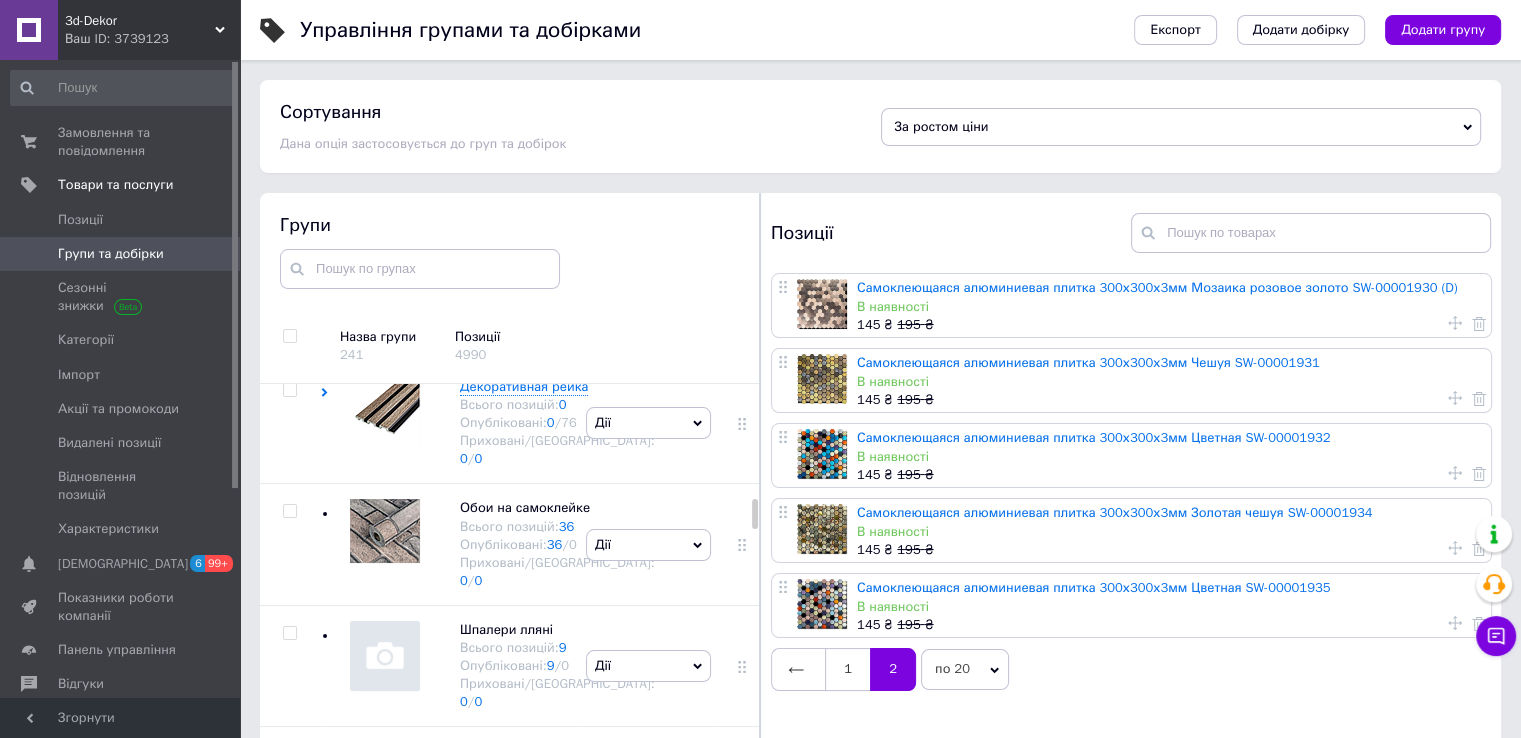 click on "по 20" at bounding box center [965, 669] 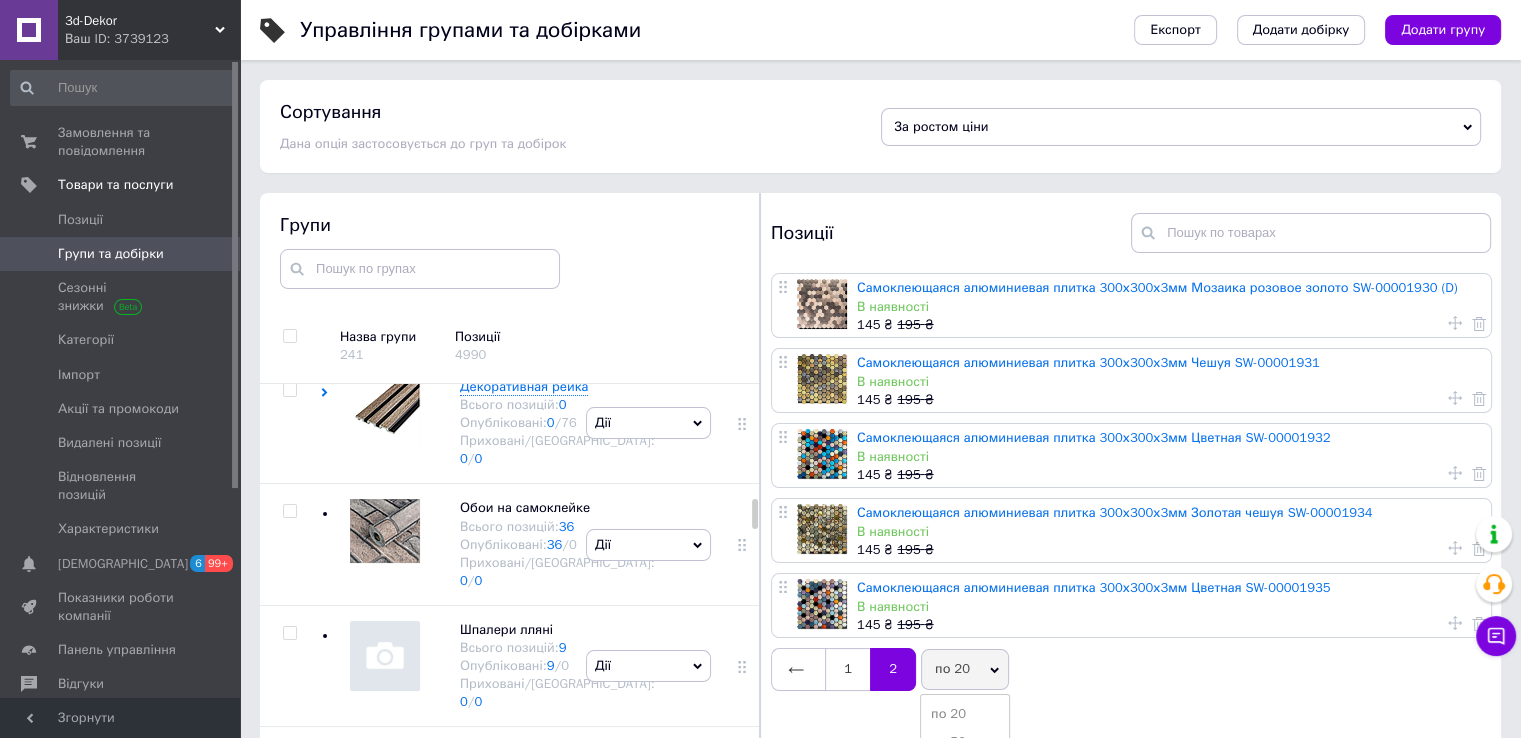 scroll, scrollTop: 113, scrollLeft: 0, axis: vertical 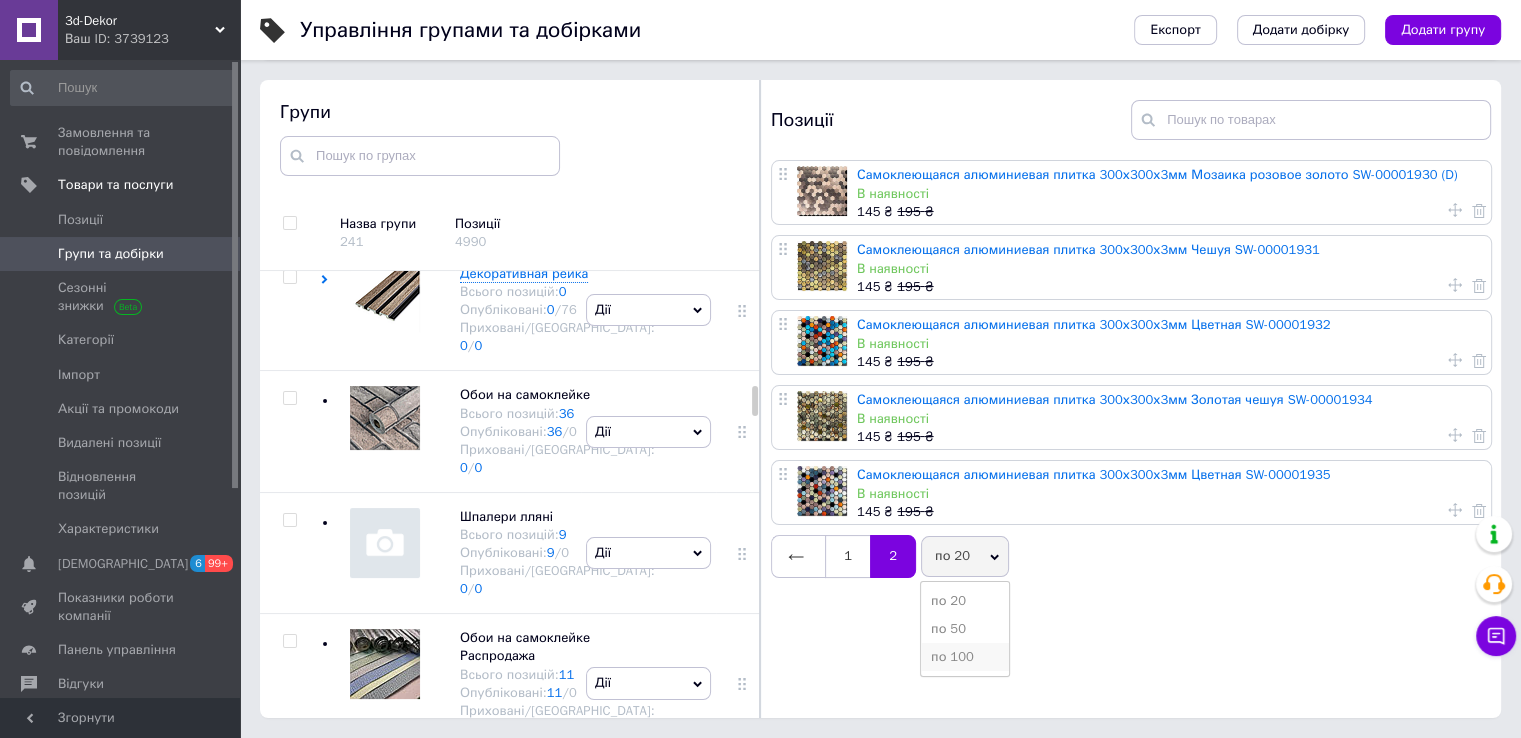 click on "по 100" at bounding box center [965, 657] 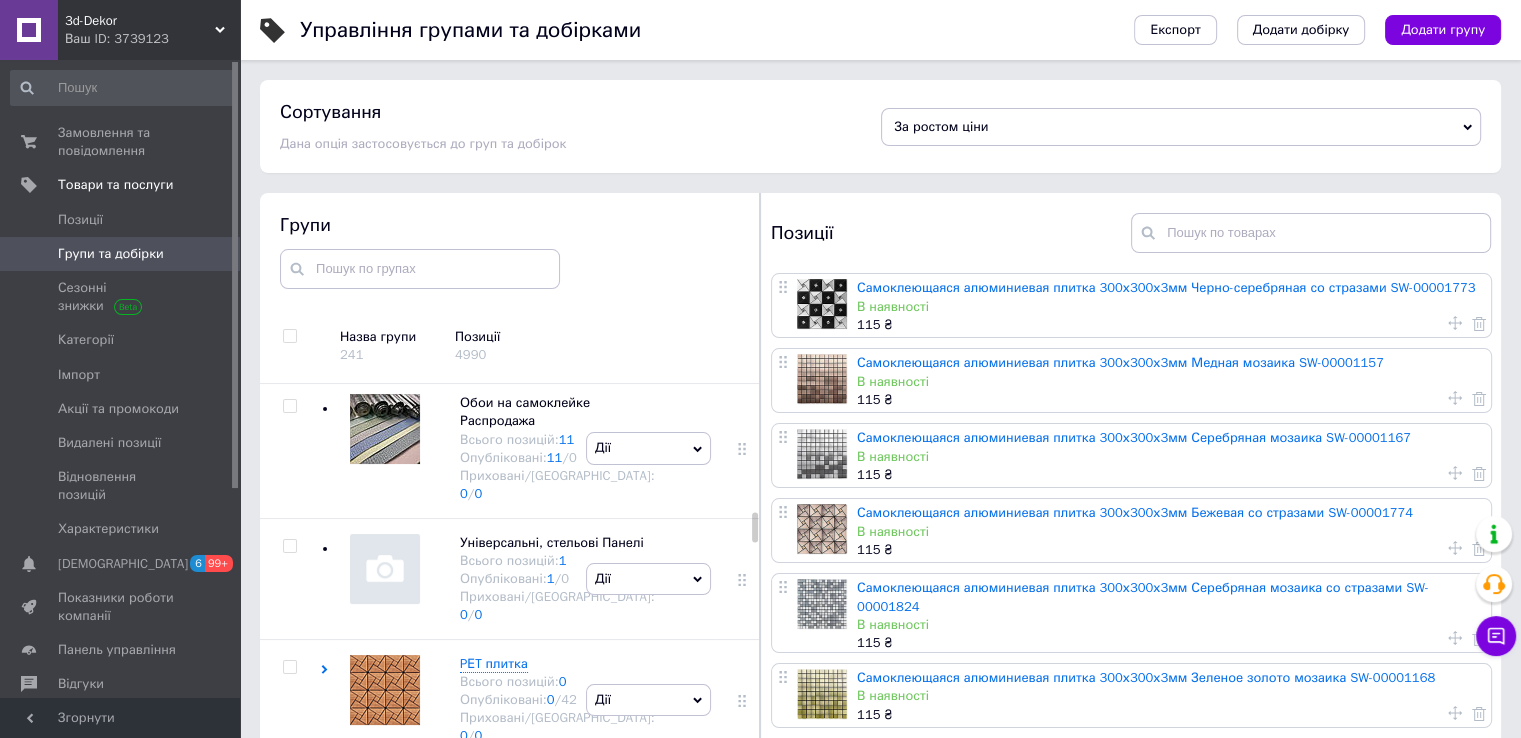 scroll, scrollTop: 3114, scrollLeft: 0, axis: vertical 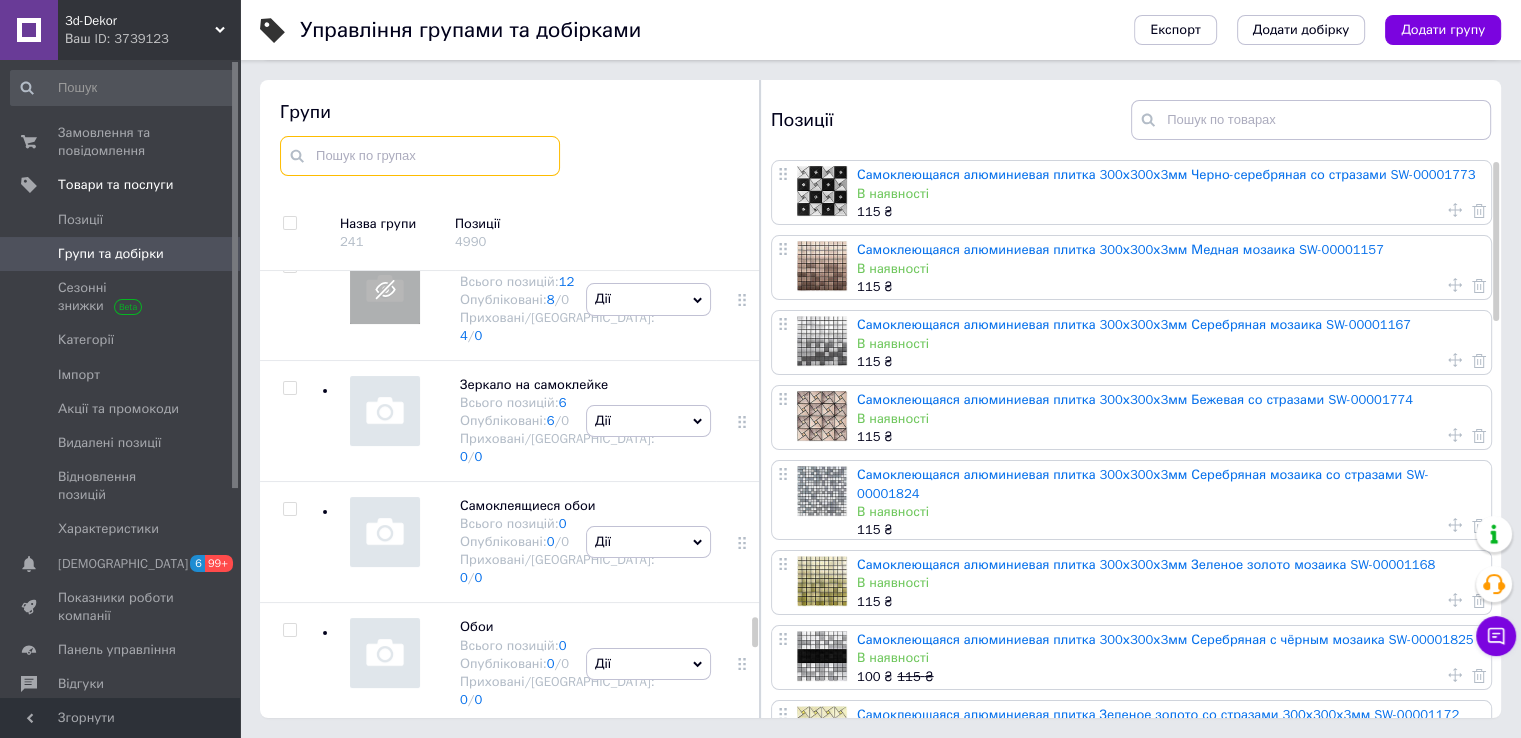 click at bounding box center (420, 156) 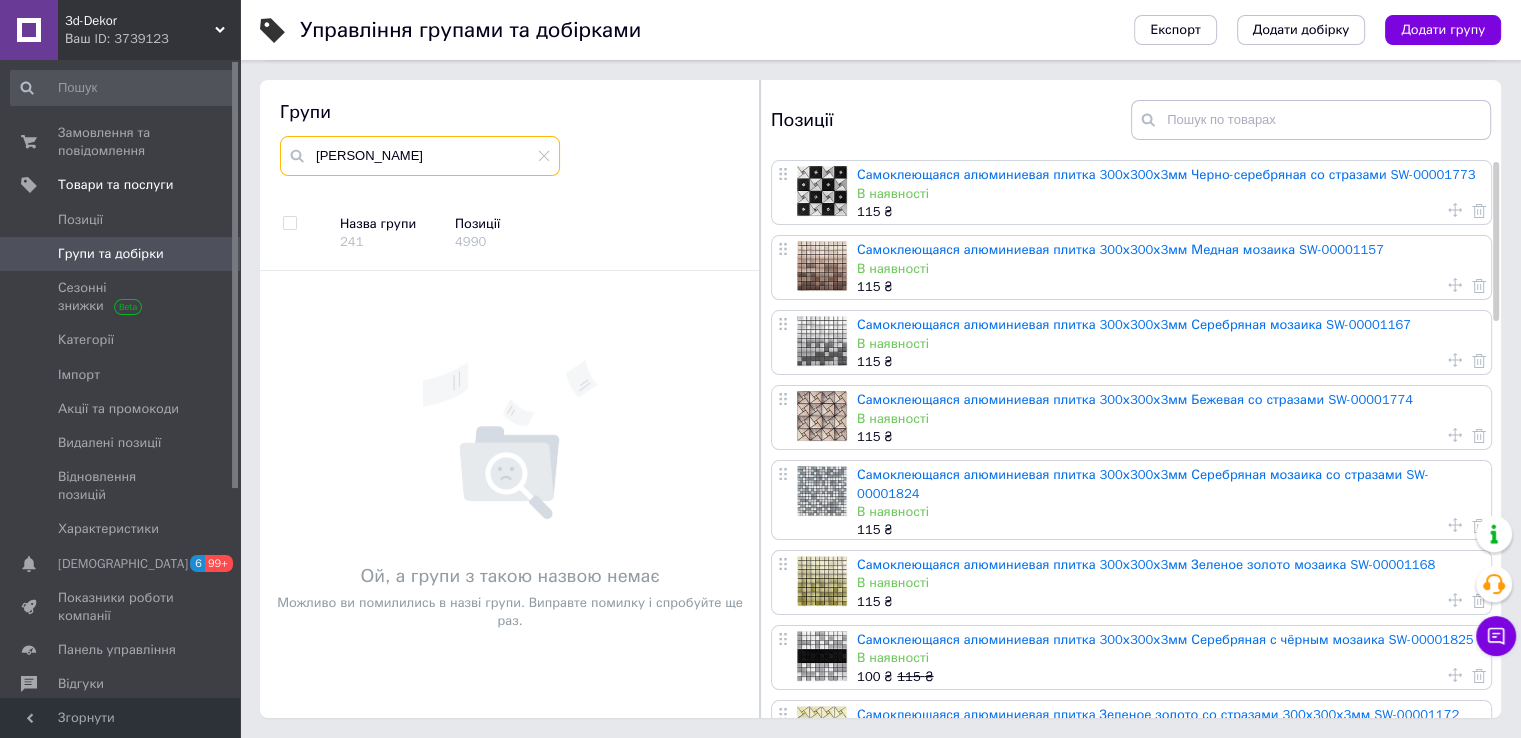 scroll, scrollTop: 0, scrollLeft: 0, axis: both 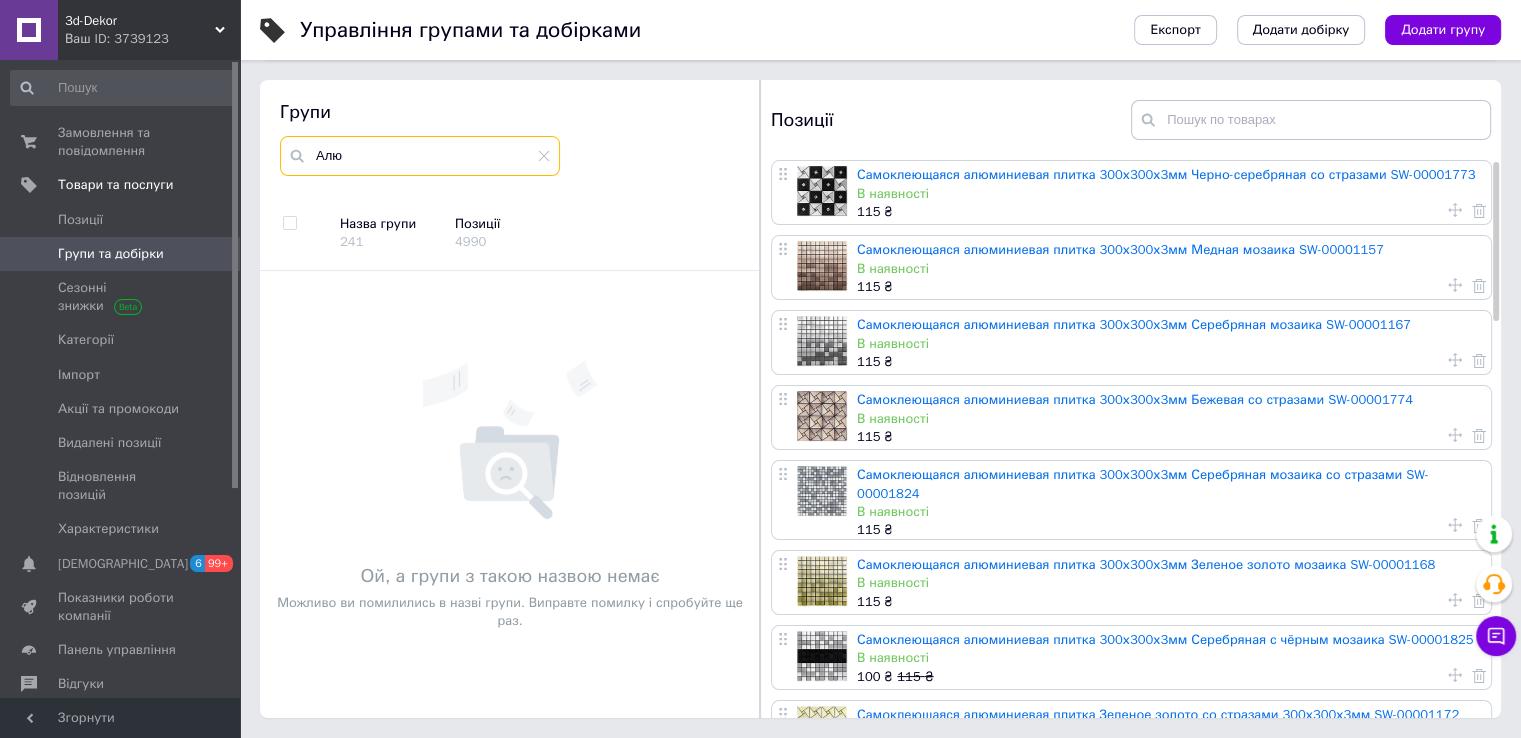 click on "Алю" at bounding box center (420, 156) 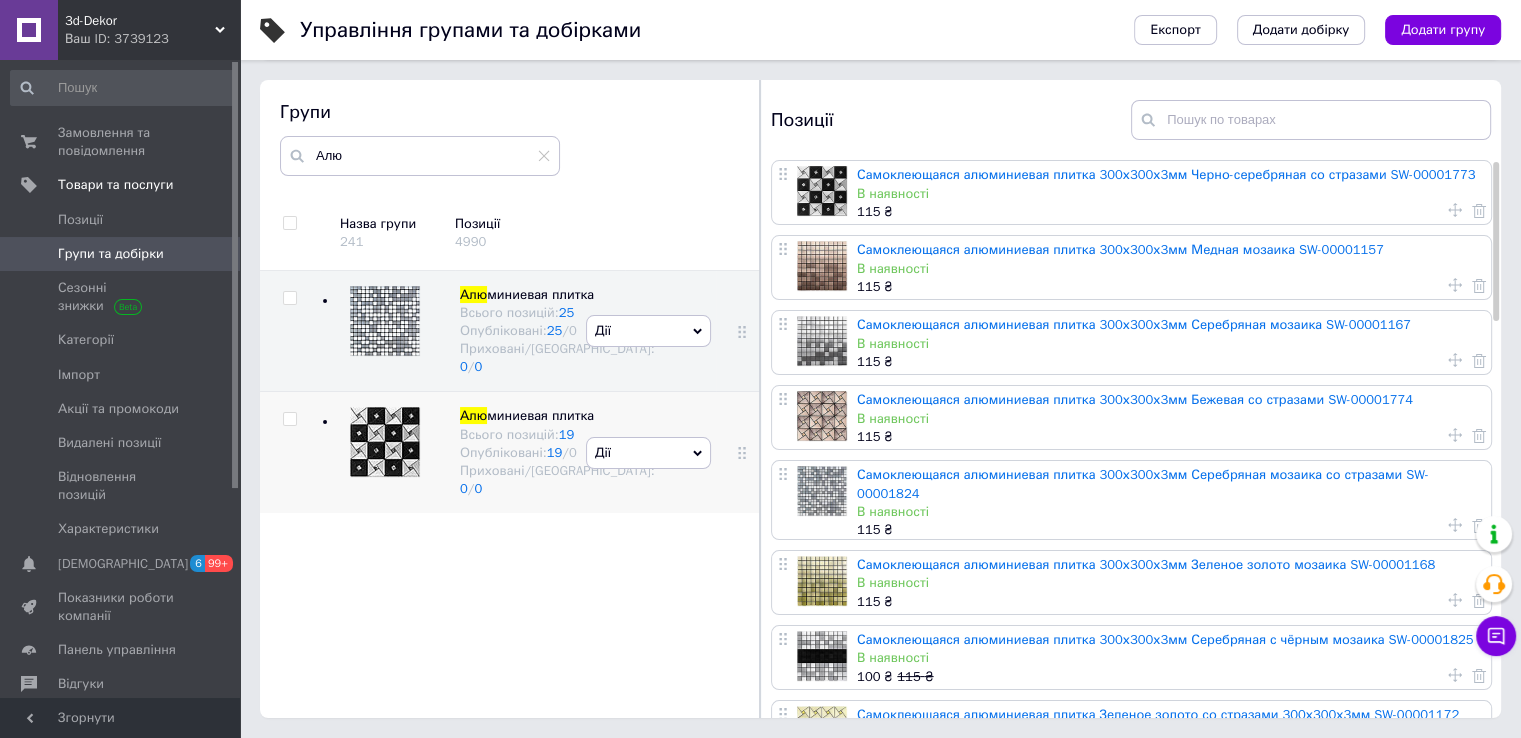 click on "Дії Приховати групу Редагувати групу Додати підгрупу Додати товар Видалити групу" at bounding box center (648, 452) 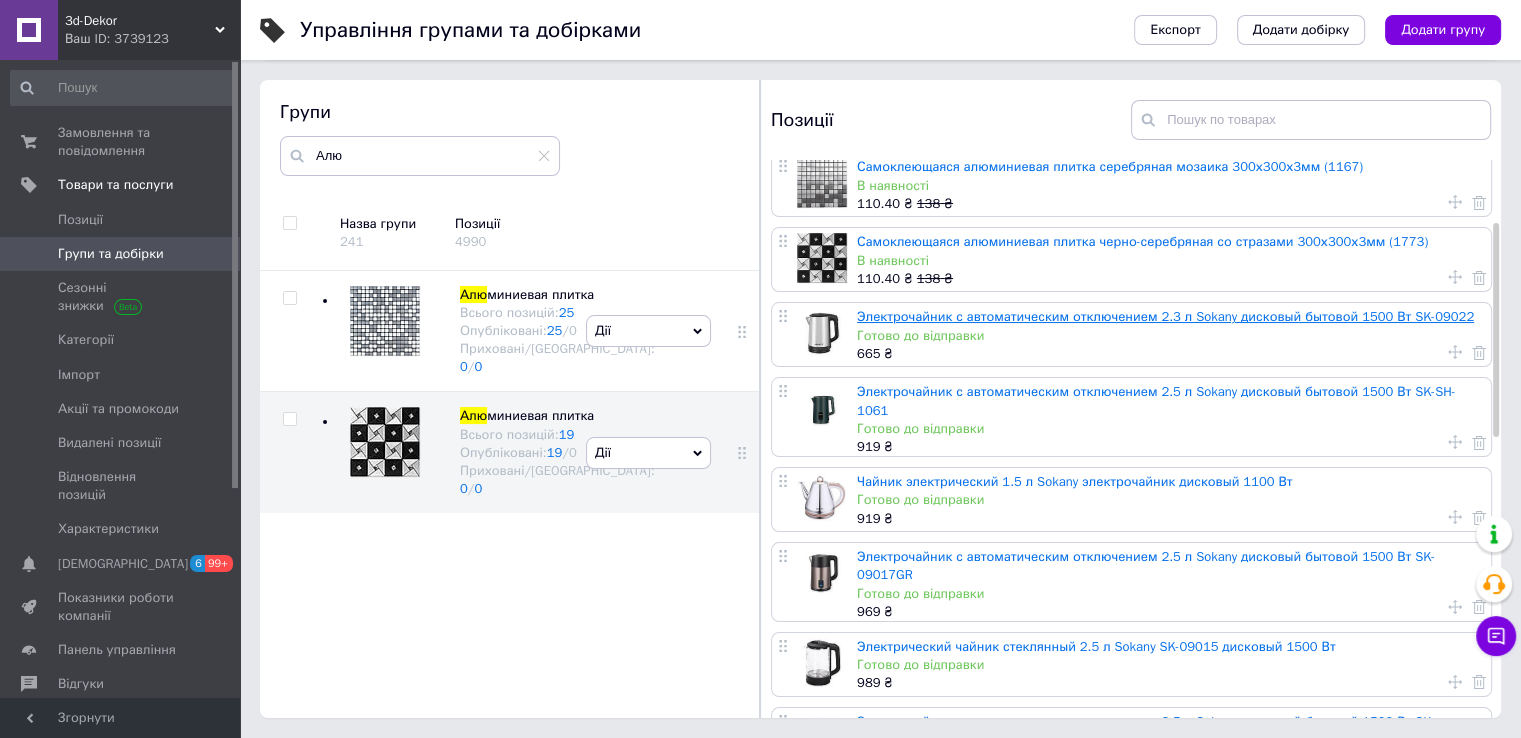 scroll, scrollTop: 159, scrollLeft: 0, axis: vertical 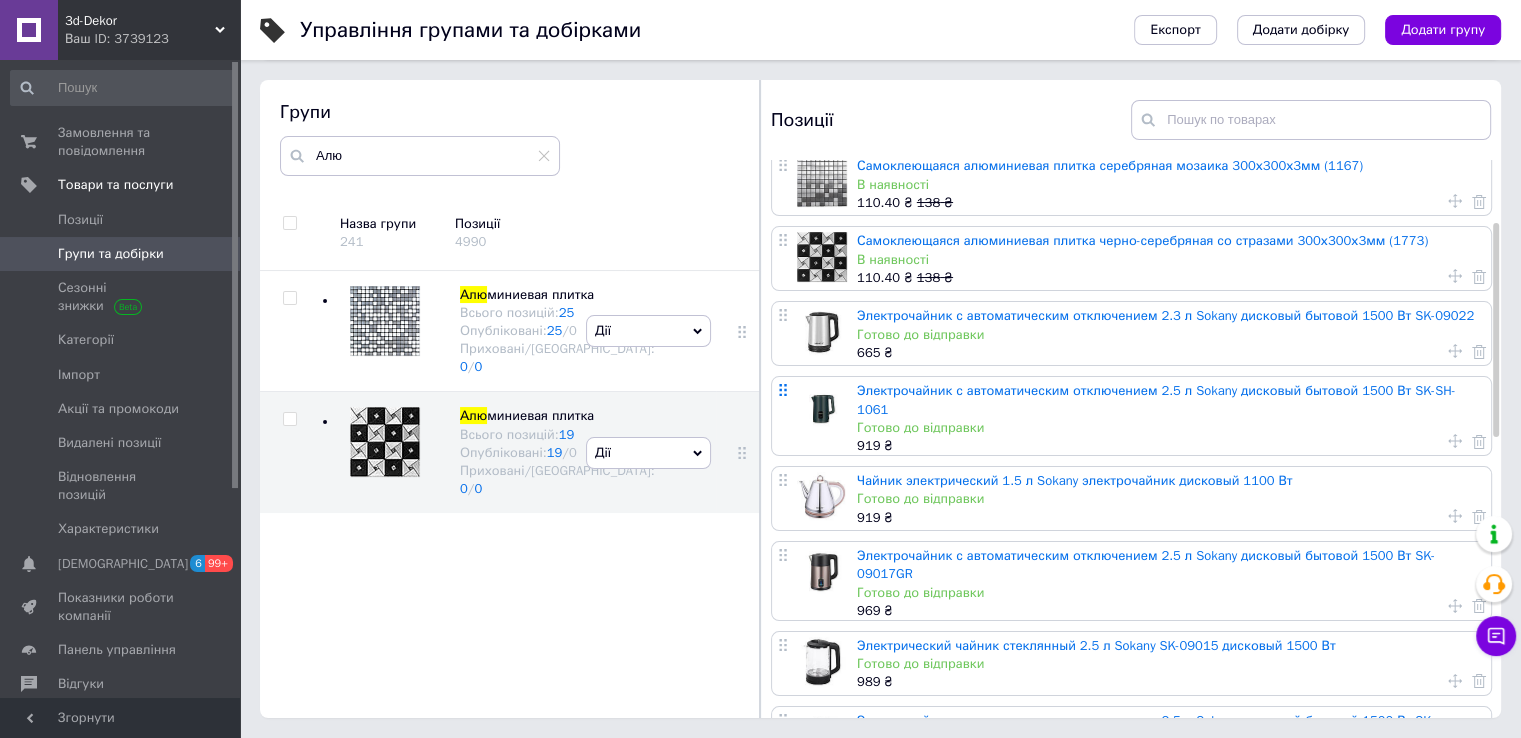 click 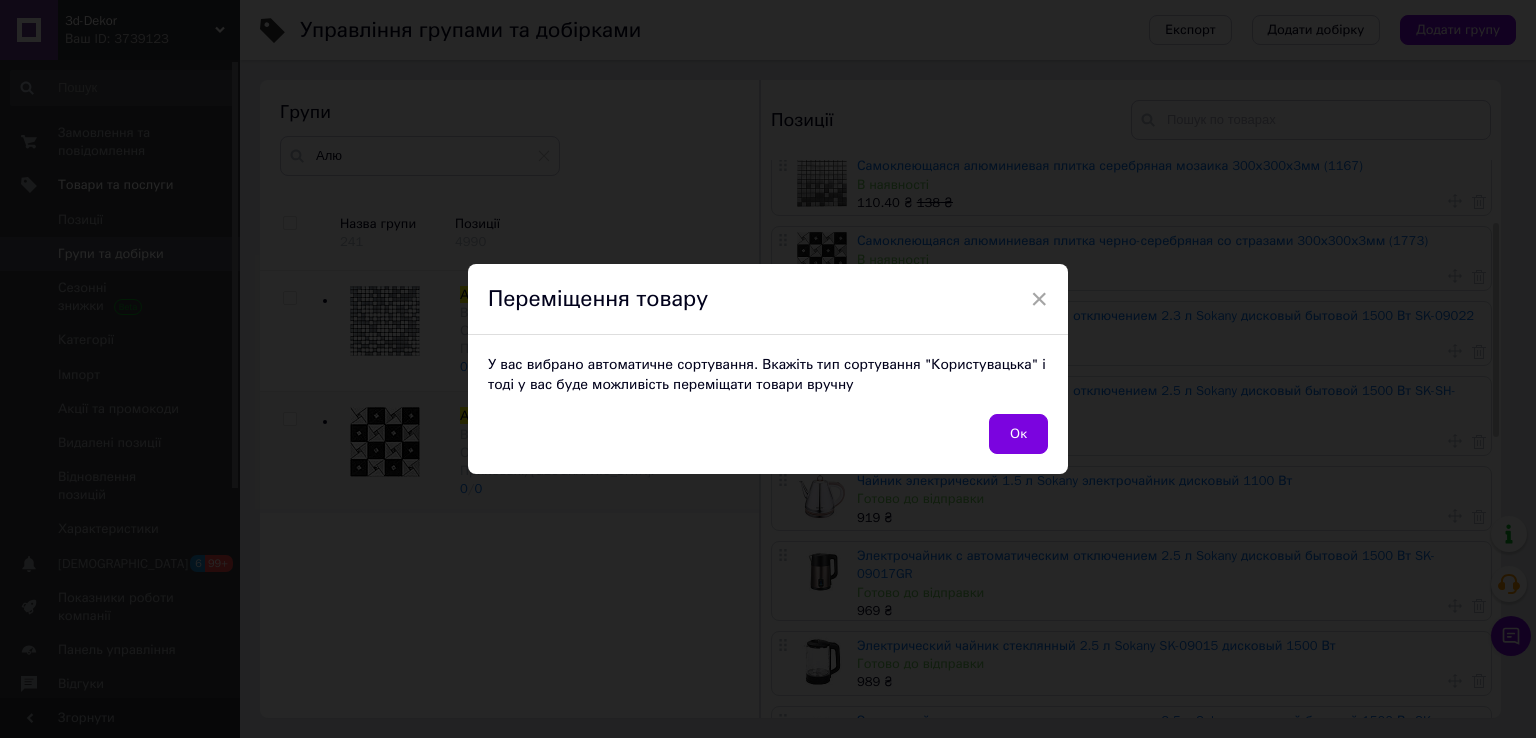 drag, startPoint x: 1191, startPoint y: 397, endPoint x: 906, endPoint y: 418, distance: 285.77264 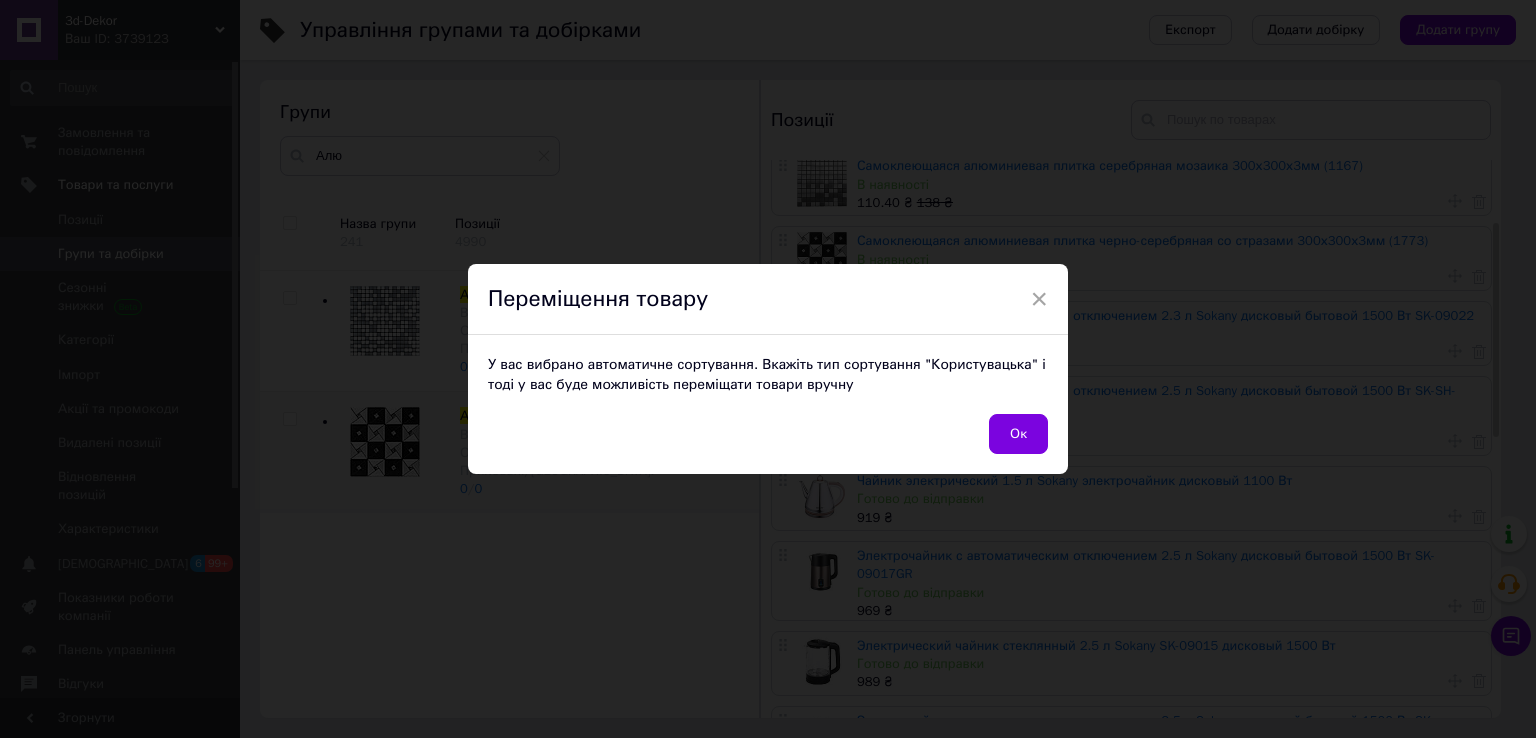 click on "× Переміщення товару У вас вибрано автоматичне сортування.
Вкажіть тип сортування "Користувацька" і тоді у вас буде
можливість переміщати товари вручну Ок" at bounding box center [768, 369] 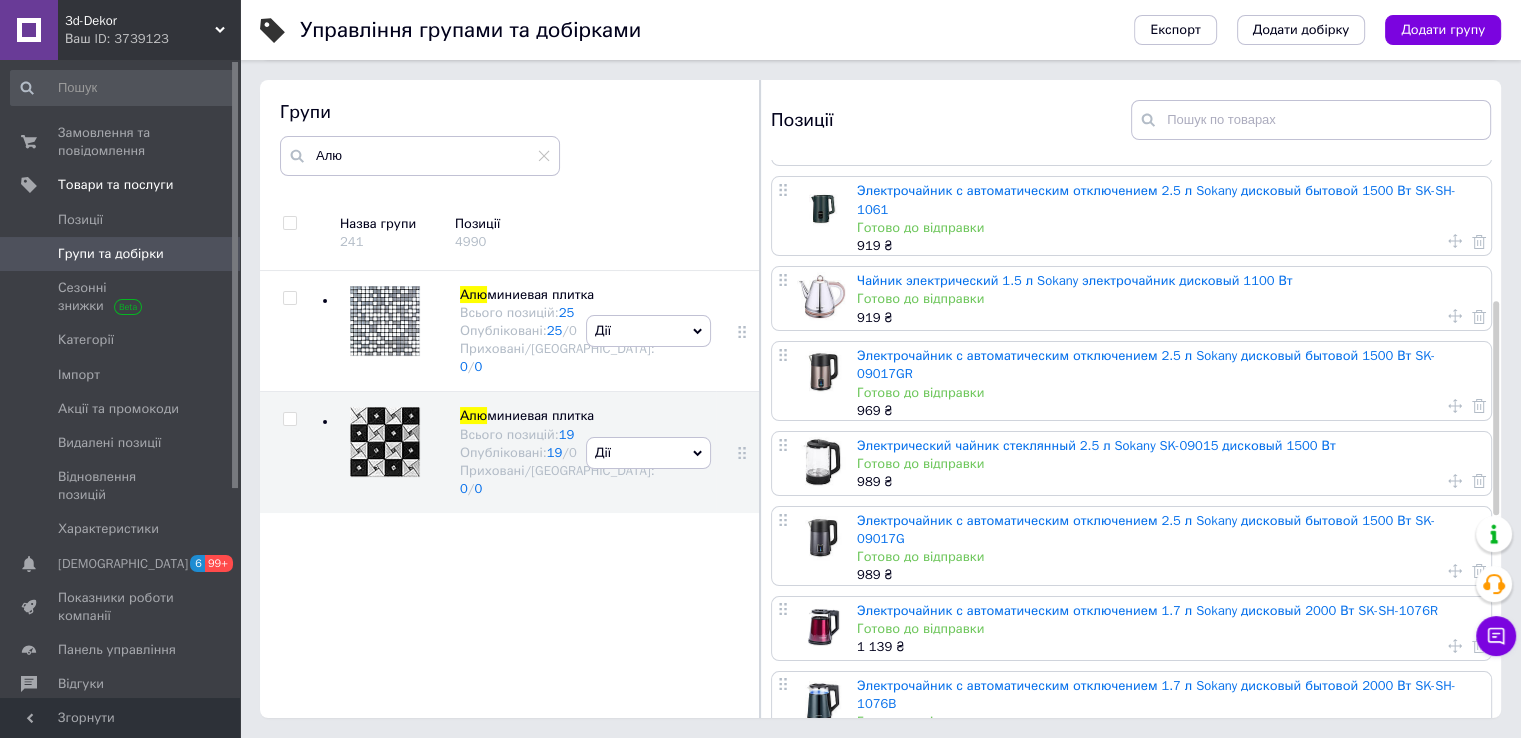 scroll, scrollTop: 364, scrollLeft: 0, axis: vertical 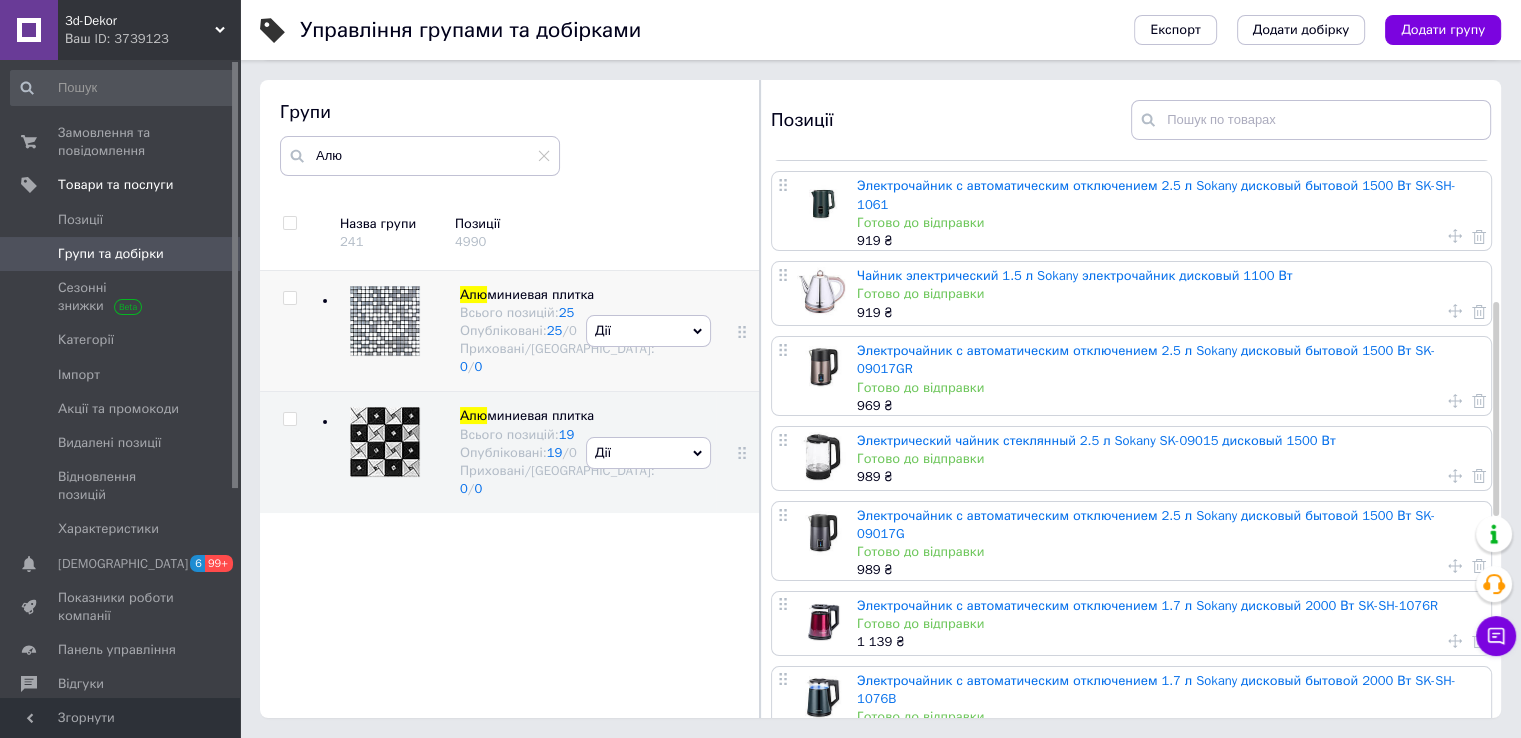 click on "Дії Приховати групу Редагувати групу Додати підгрупу Додати товар Видалити групу" at bounding box center (648, 331) 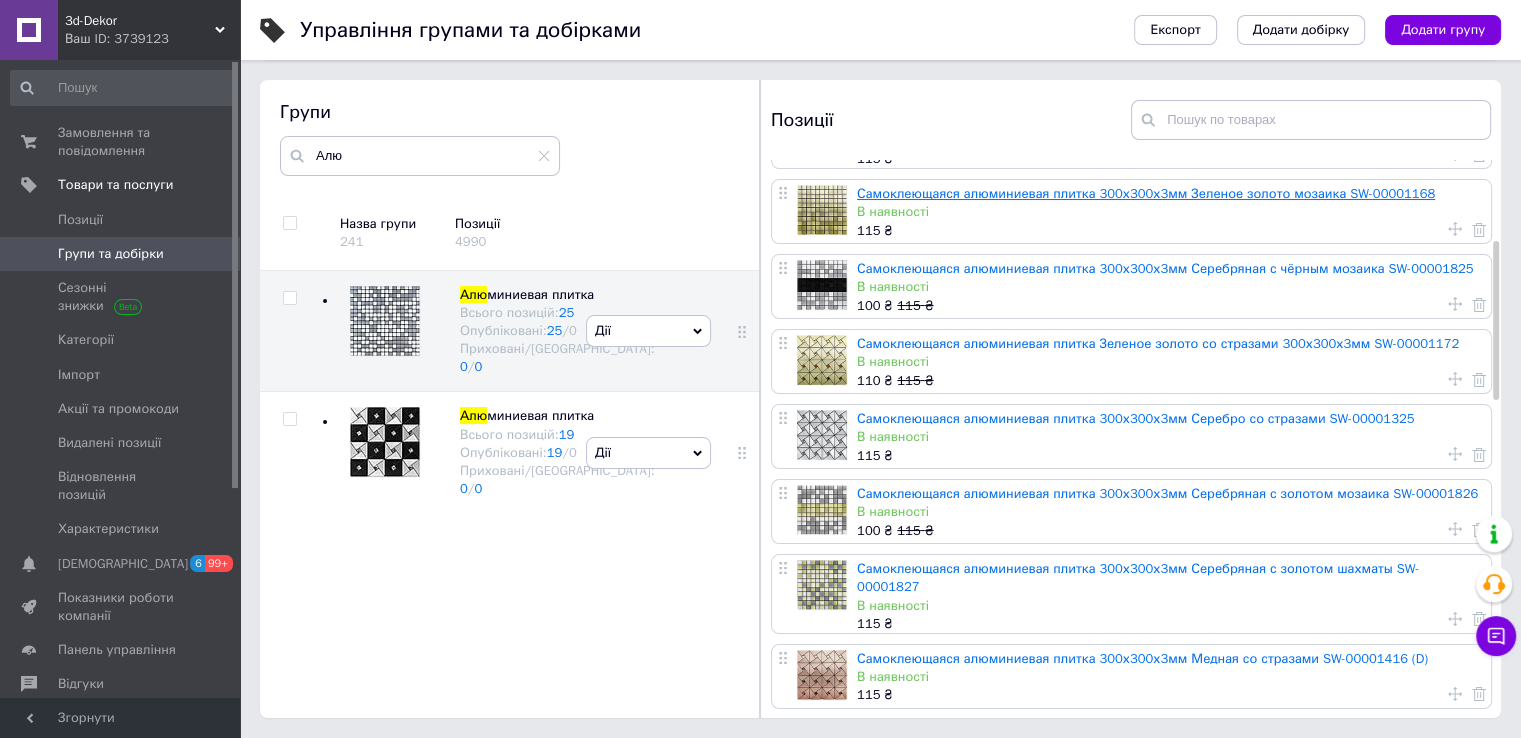 scroll, scrollTop: 0, scrollLeft: 0, axis: both 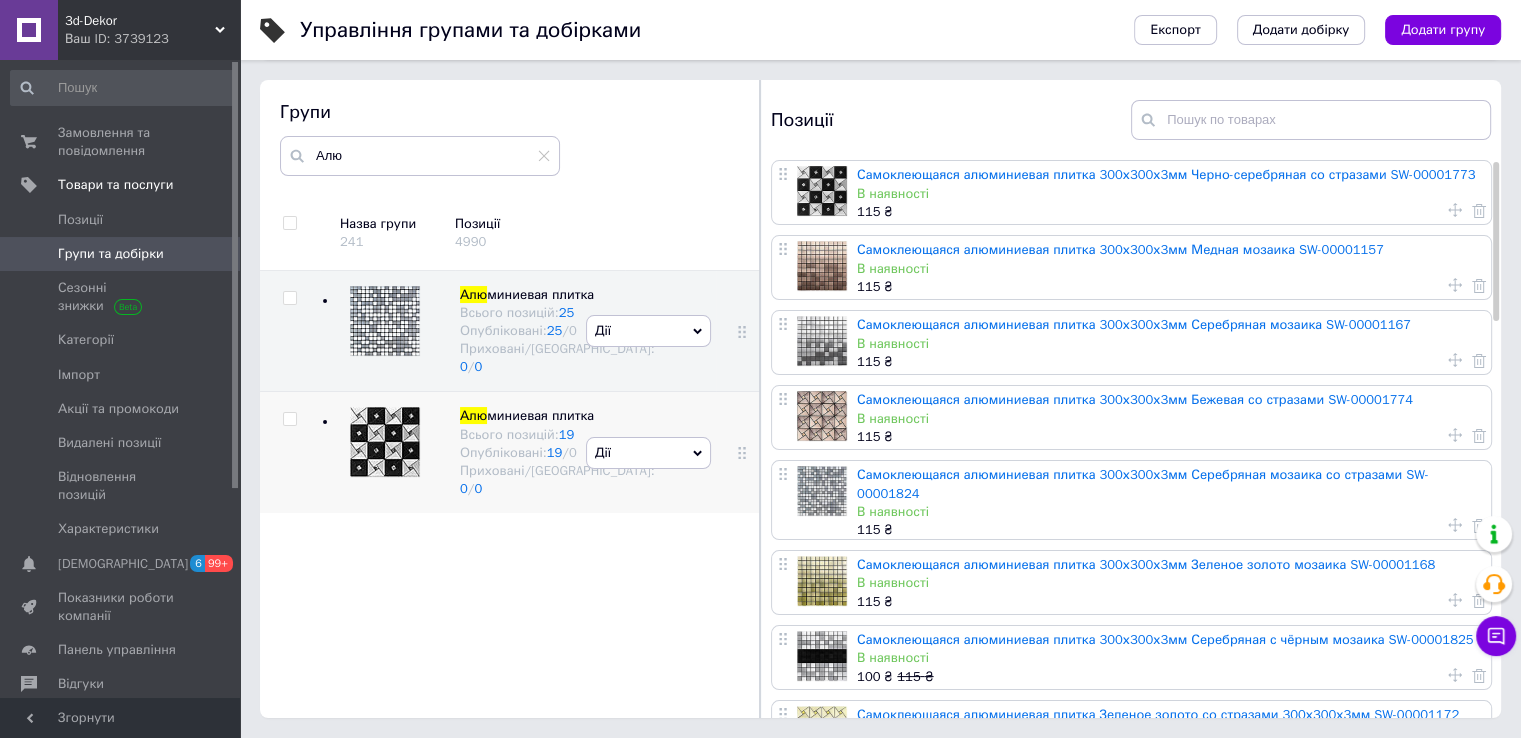 click on "Дії Приховати групу Редагувати групу Додати підгрупу Додати товар Видалити групу" at bounding box center [648, 452] 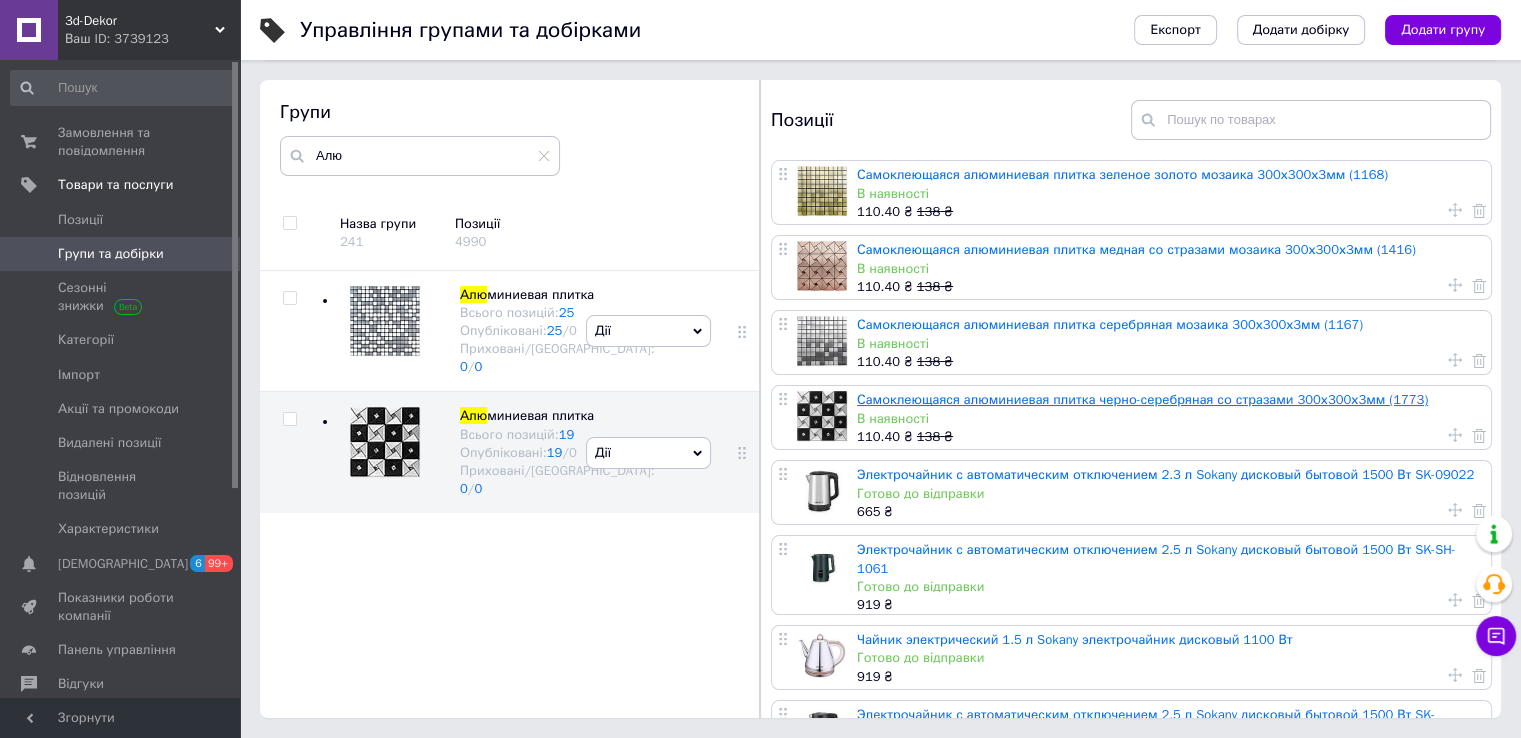 scroll, scrollTop: 0, scrollLeft: 0, axis: both 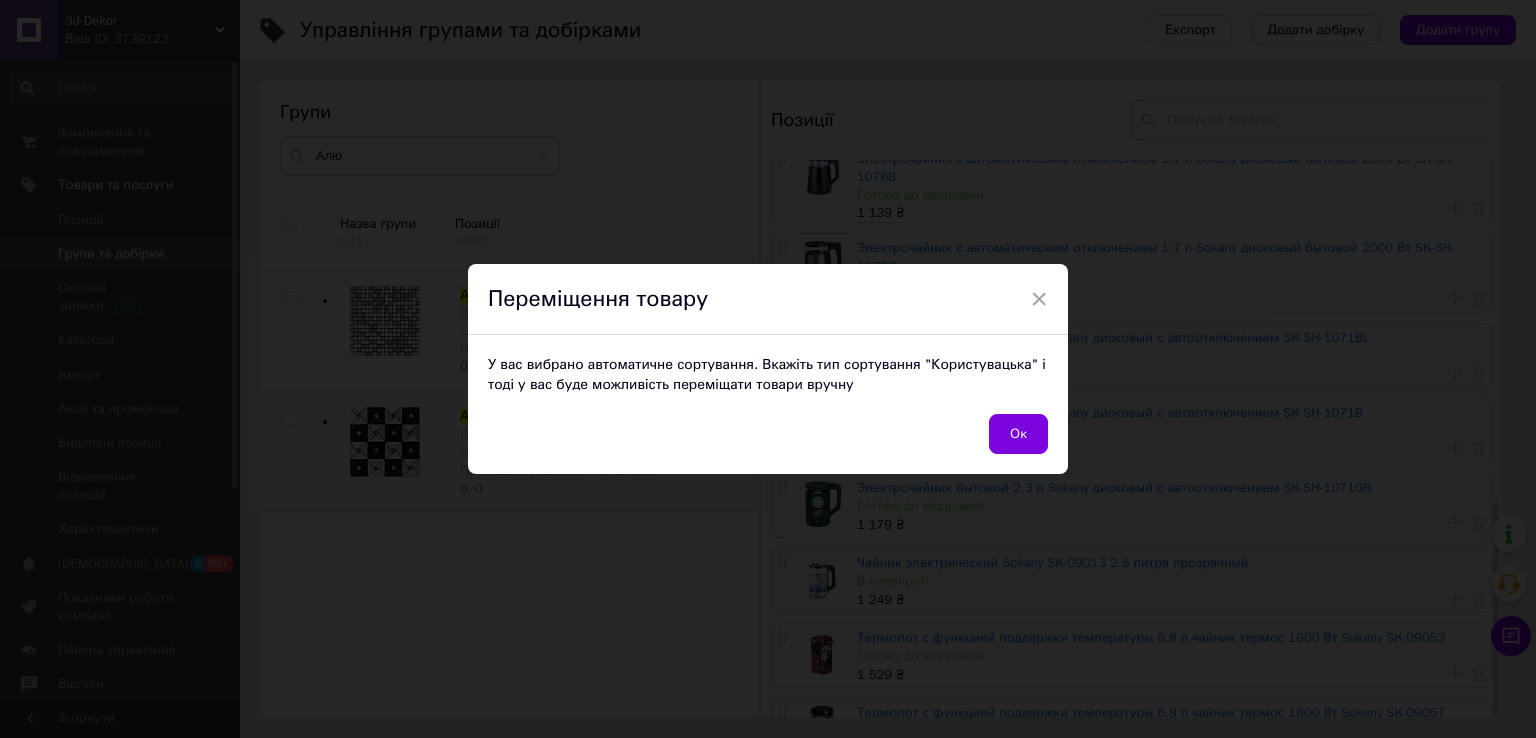 drag, startPoint x: 1450, startPoint y: 674, endPoint x: 1188, endPoint y: 665, distance: 262.15454 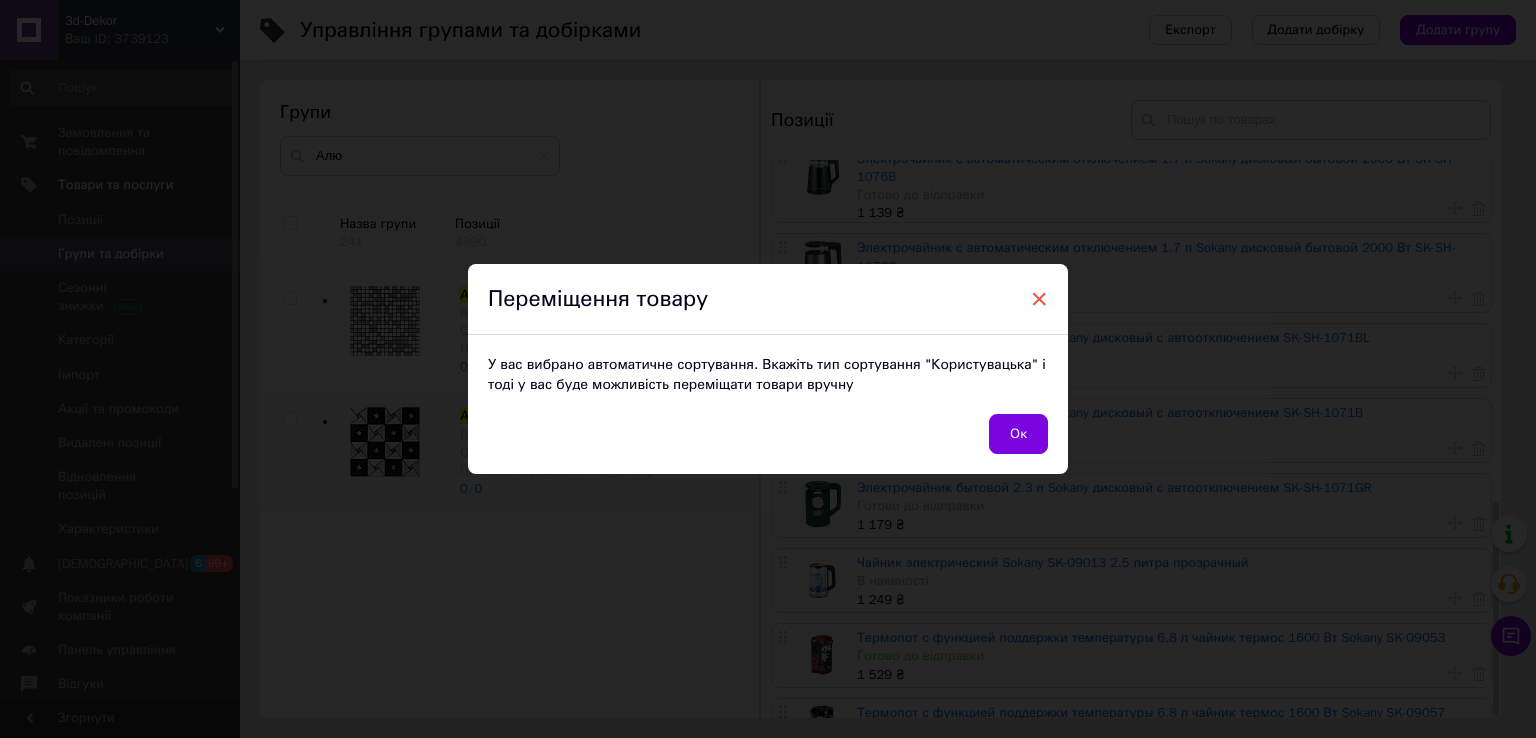 click on "×" at bounding box center (1039, 299) 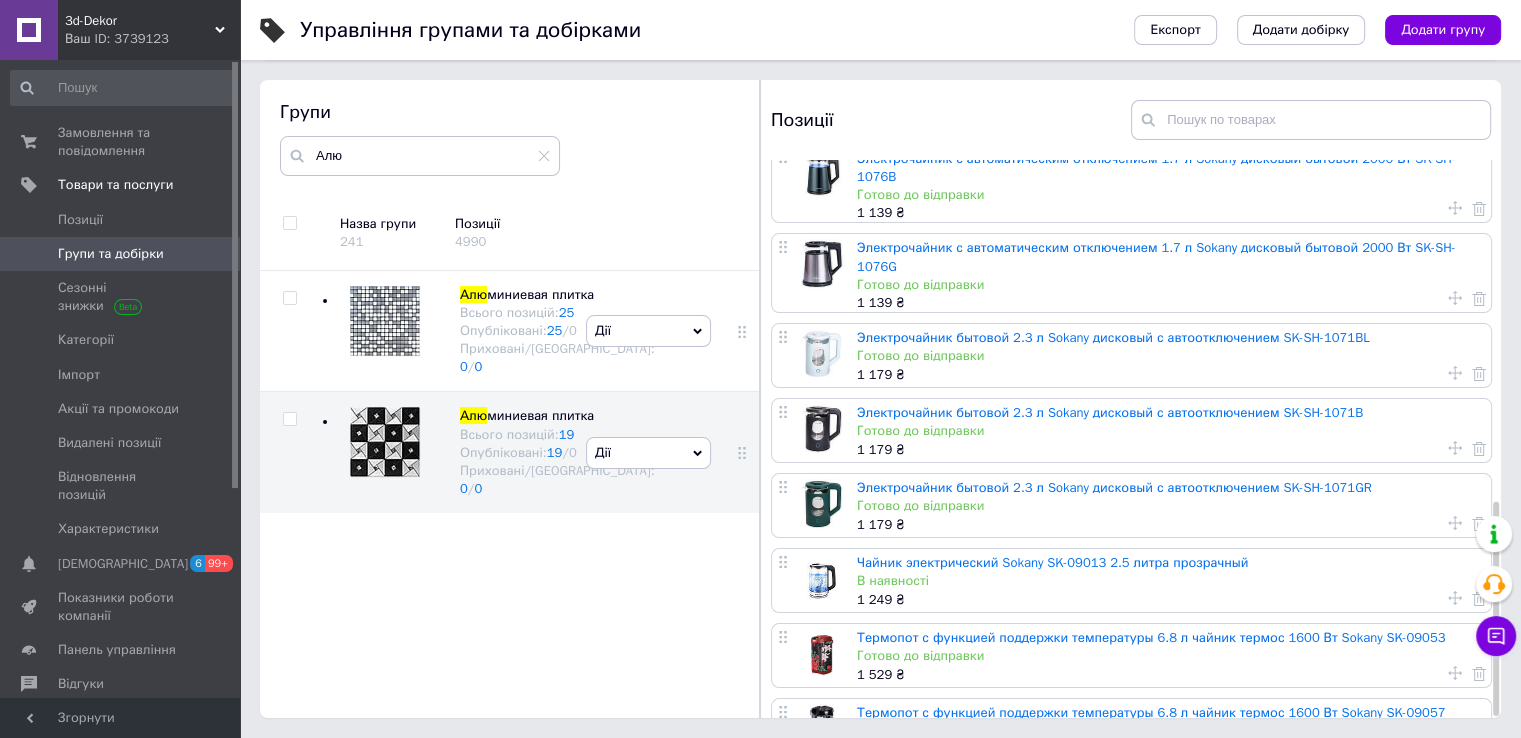 click 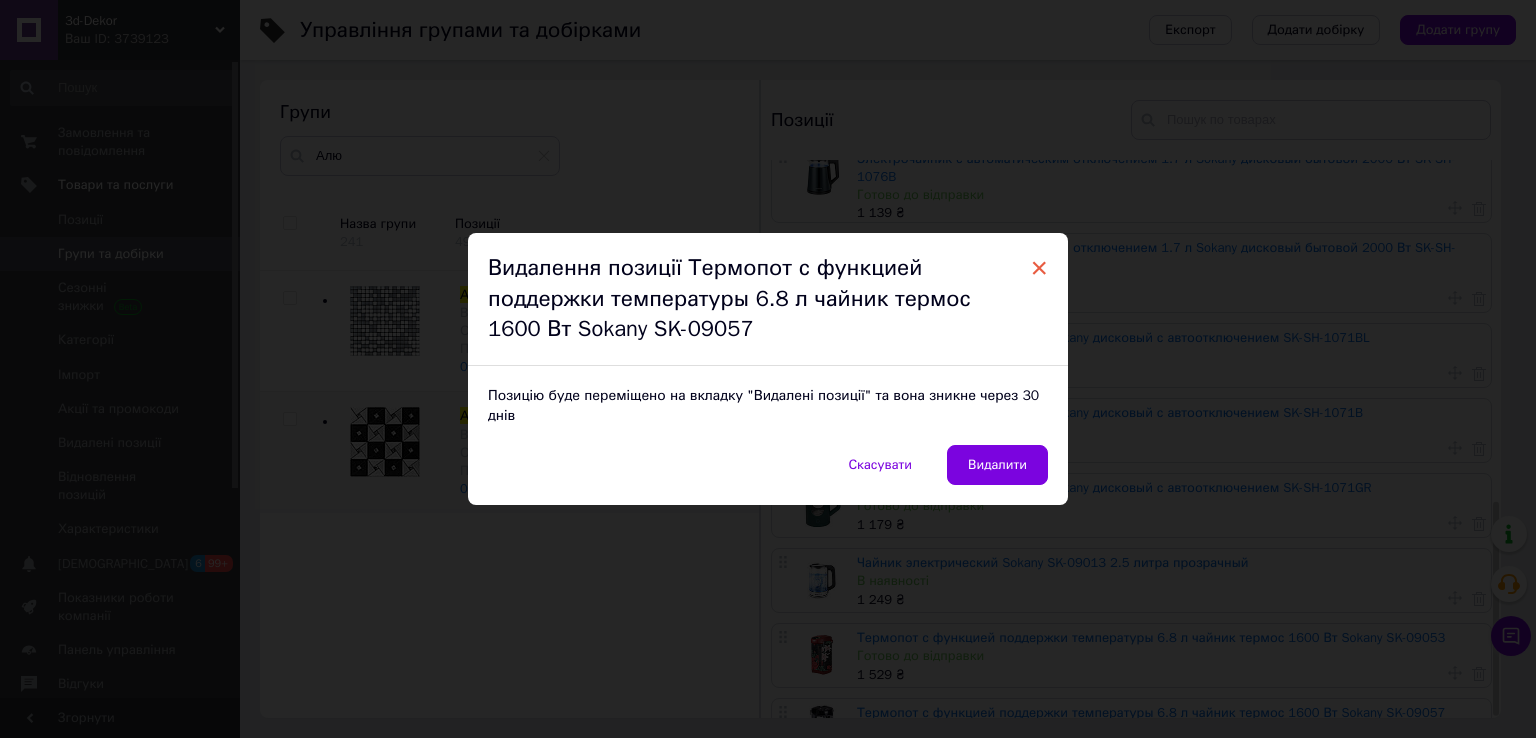 click on "×" at bounding box center [1039, 268] 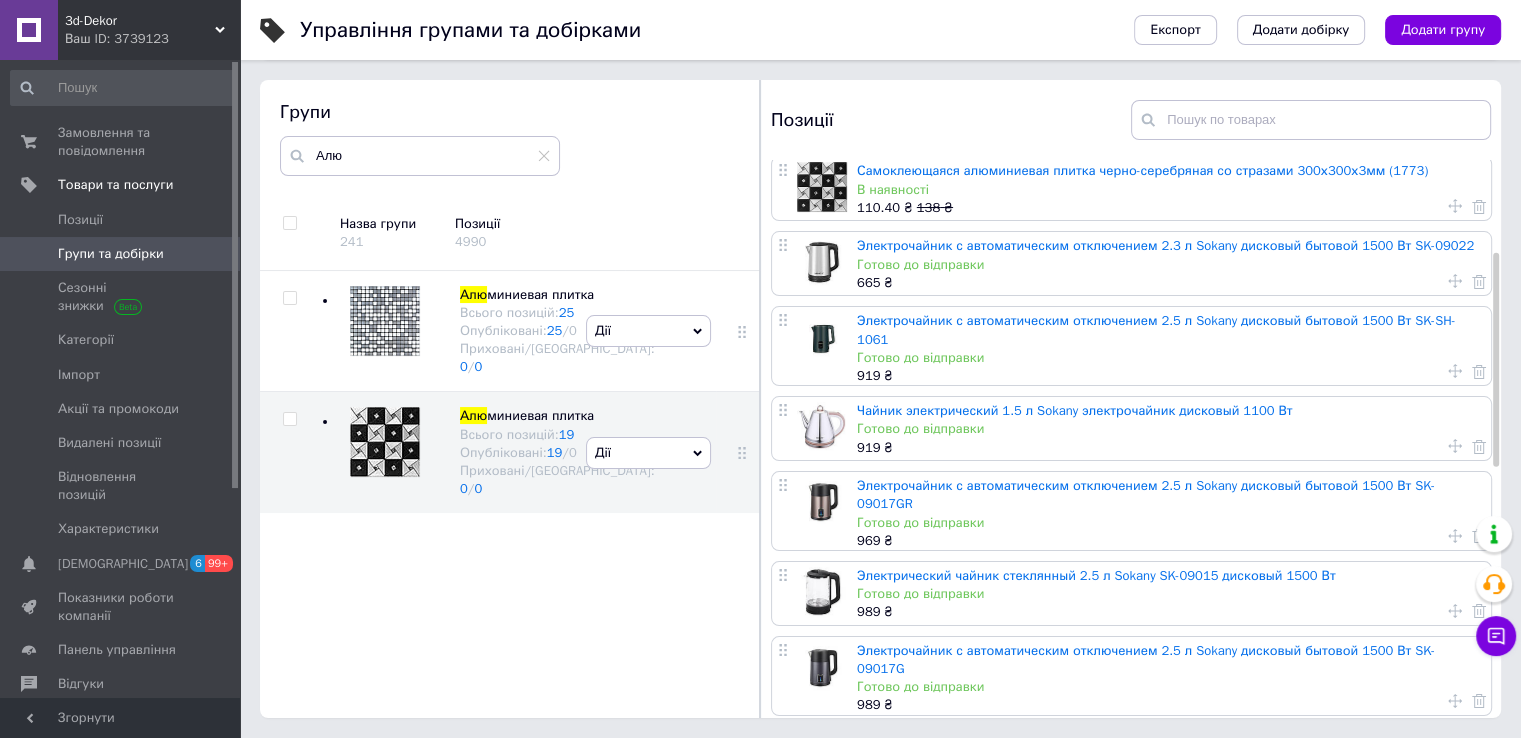 scroll, scrollTop: 0, scrollLeft: 0, axis: both 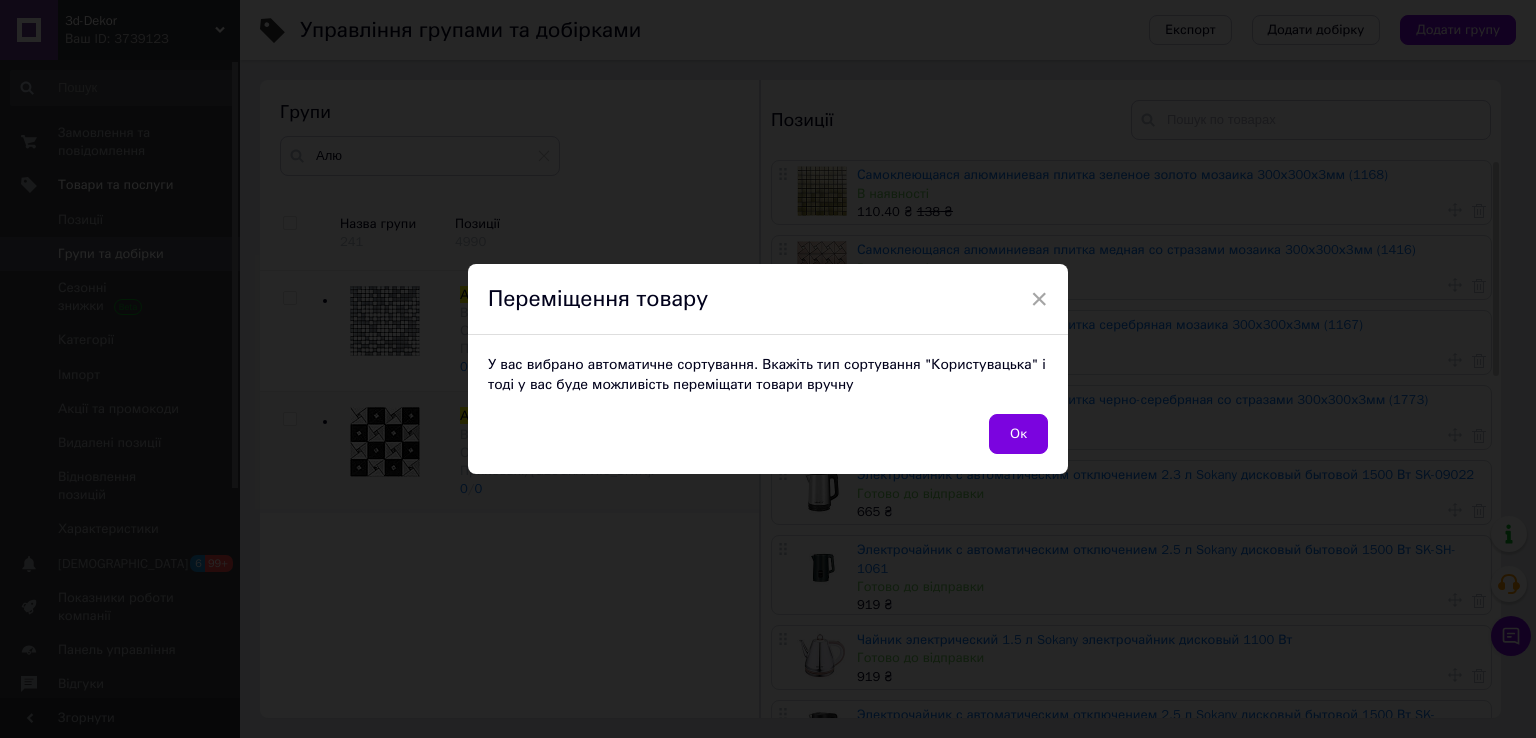 drag, startPoint x: 782, startPoint y: 322, endPoint x: 741, endPoint y: 321, distance: 41.01219 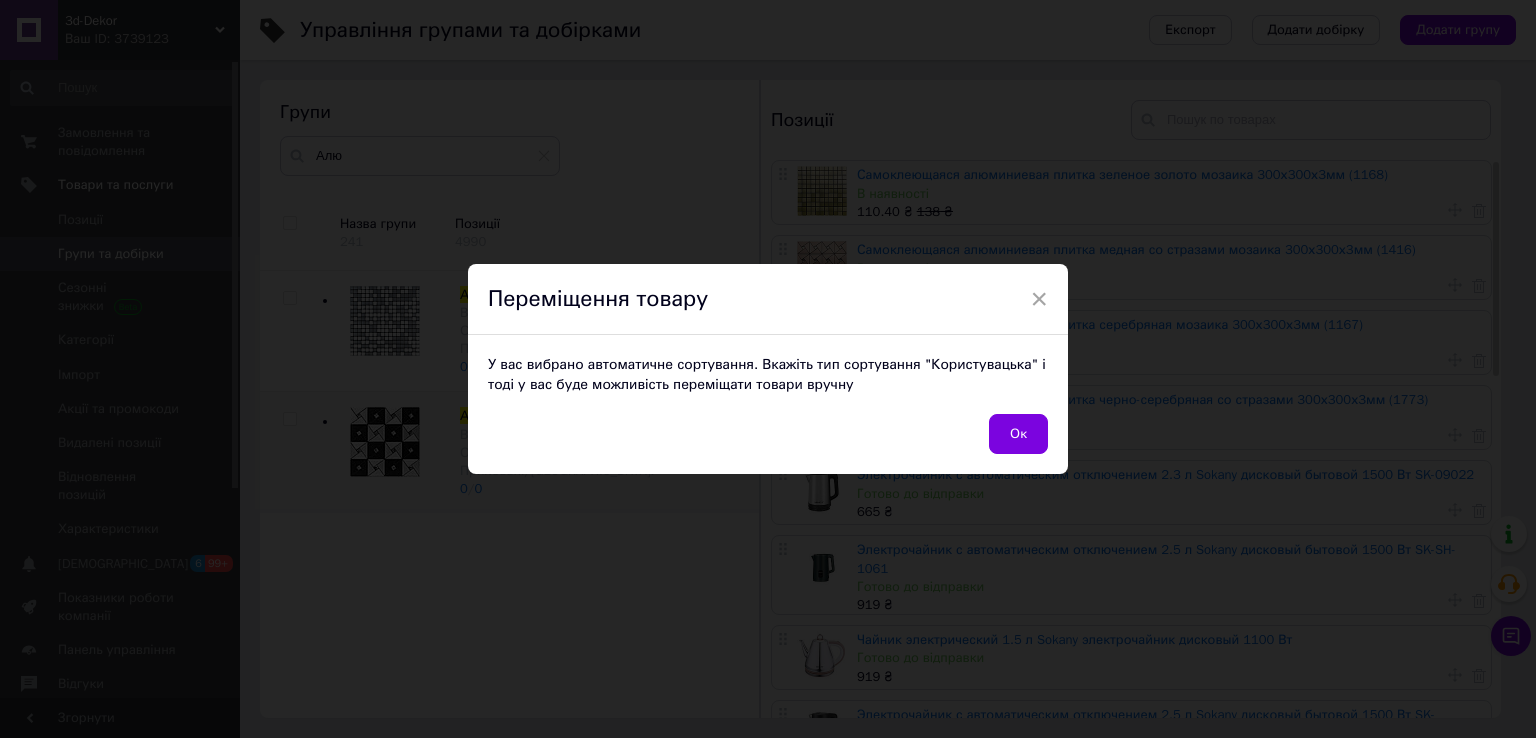 click on "Переміщення товару" at bounding box center [768, 300] 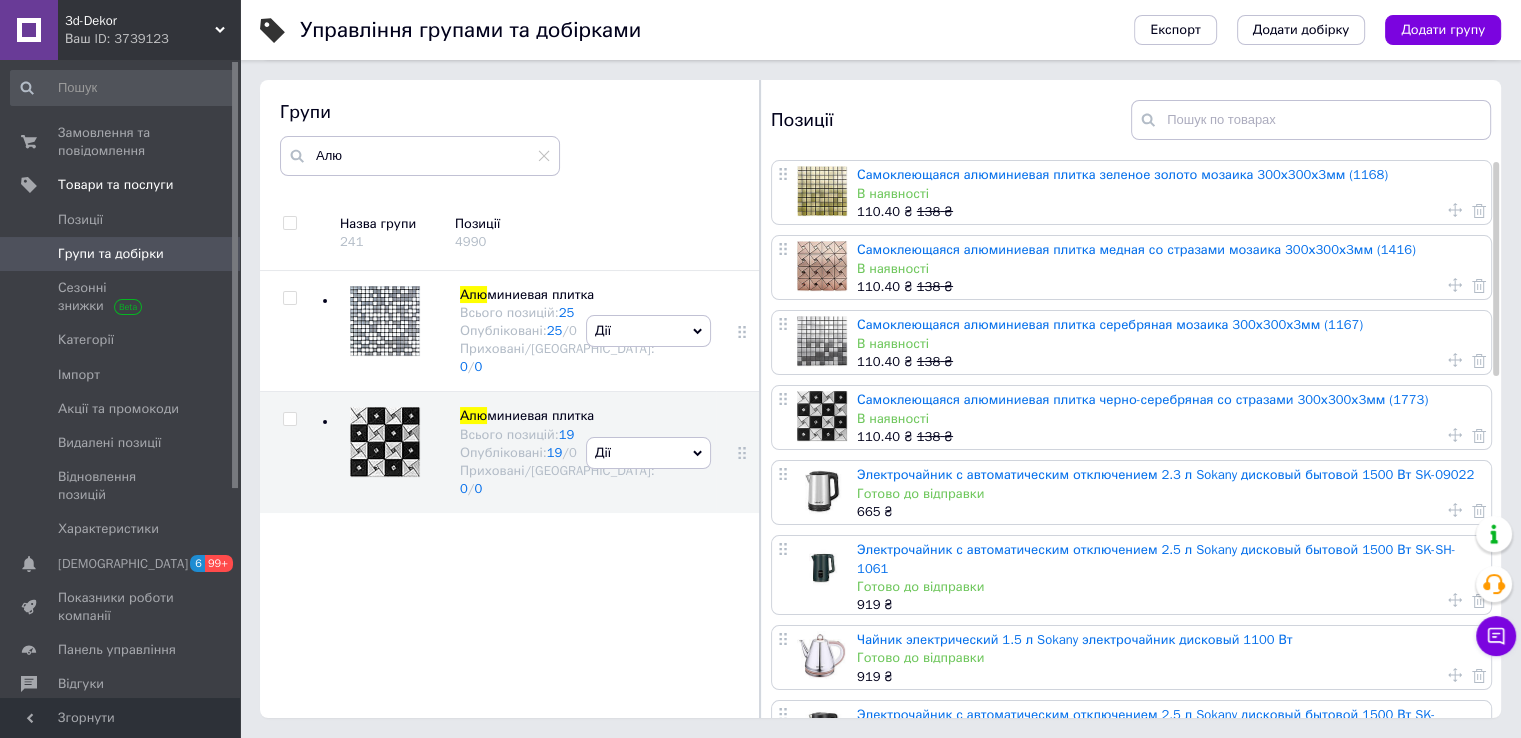 scroll, scrollTop: 0, scrollLeft: 0, axis: both 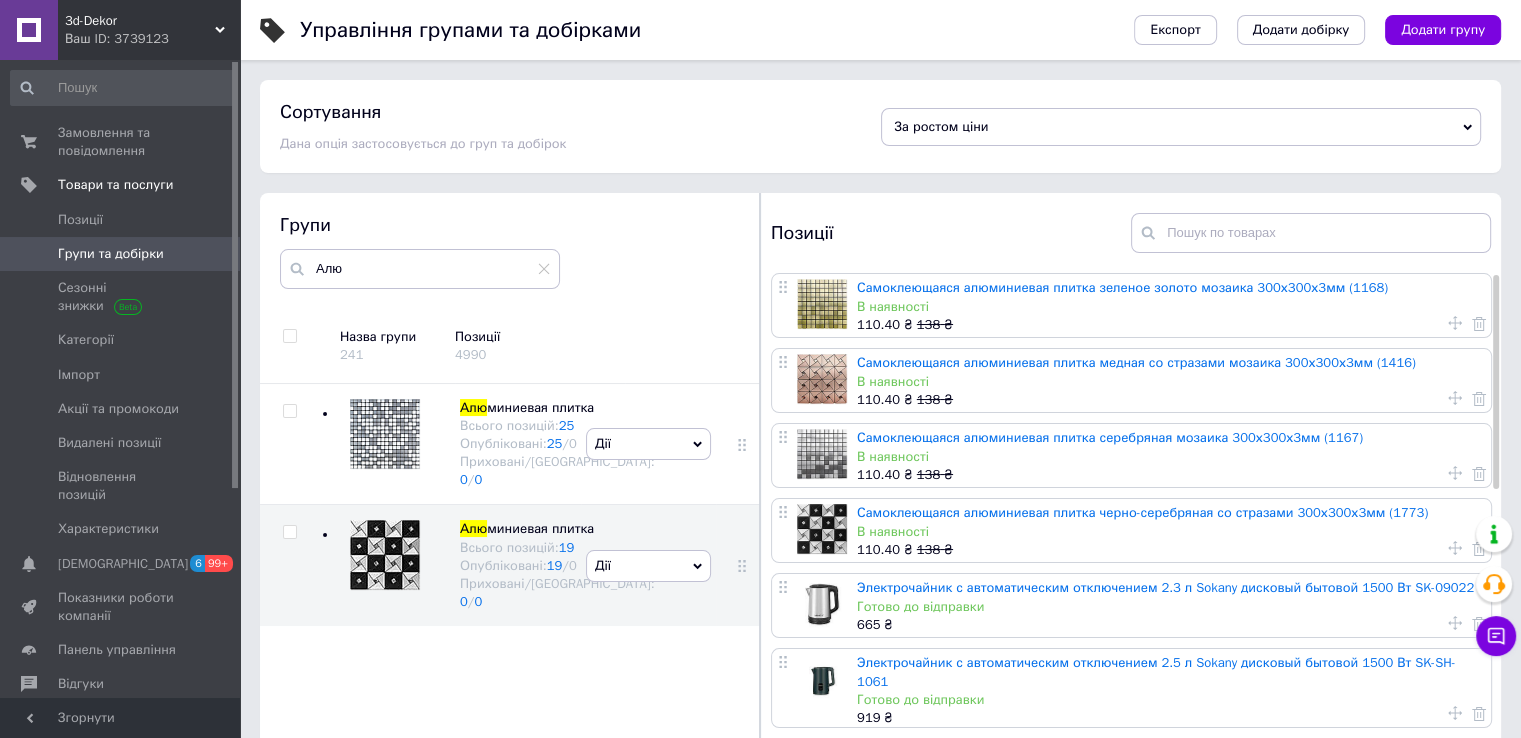 click on "За ростом ціни" at bounding box center [1181, 127] 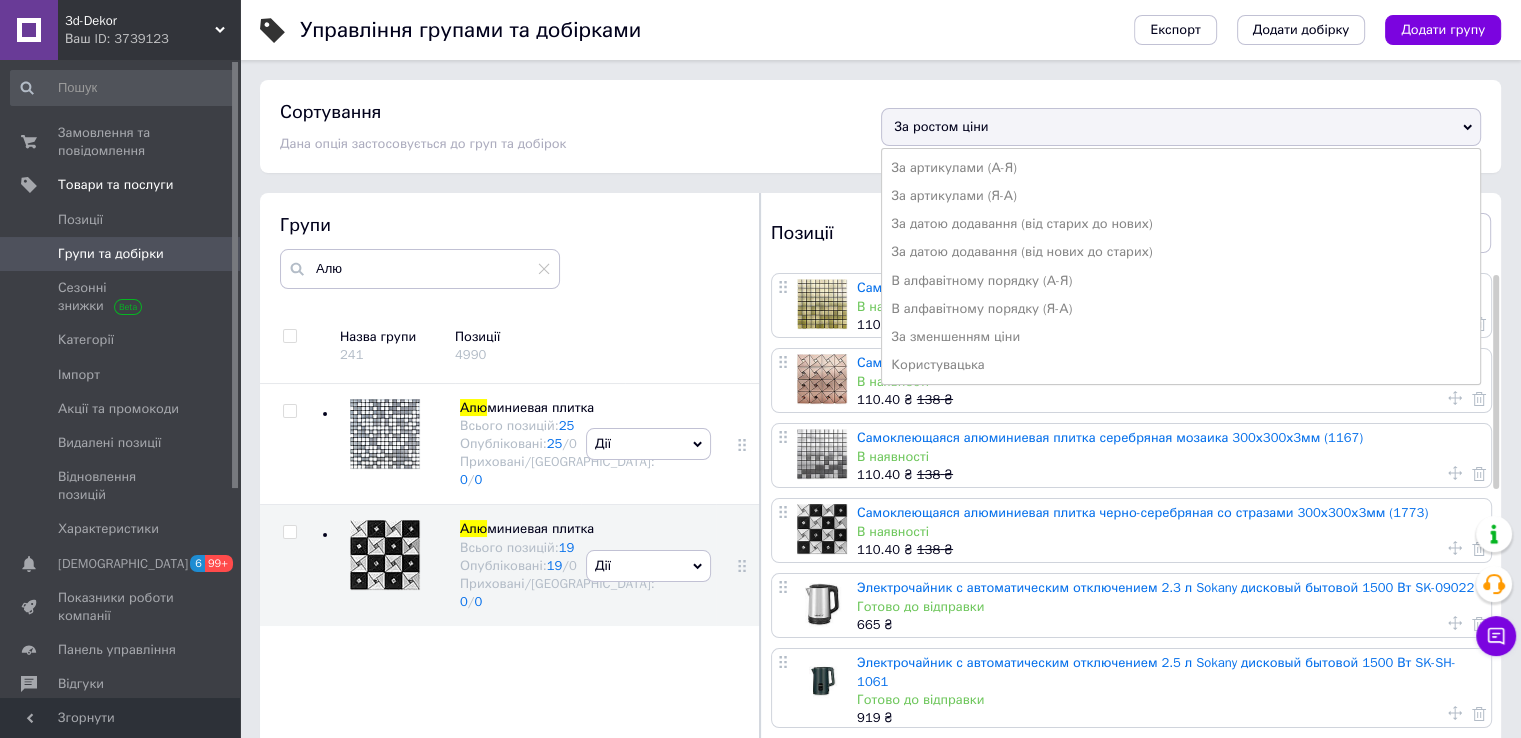 click on "За ростом ціни" at bounding box center [1181, 127] 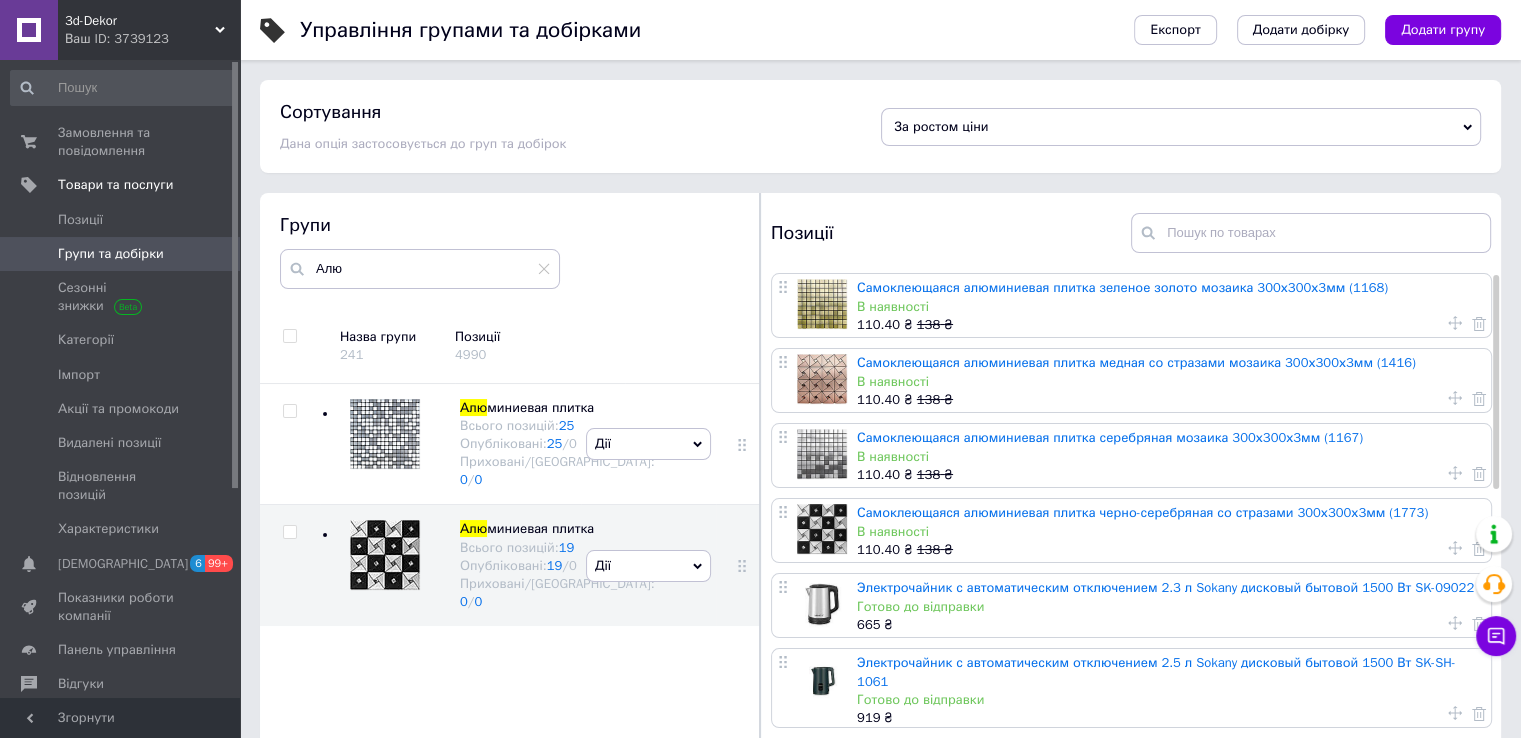 click on "За ростом ціни" at bounding box center (1181, 127) 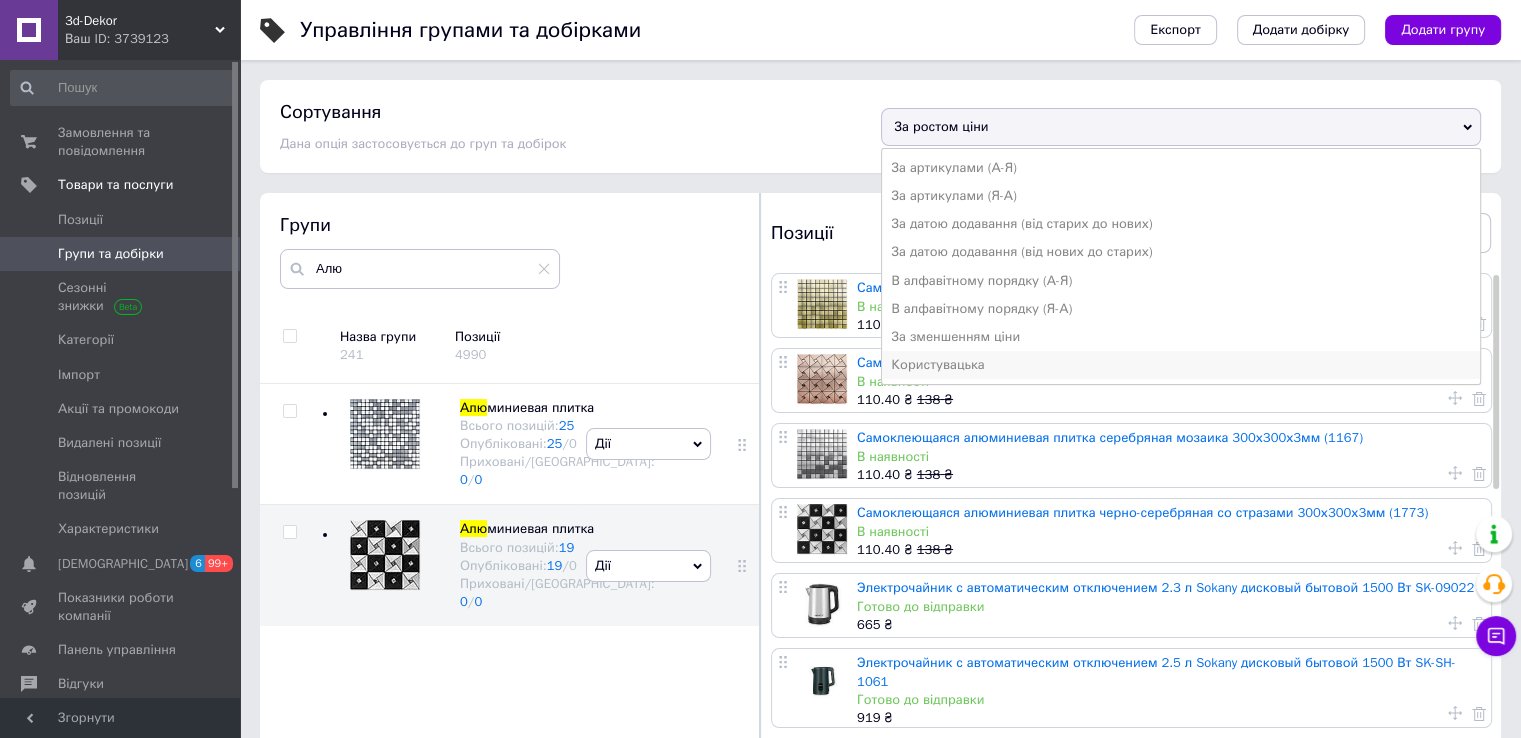 click on "Користувацька" at bounding box center (1181, 365) 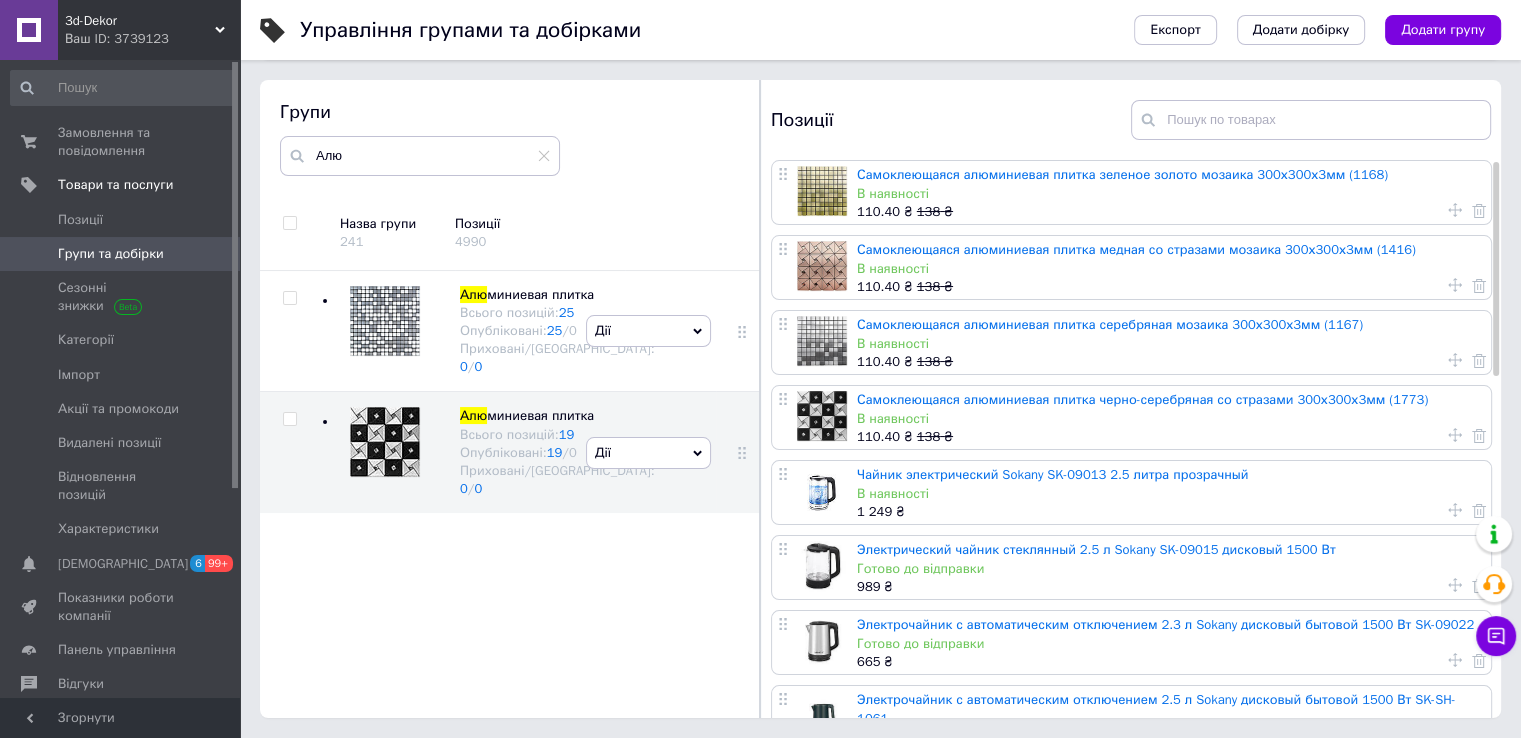 scroll, scrollTop: 0, scrollLeft: 0, axis: both 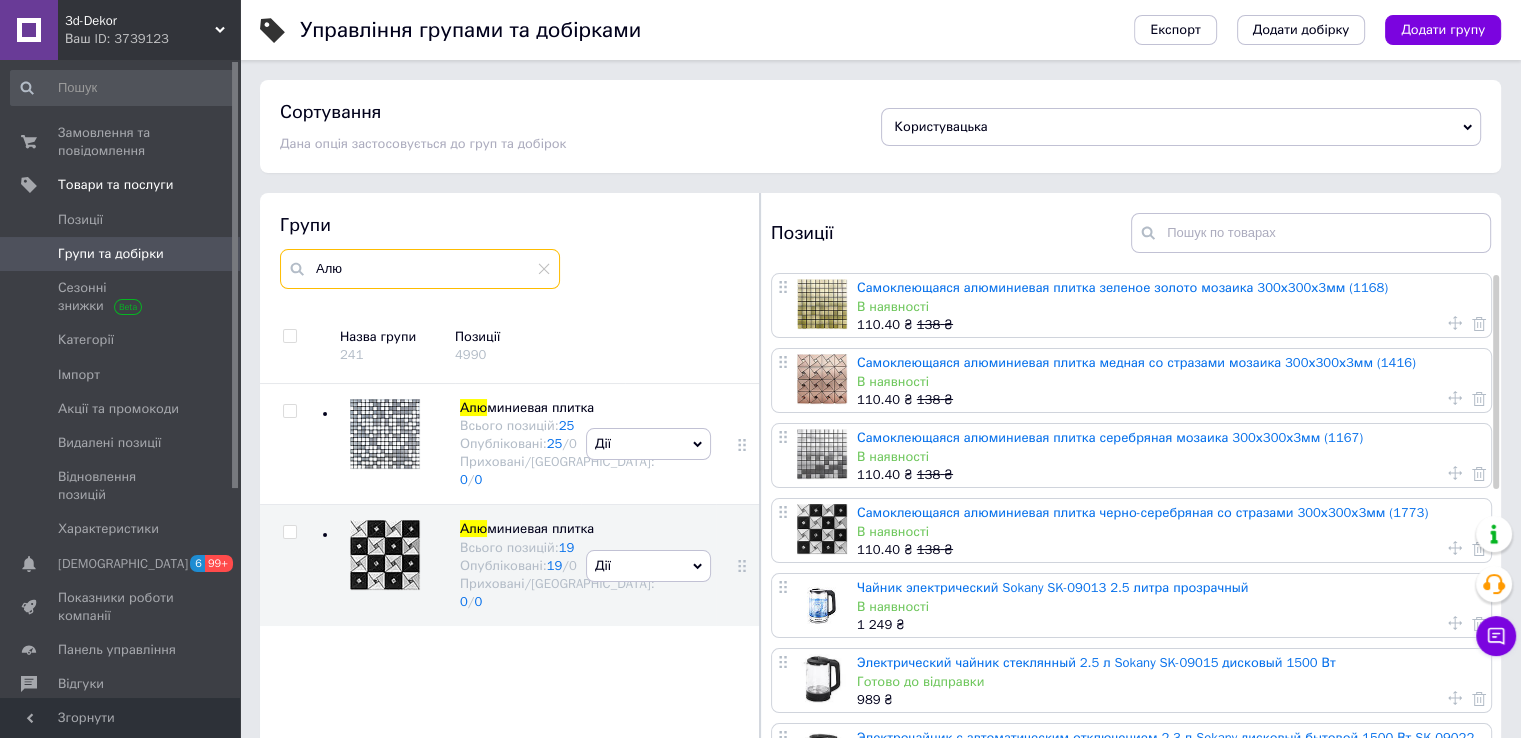 click on "Алю" at bounding box center (420, 269) 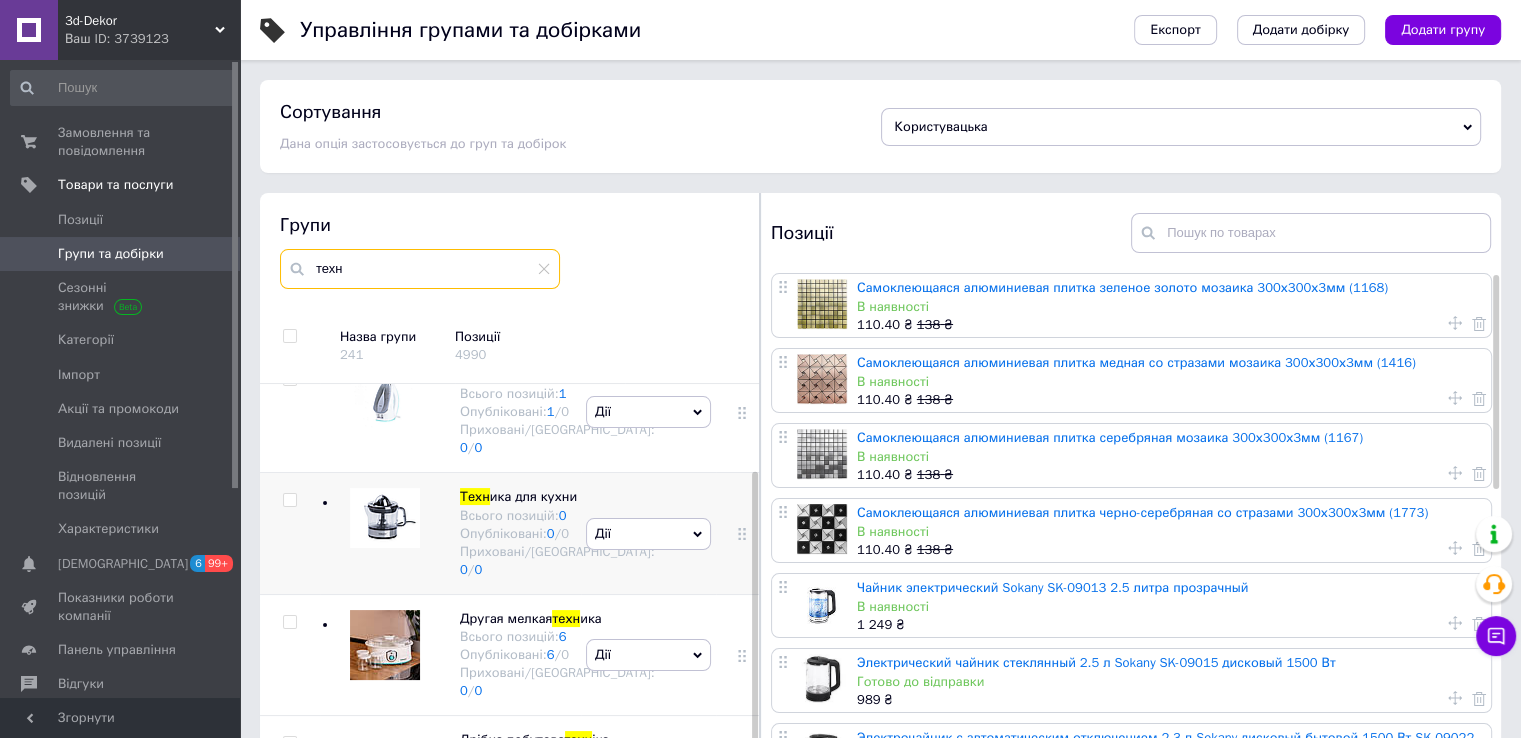 scroll, scrollTop: 138, scrollLeft: 0, axis: vertical 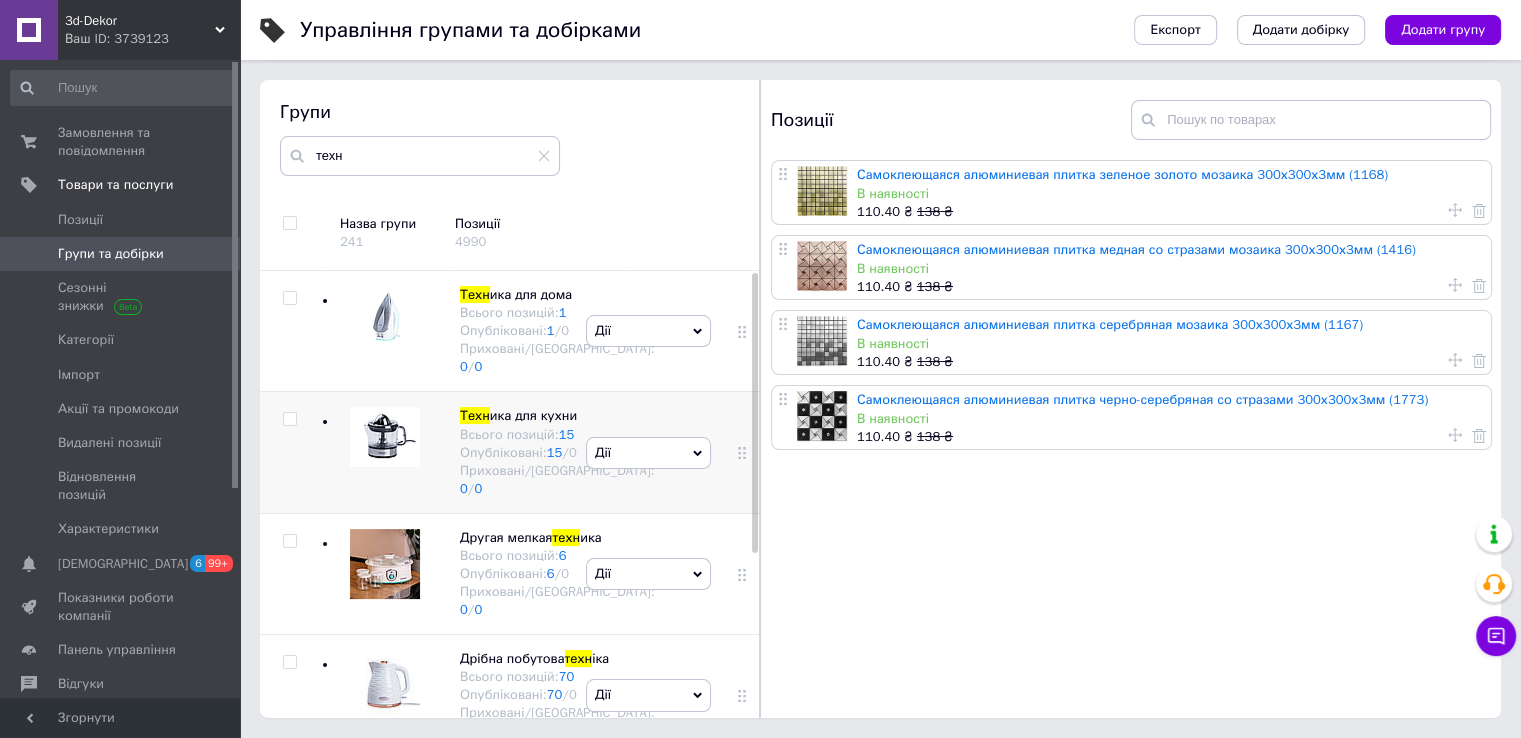click on "Техн ика для кухни Всього позицій:  15 Опубліковані:  15  /  0 Приховані/Видалені:  0  /  0" at bounding box center (537, 452) 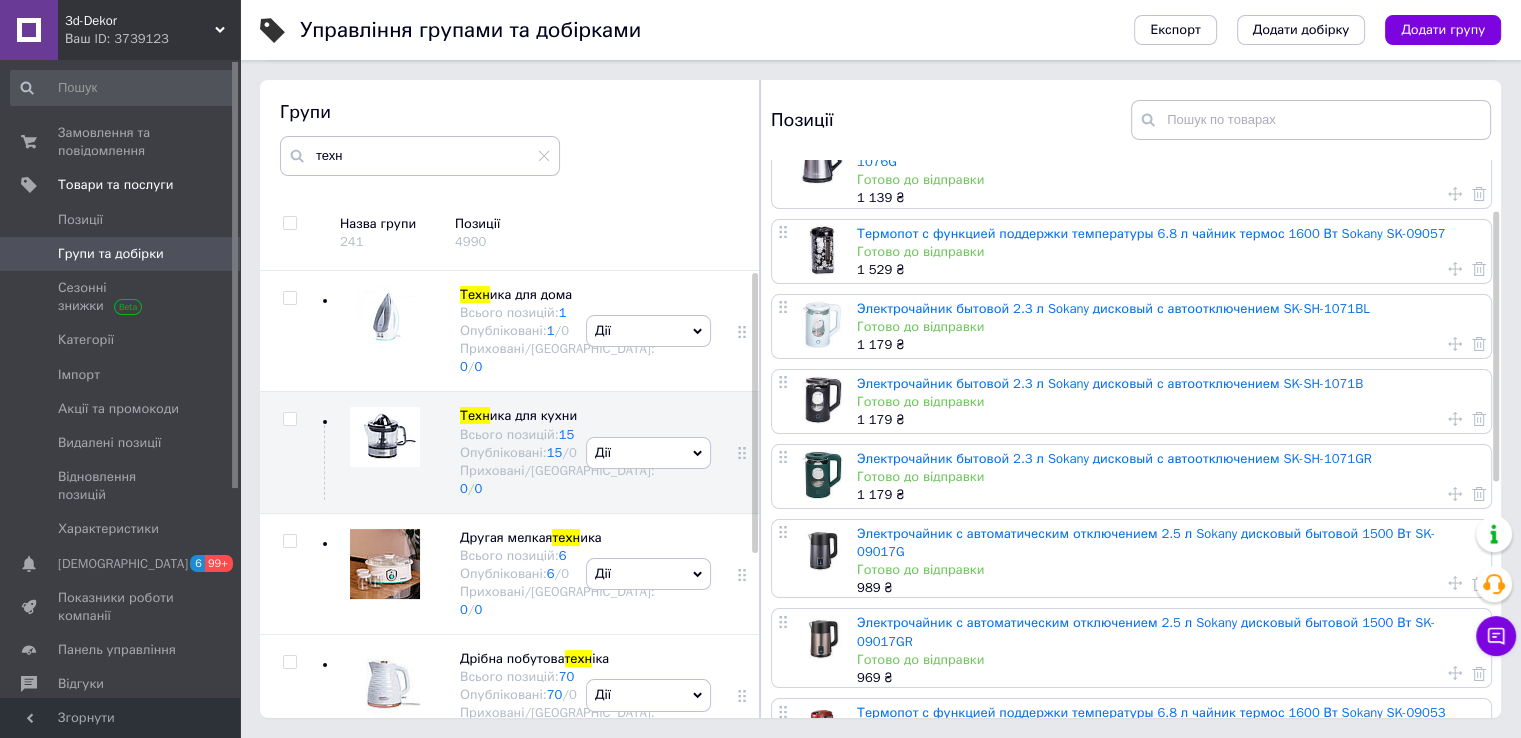 scroll, scrollTop: 0, scrollLeft: 0, axis: both 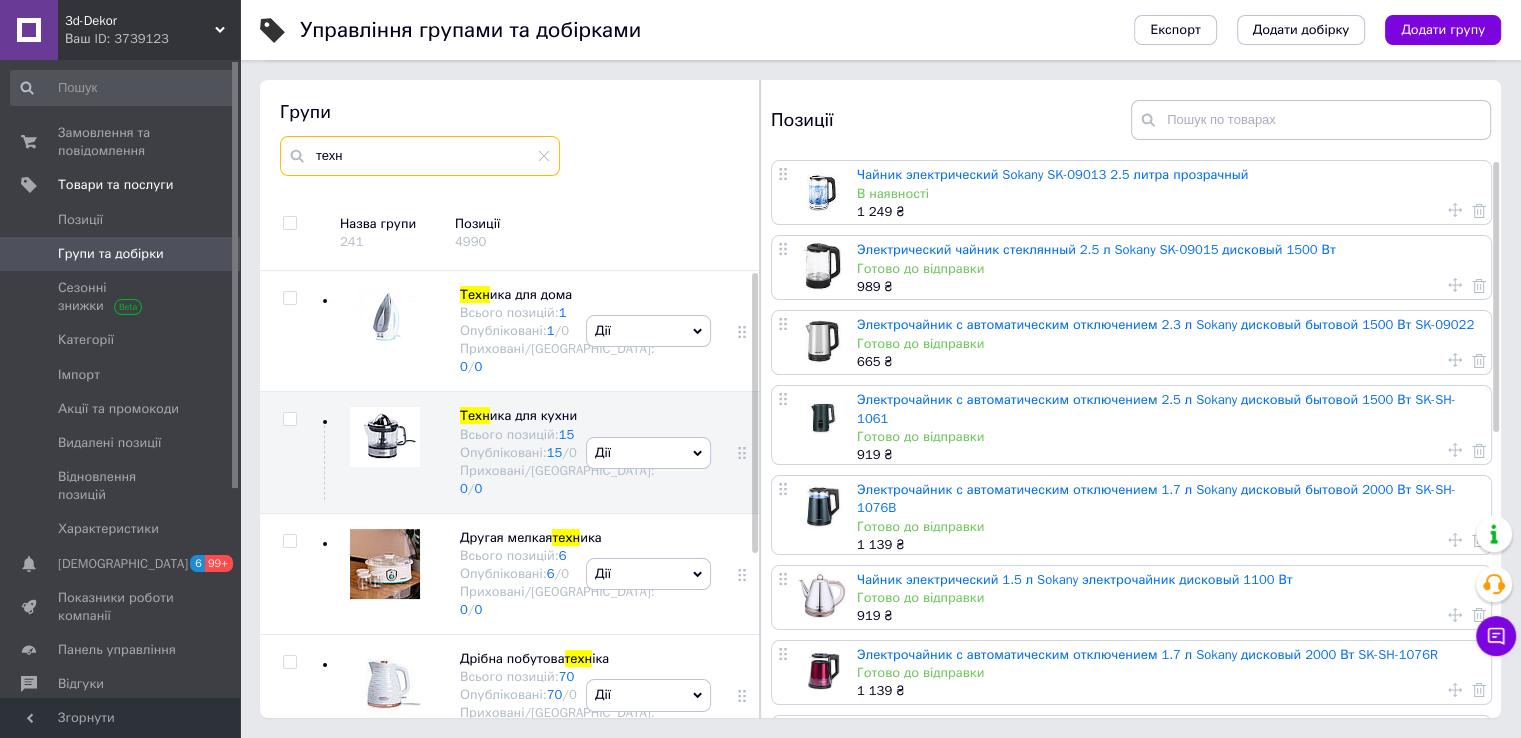 click on "техн" at bounding box center [420, 156] 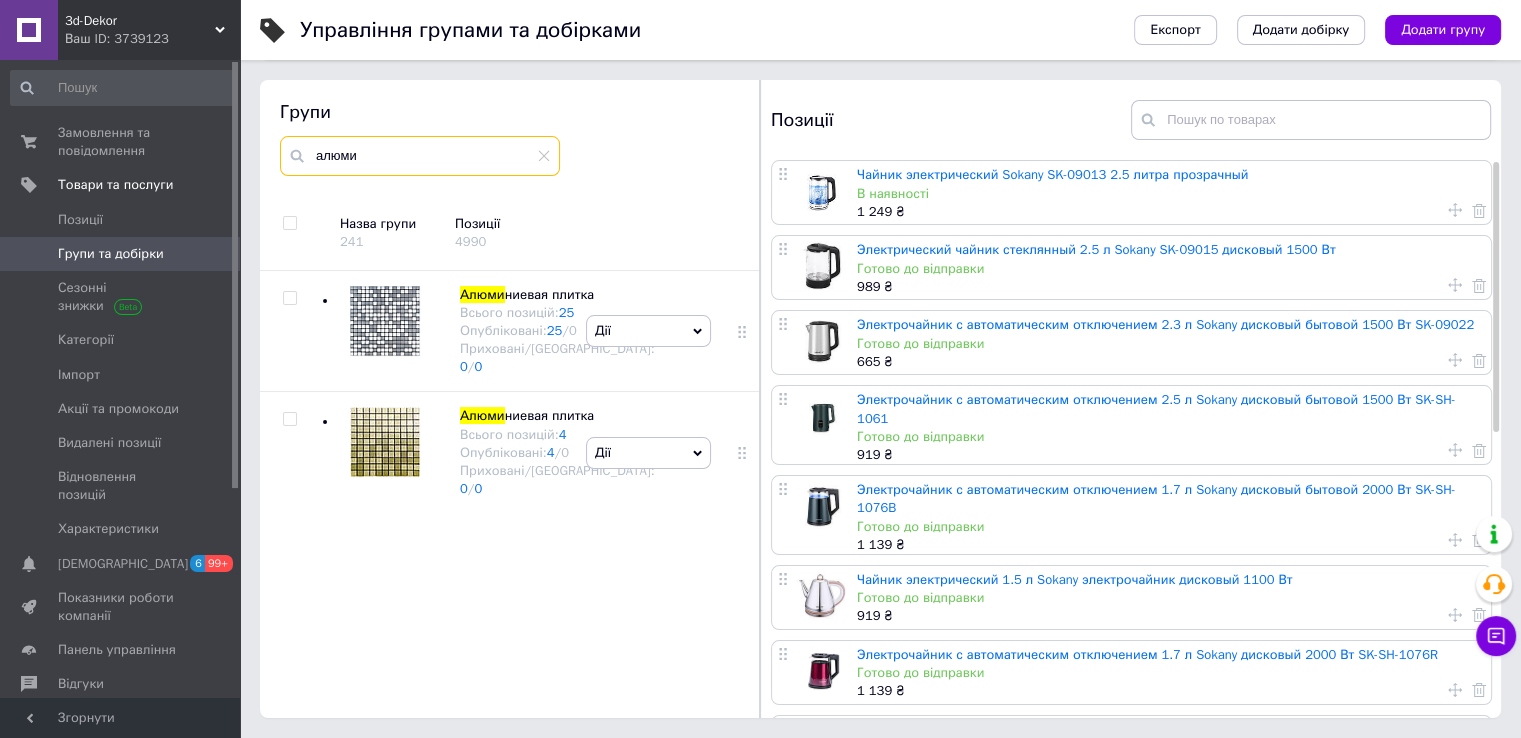 type on "алюми" 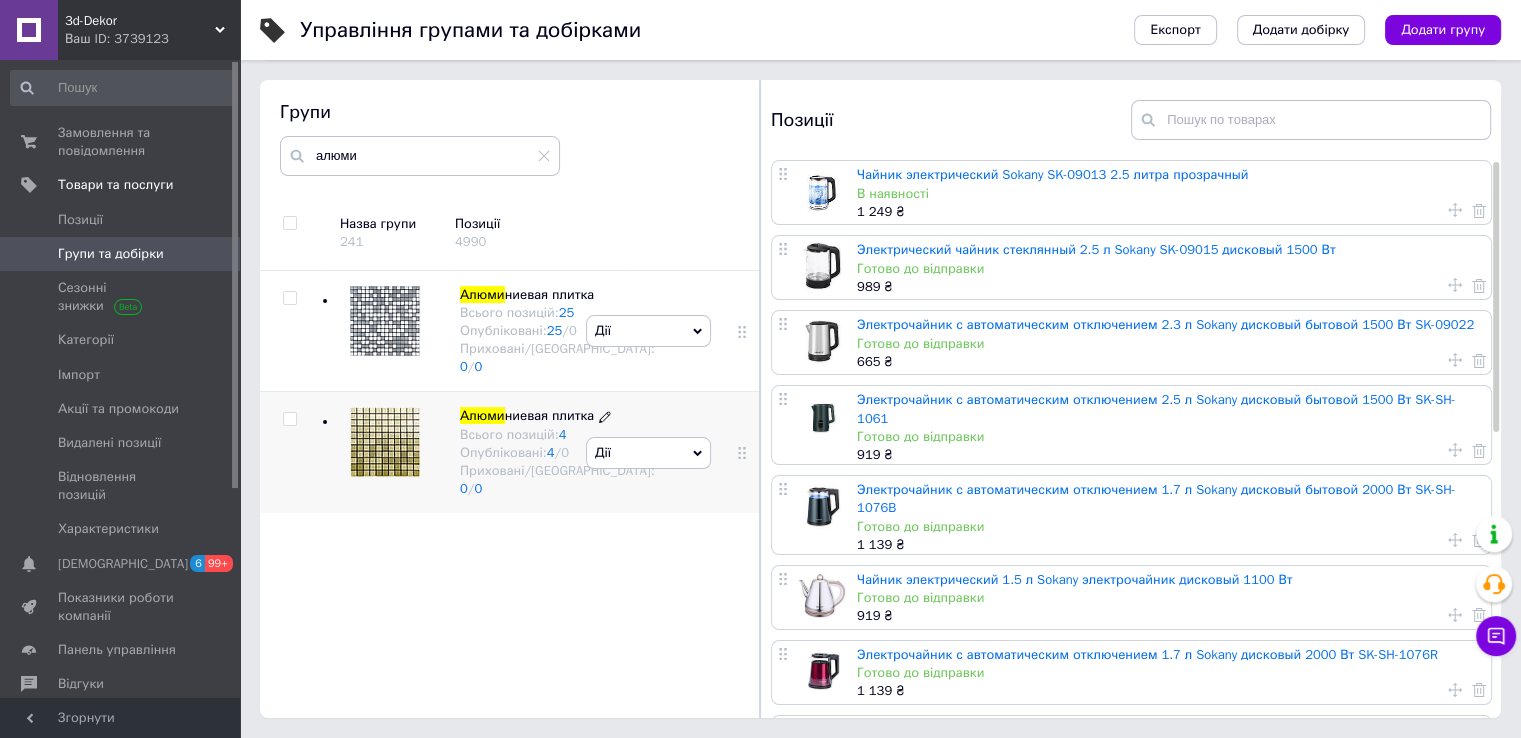 click on "Алюми ниевая плитка Всього позицій:  4 Опубліковані:  4  /  0 Приховані/Видалені:  0  /  0" at bounding box center (547, 452) 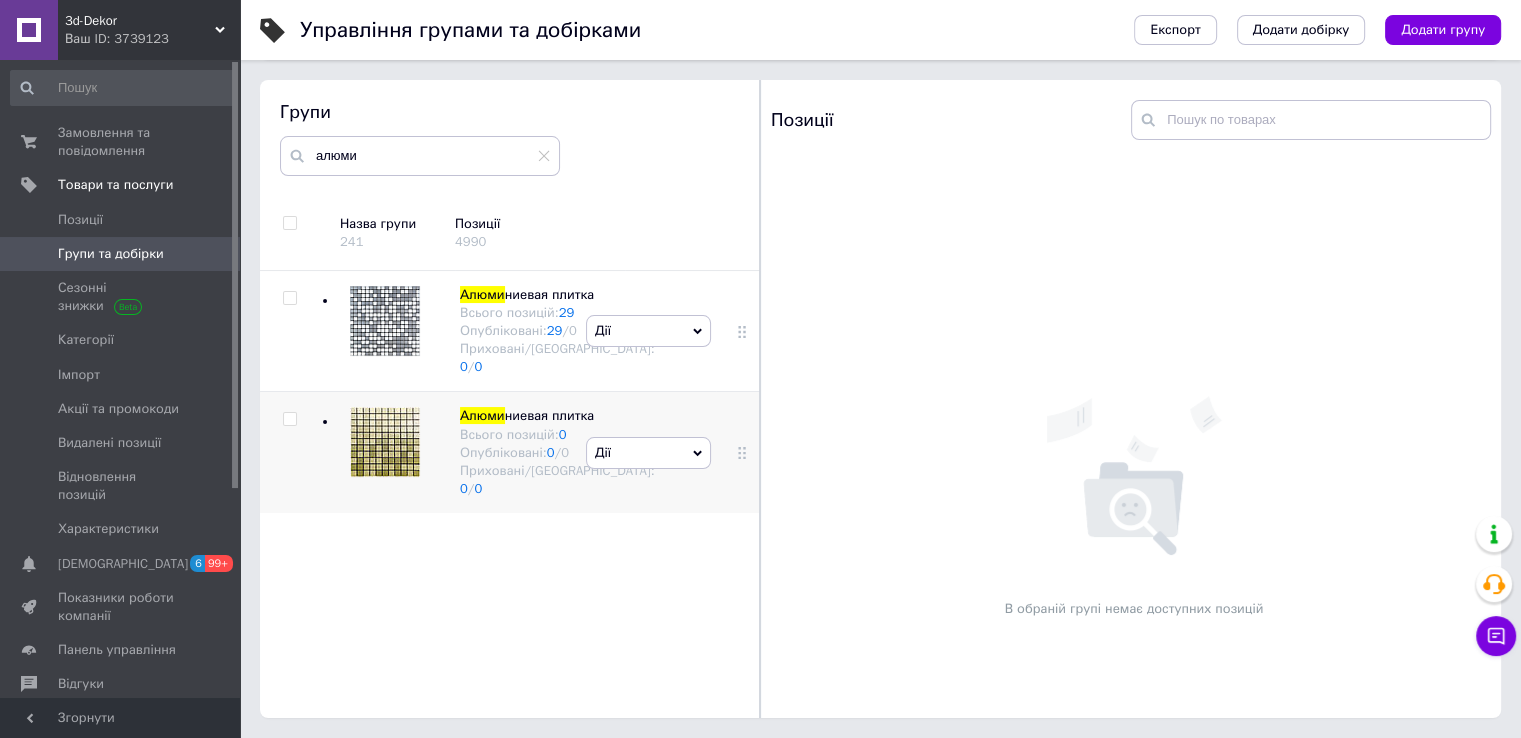 click on "Дії" at bounding box center (648, 453) 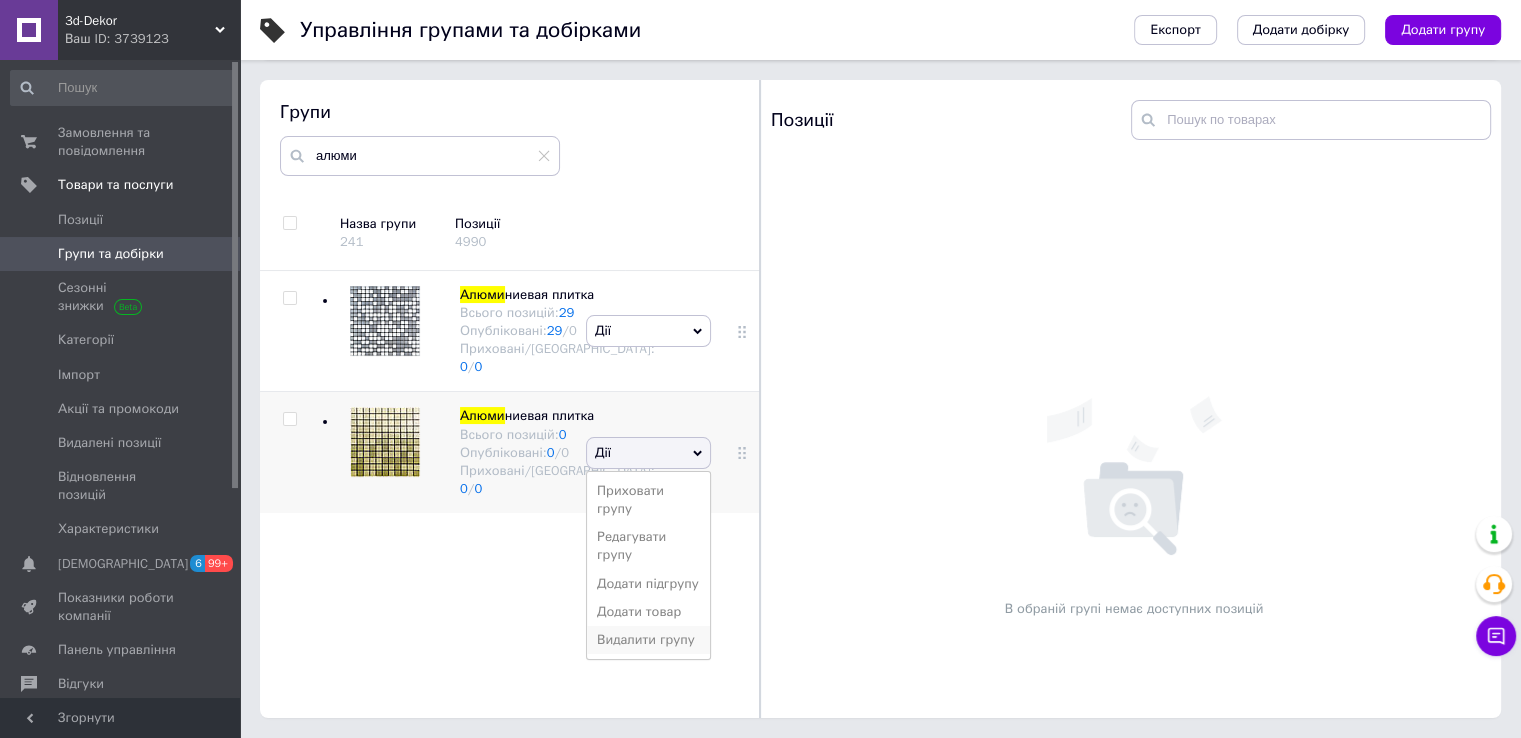 click on "Видалити групу" at bounding box center [648, 640] 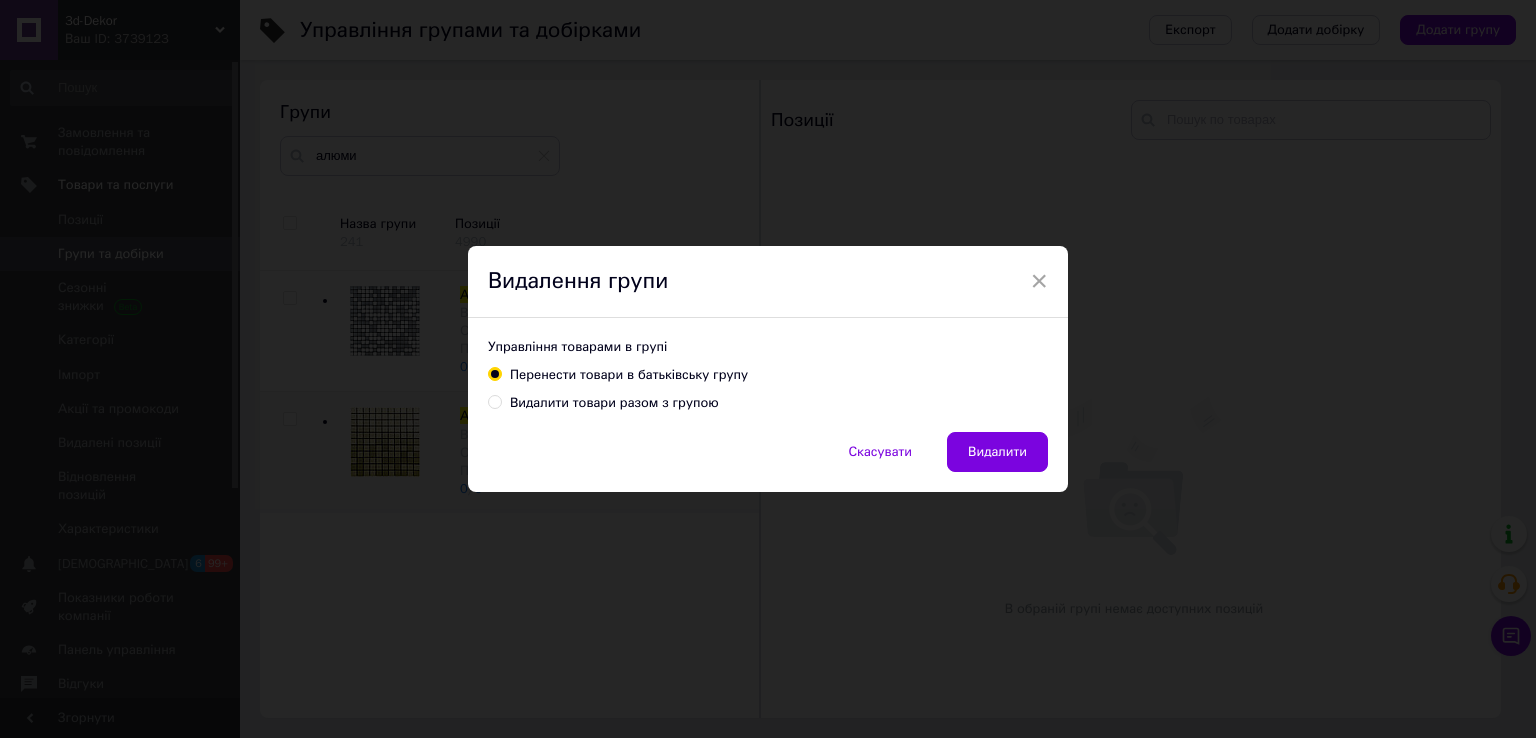 click on "Видалити товари разом з групою" at bounding box center (614, 403) 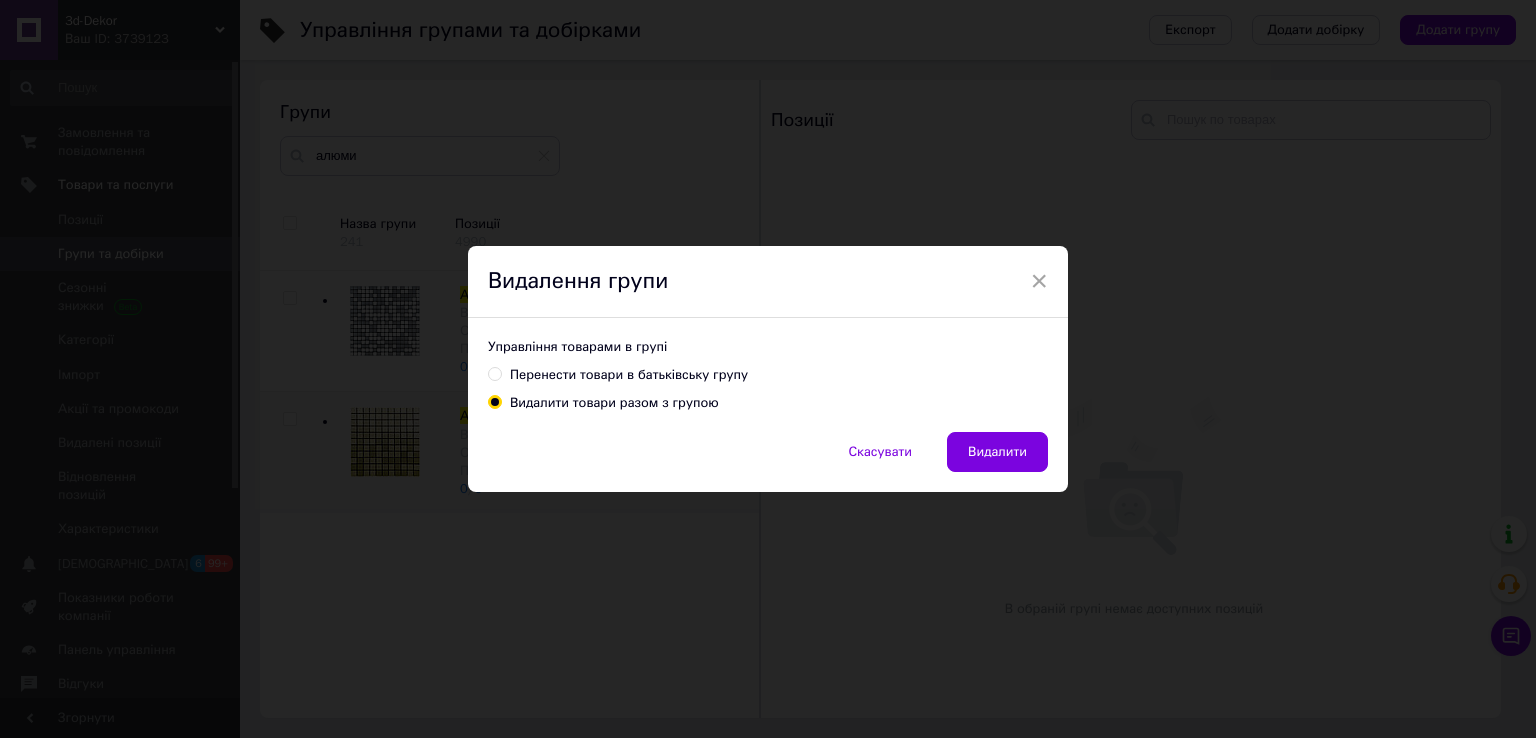 click on "Перенести товари в батьківську групу" at bounding box center [629, 375] 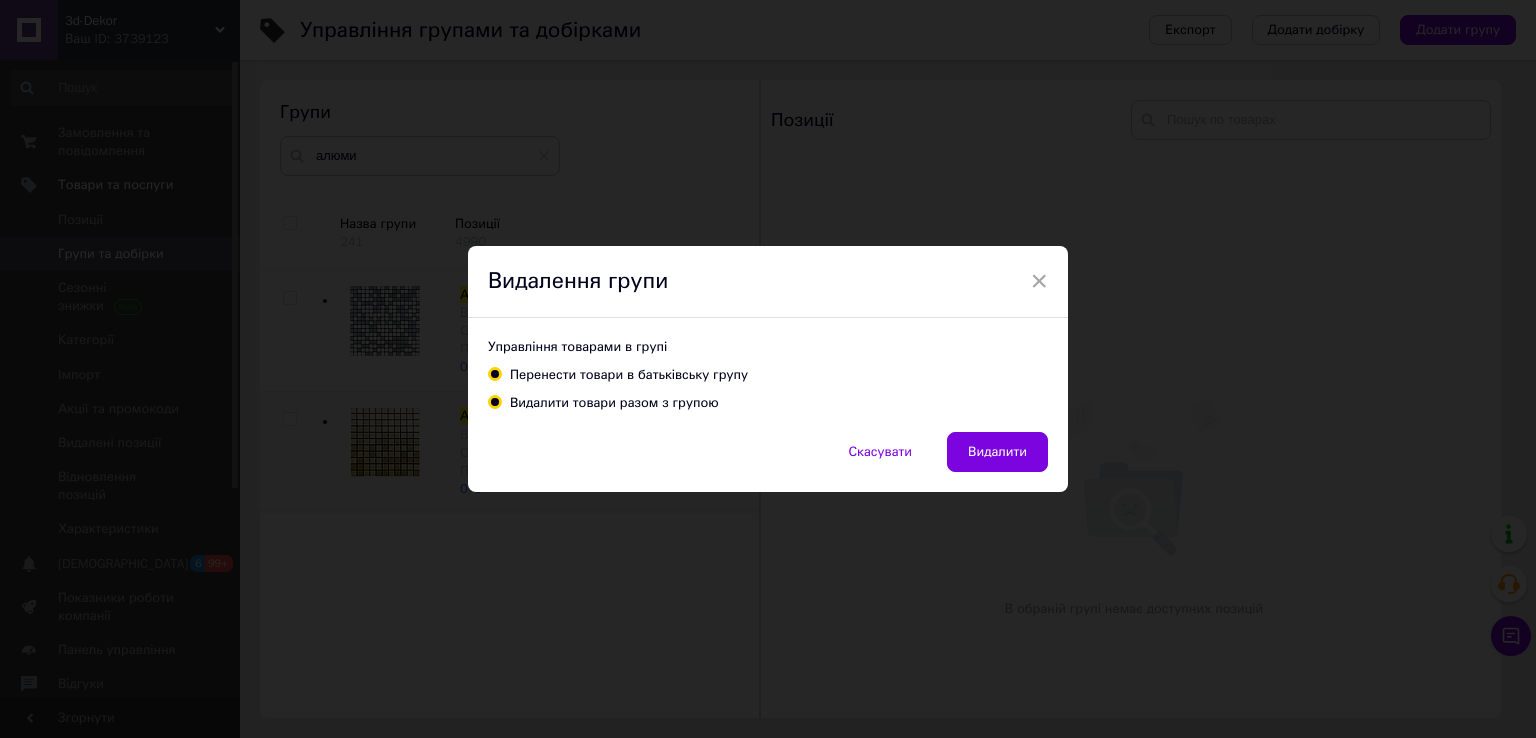 radio on "false" 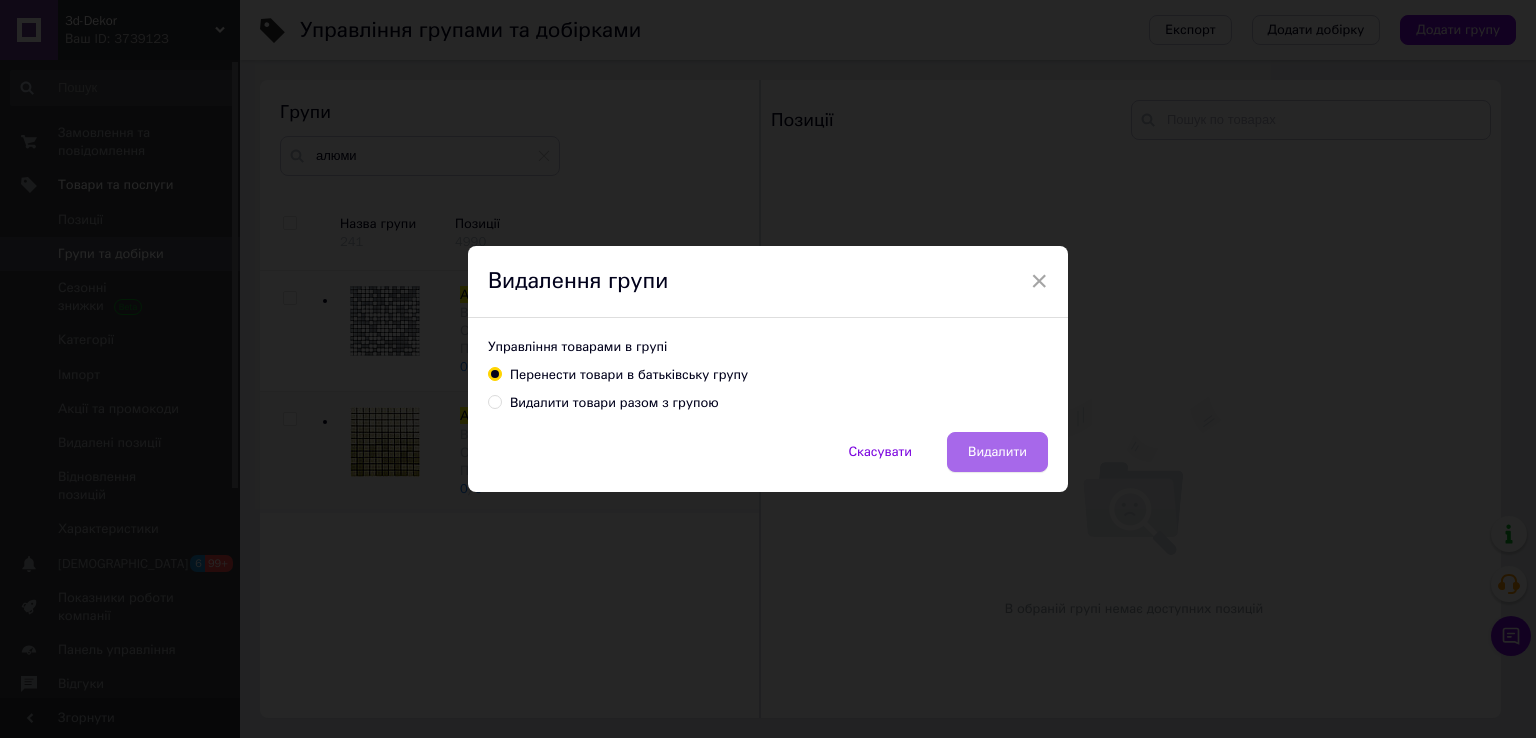 click on "Видалити" at bounding box center (997, 452) 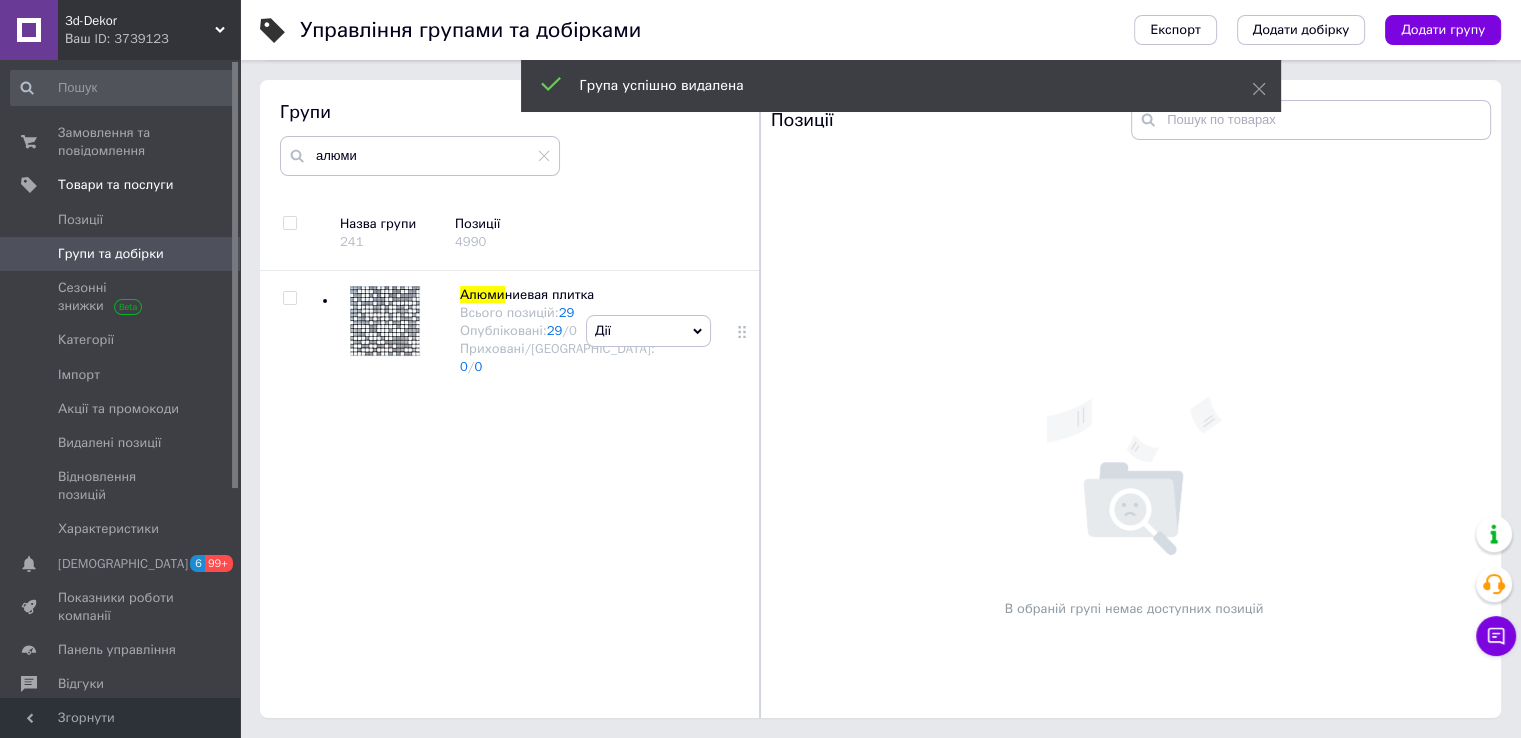 click on "В обраній групі немає доступних позицій" at bounding box center (1134, 506) 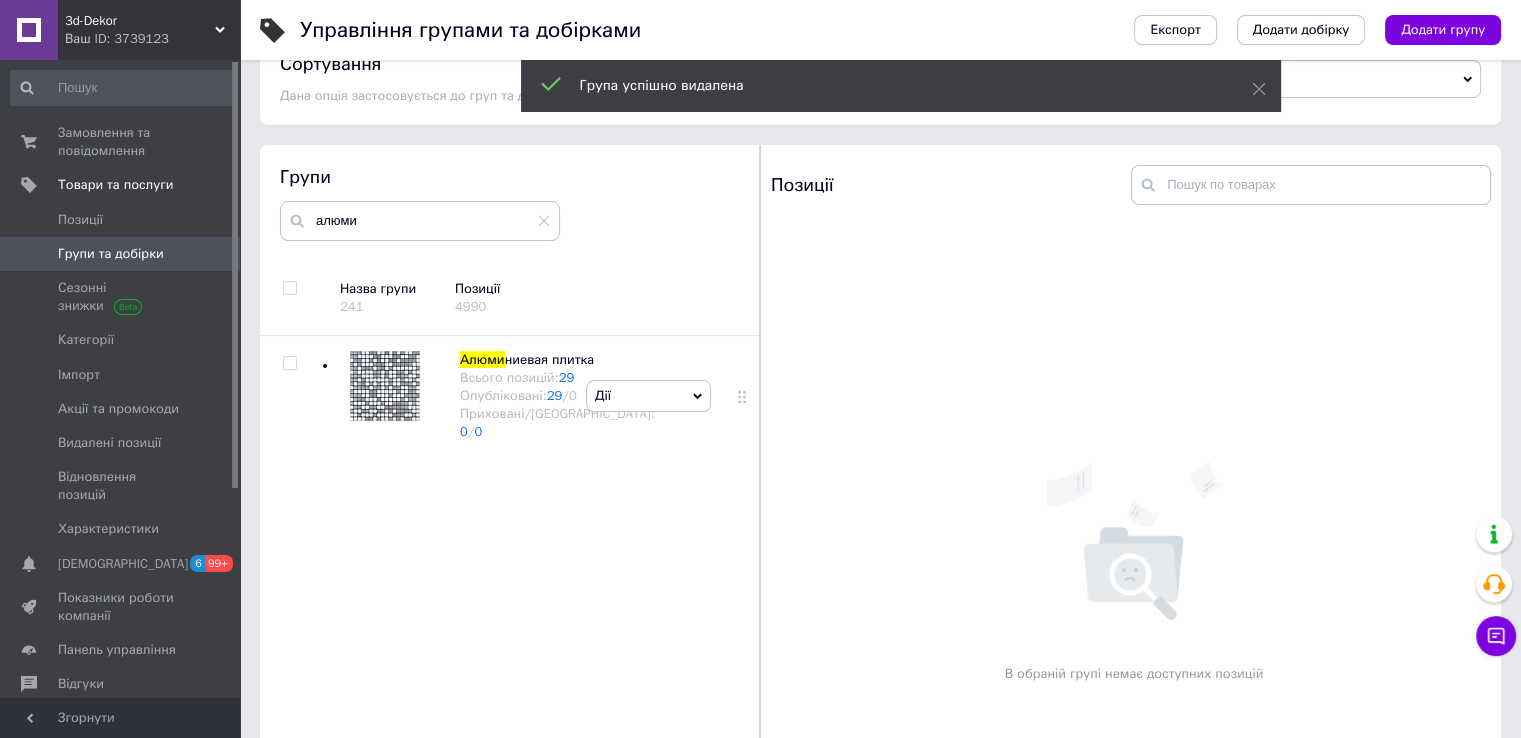 scroll, scrollTop: 44, scrollLeft: 0, axis: vertical 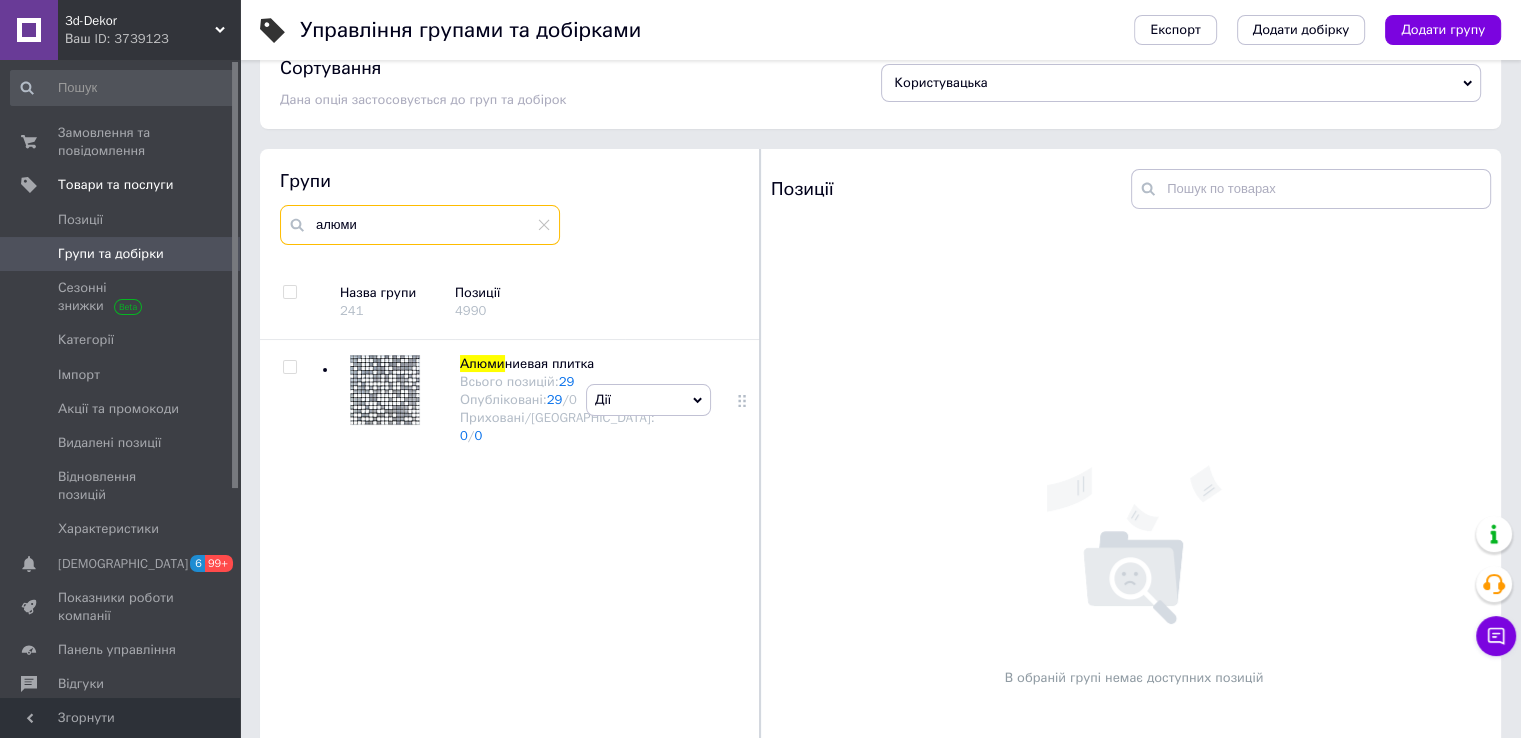 click on "алюми" at bounding box center (420, 225) 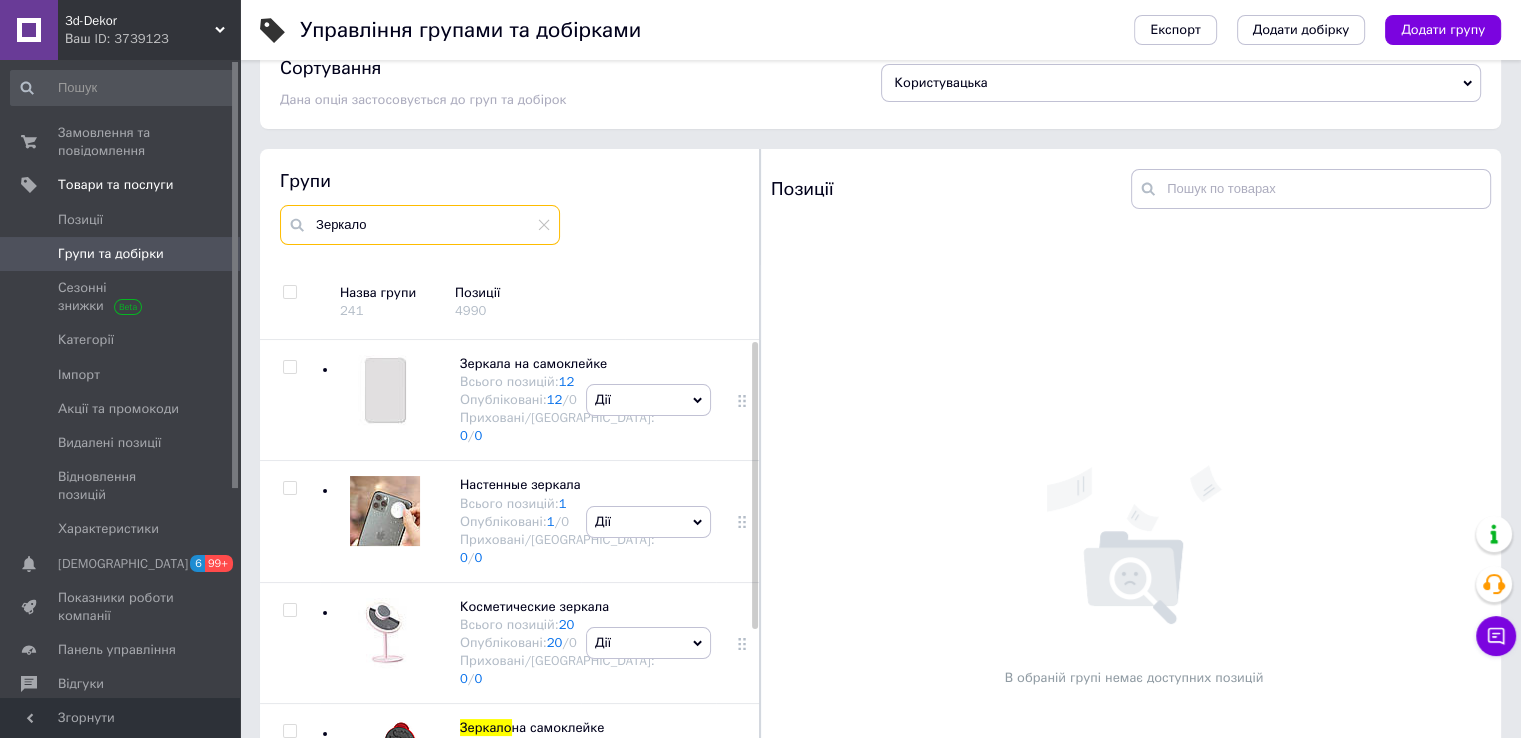 scroll, scrollTop: 108, scrollLeft: 0, axis: vertical 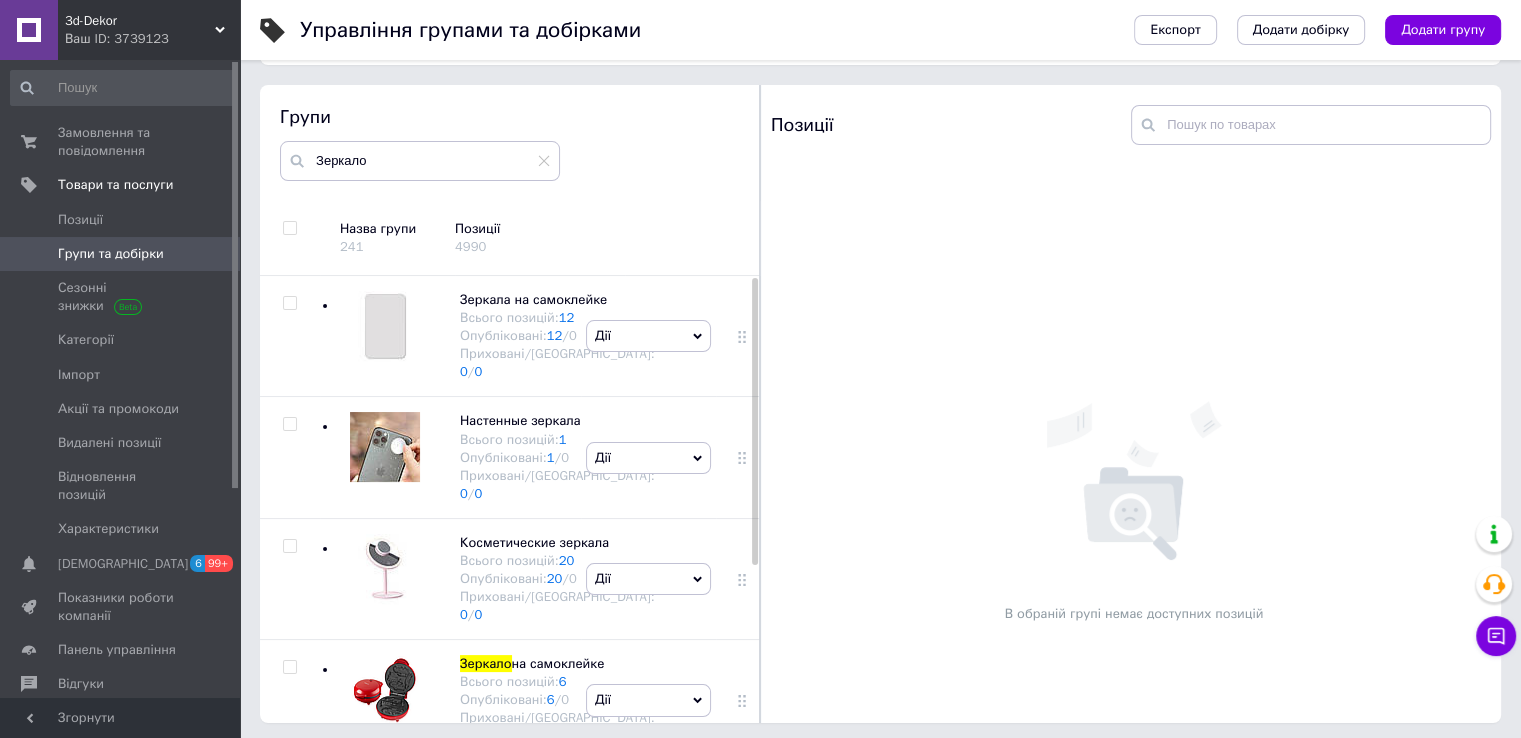 click on "Зеркала на самоклейке Всього позицій:  12 Опубліковані:  12  /  0 Приховані/Видалені:  0  /  0" at bounding box center [547, 336] 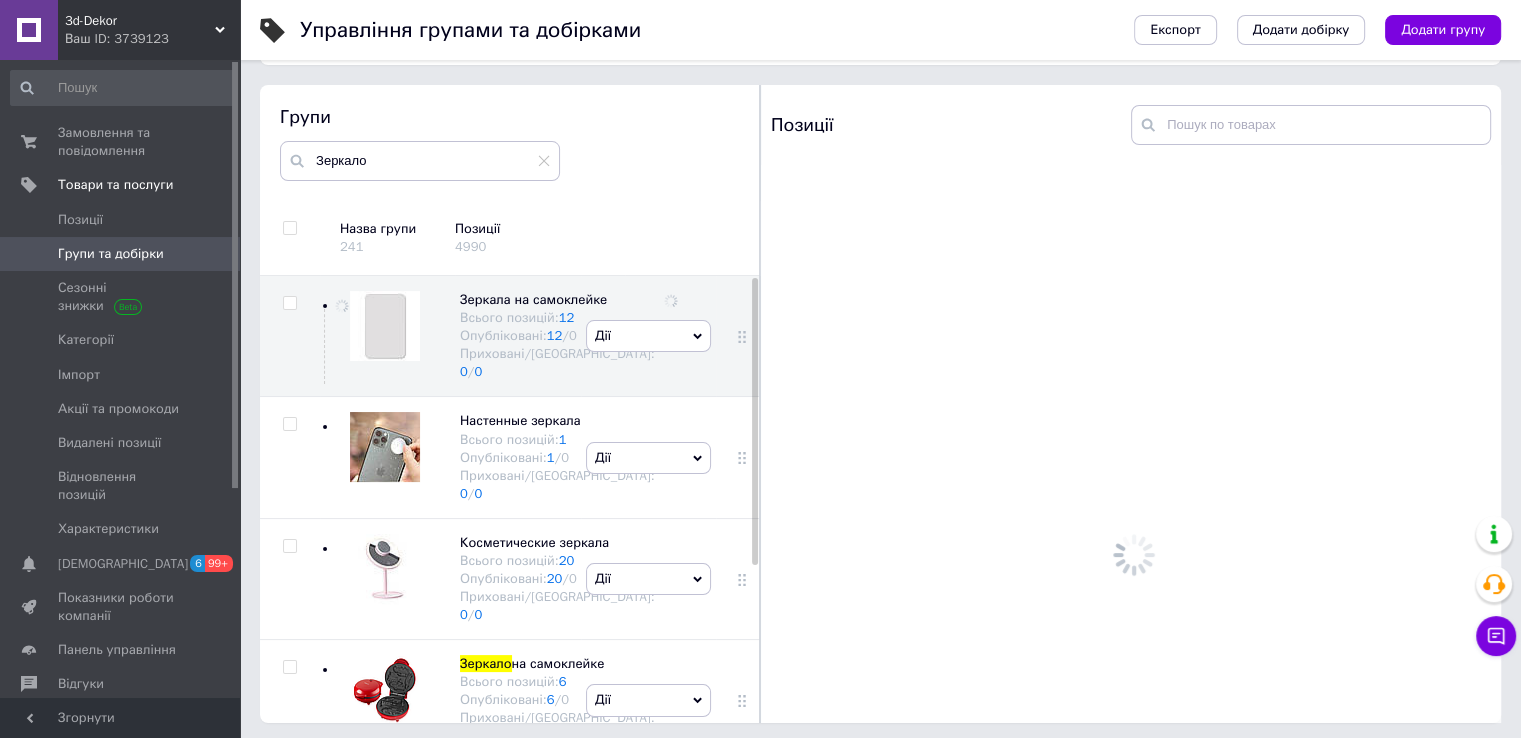 click on "Зеркала на самоклейке Всього позицій:  12 Опубліковані:  12  /  0 Приховані/Видалені:  0  /  0" at bounding box center [547, 336] 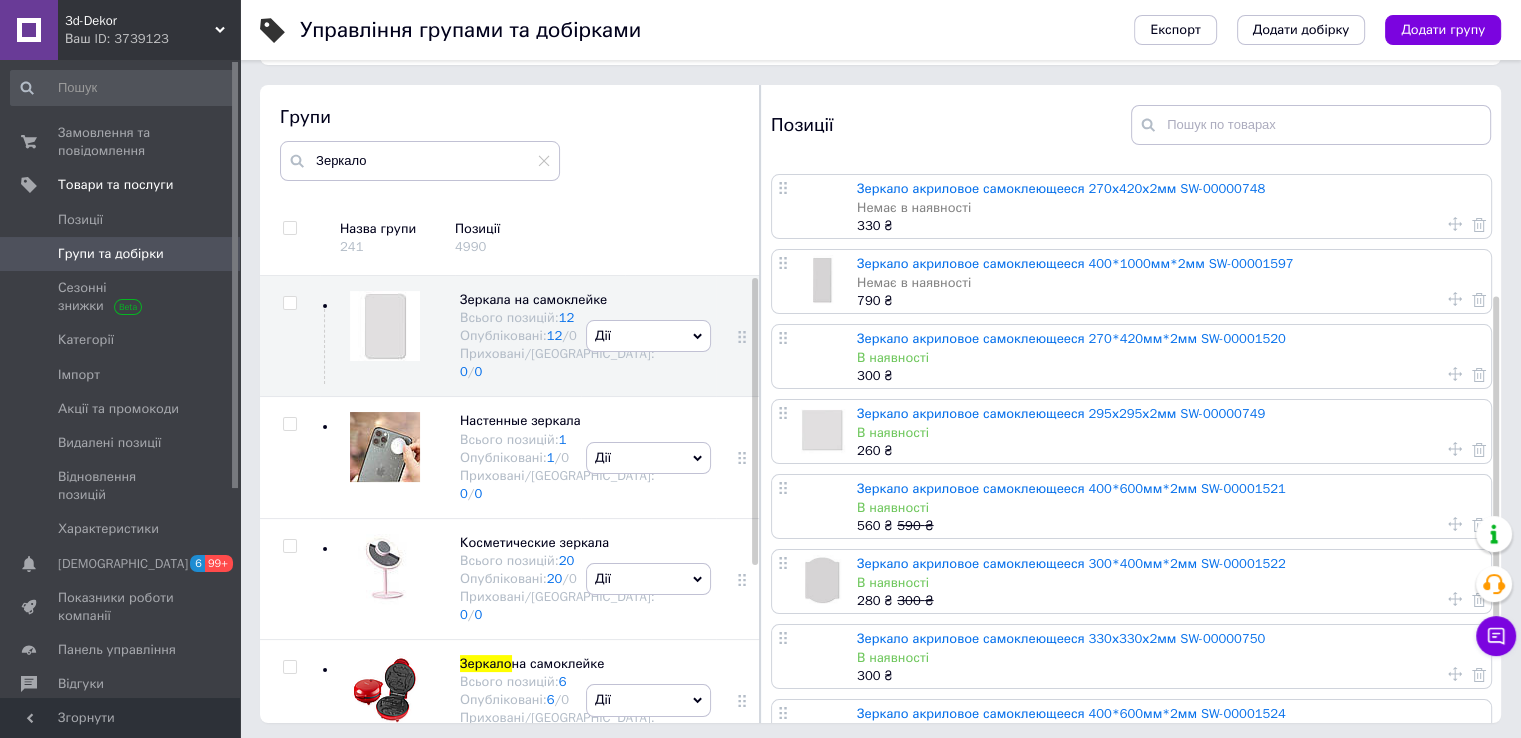 scroll, scrollTop: 361, scrollLeft: 0, axis: vertical 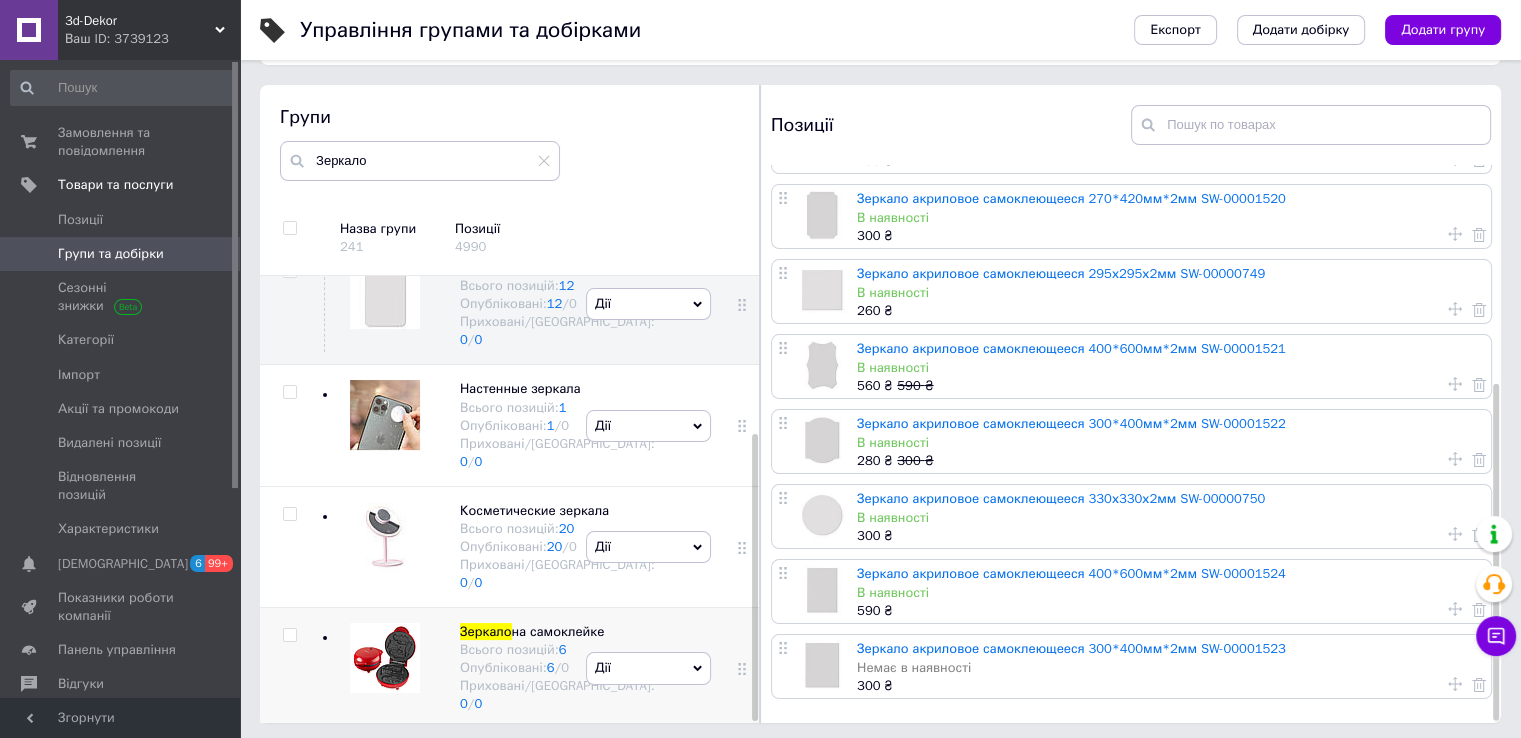 click on "Дії Приховати групу Редагувати групу Додати підгрупу Додати товар Видалити групу" at bounding box center [648, 668] 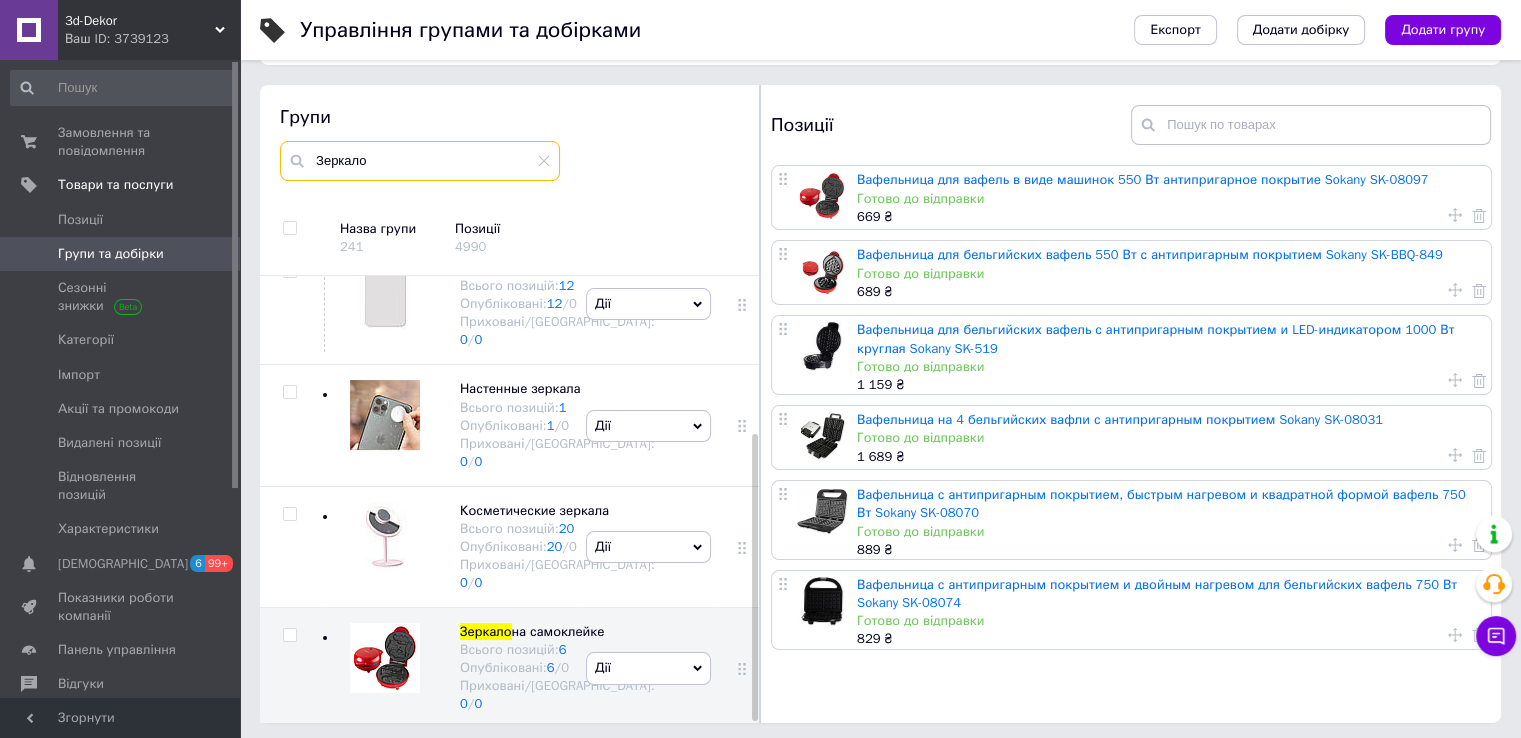click on "Зеркало" at bounding box center (420, 161) 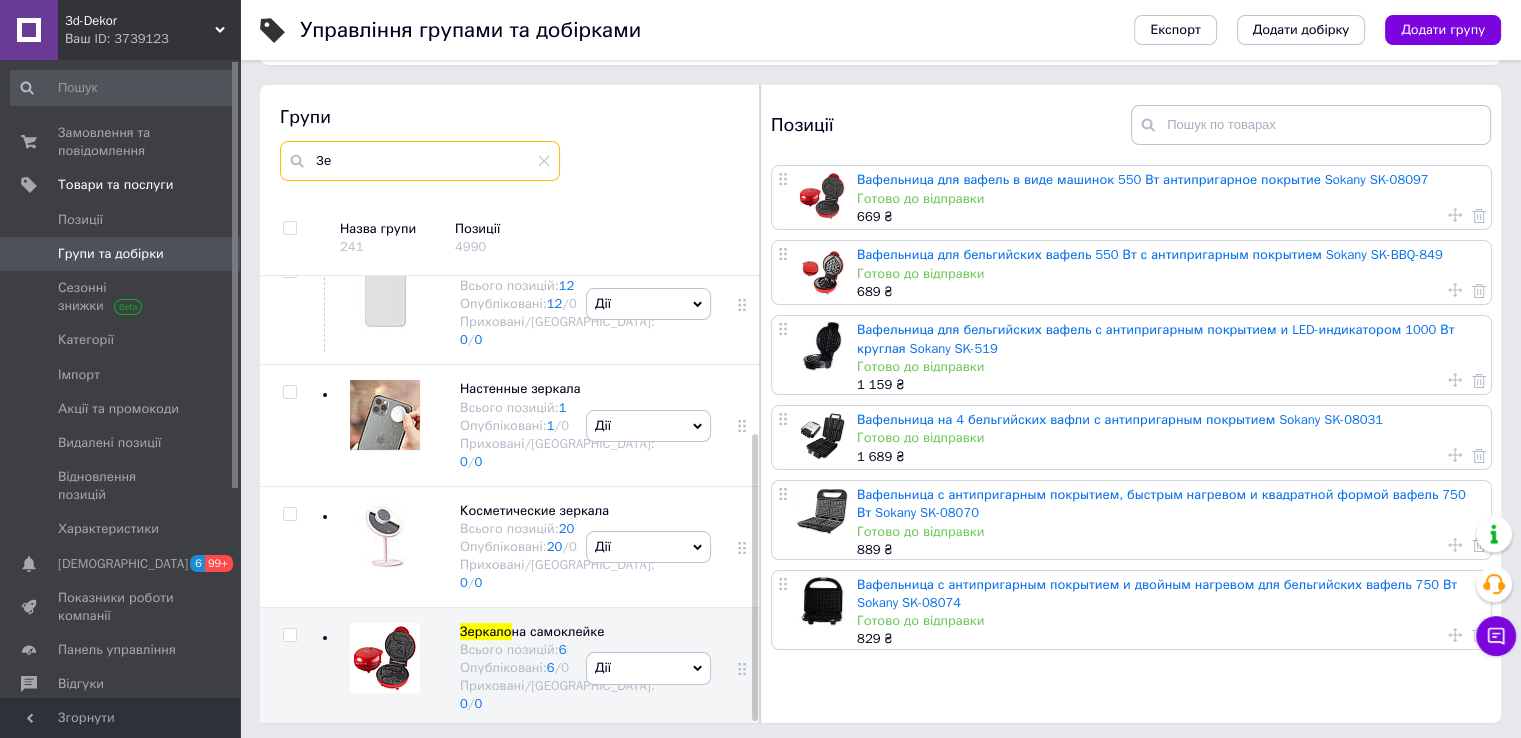 type on "З" 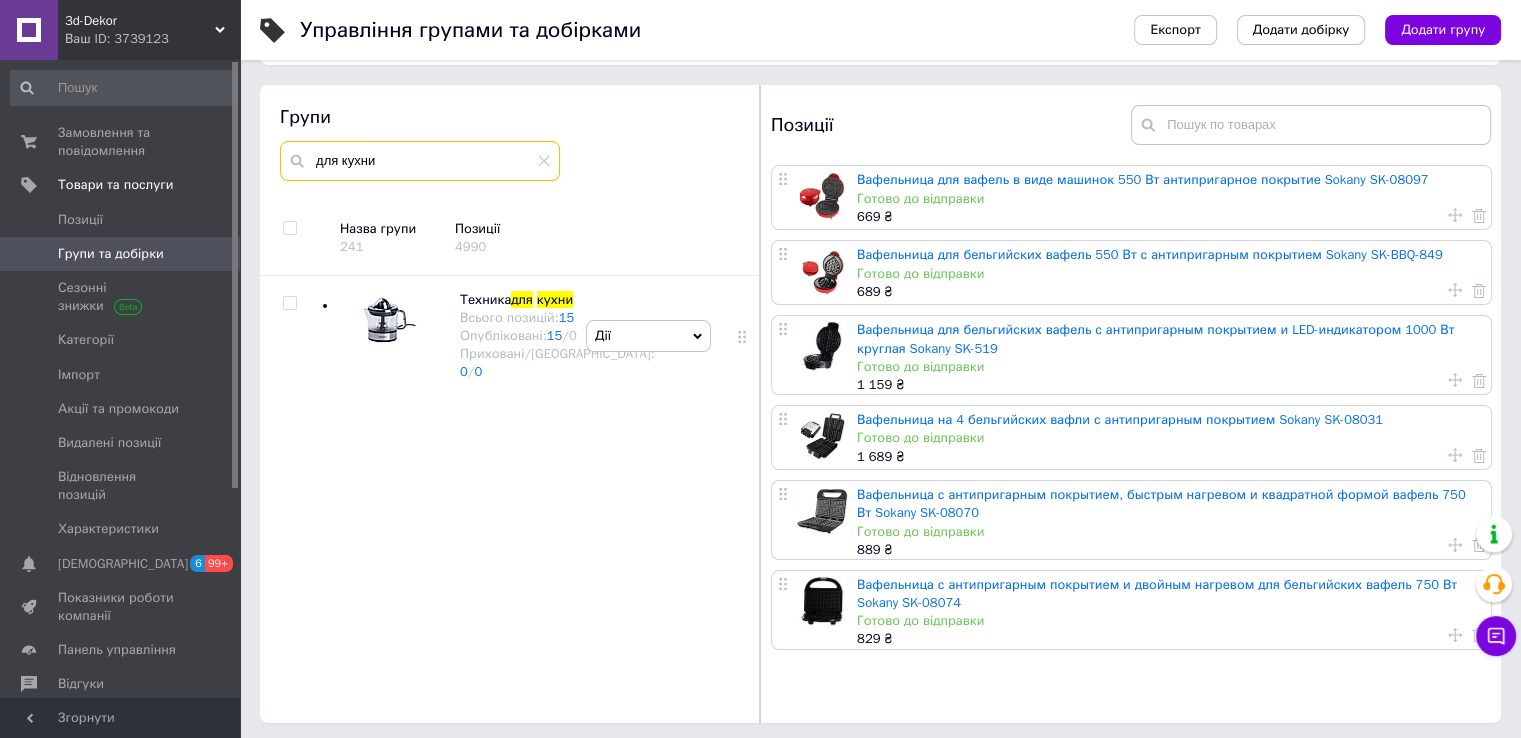 scroll, scrollTop: 0, scrollLeft: 0, axis: both 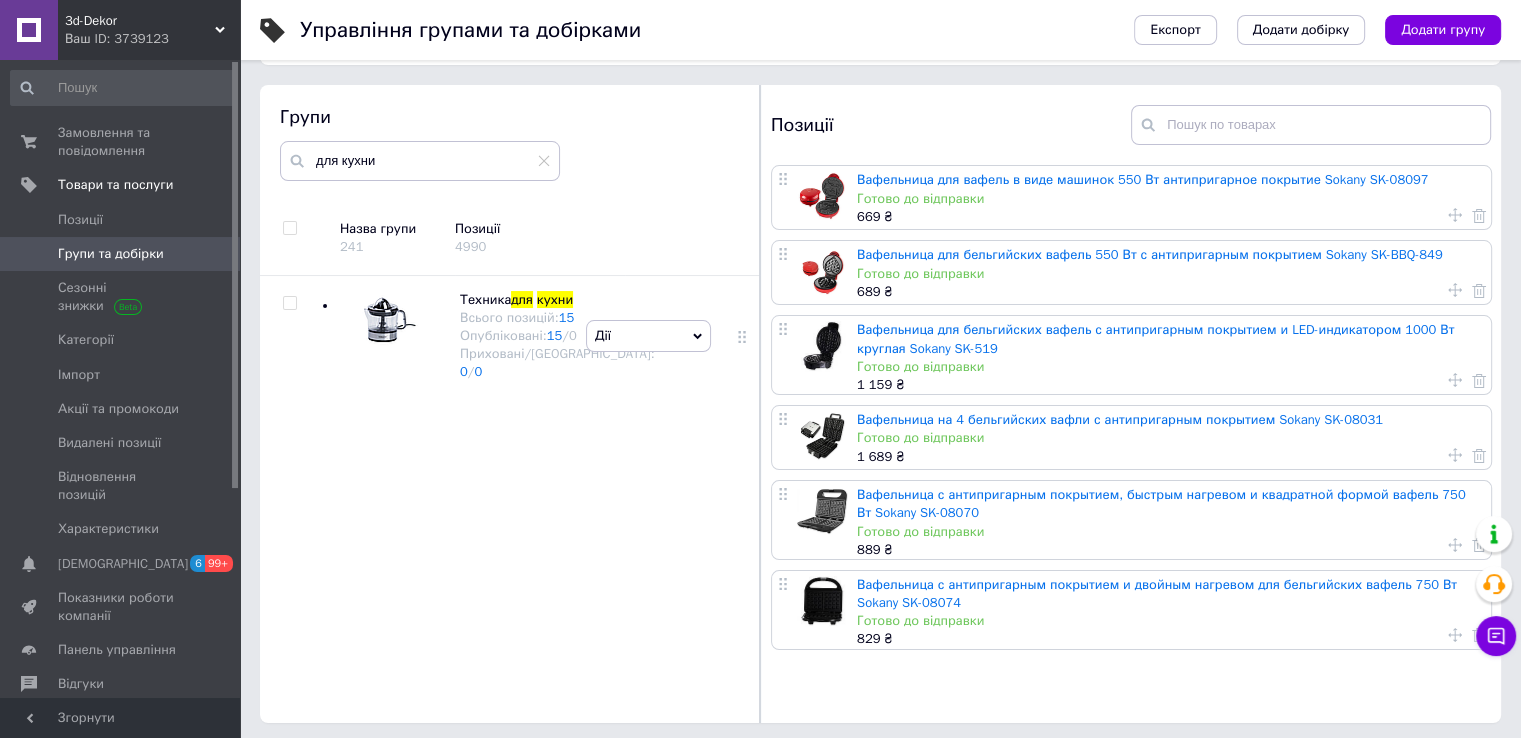 click at bounding box center [784, 583] 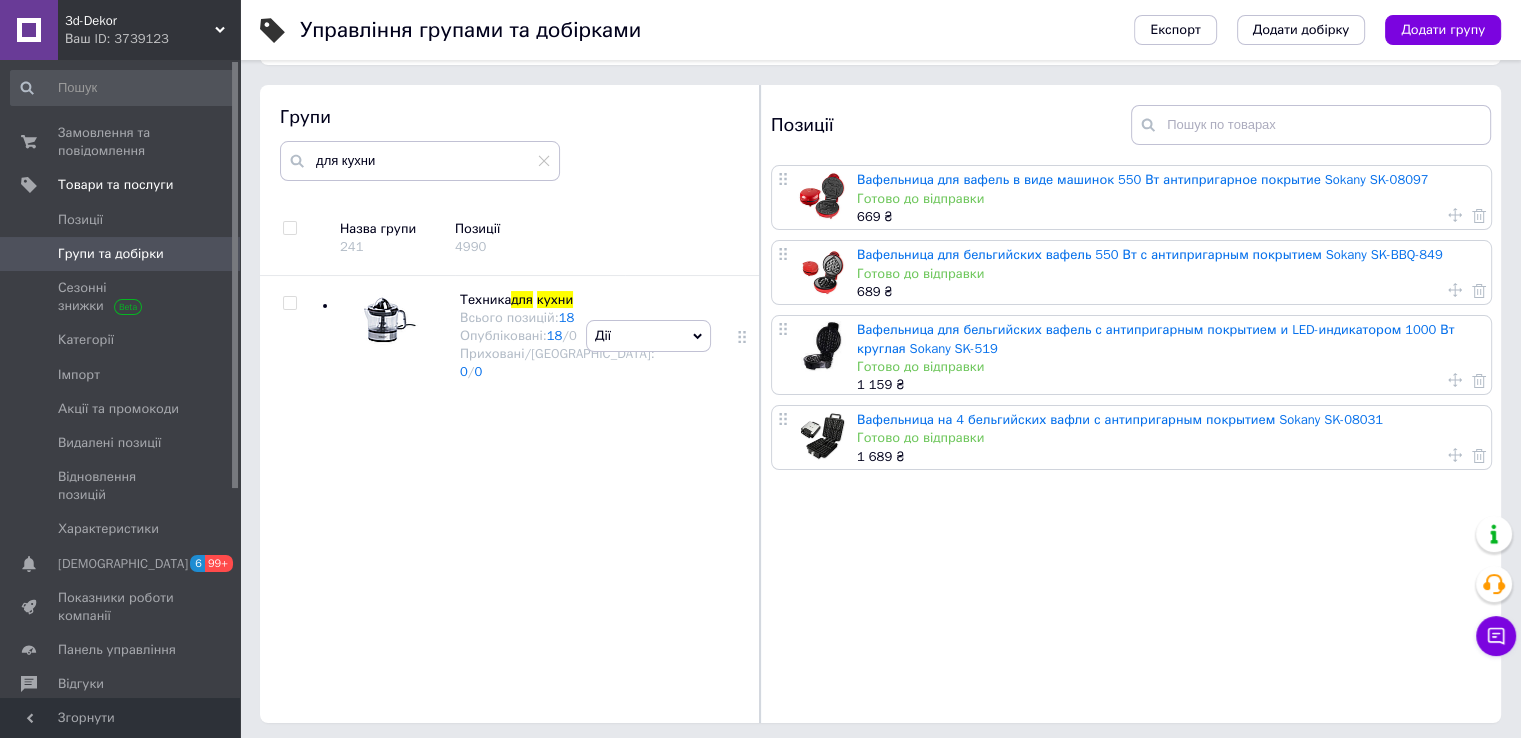 click at bounding box center (784, 418) 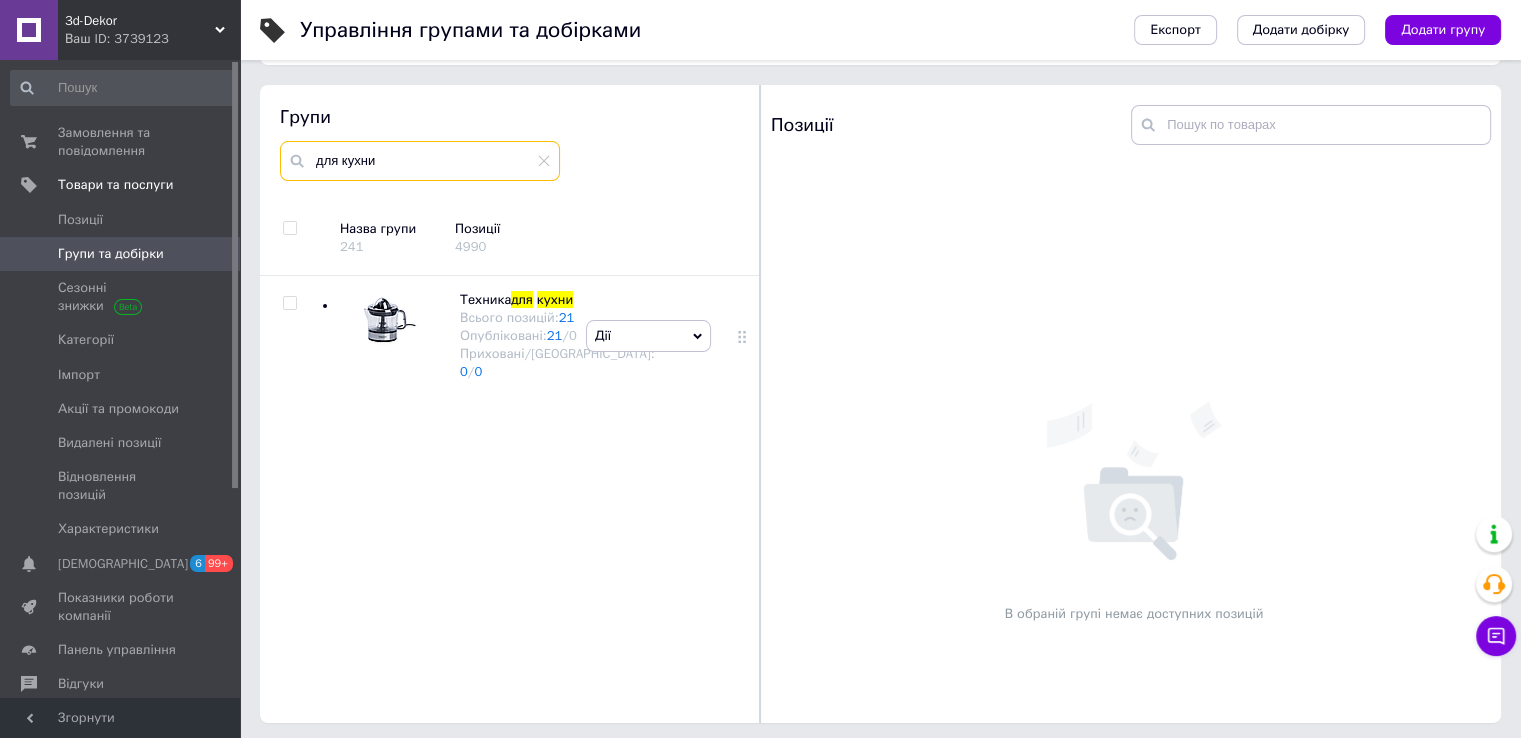 click on "для кухни" at bounding box center [420, 161] 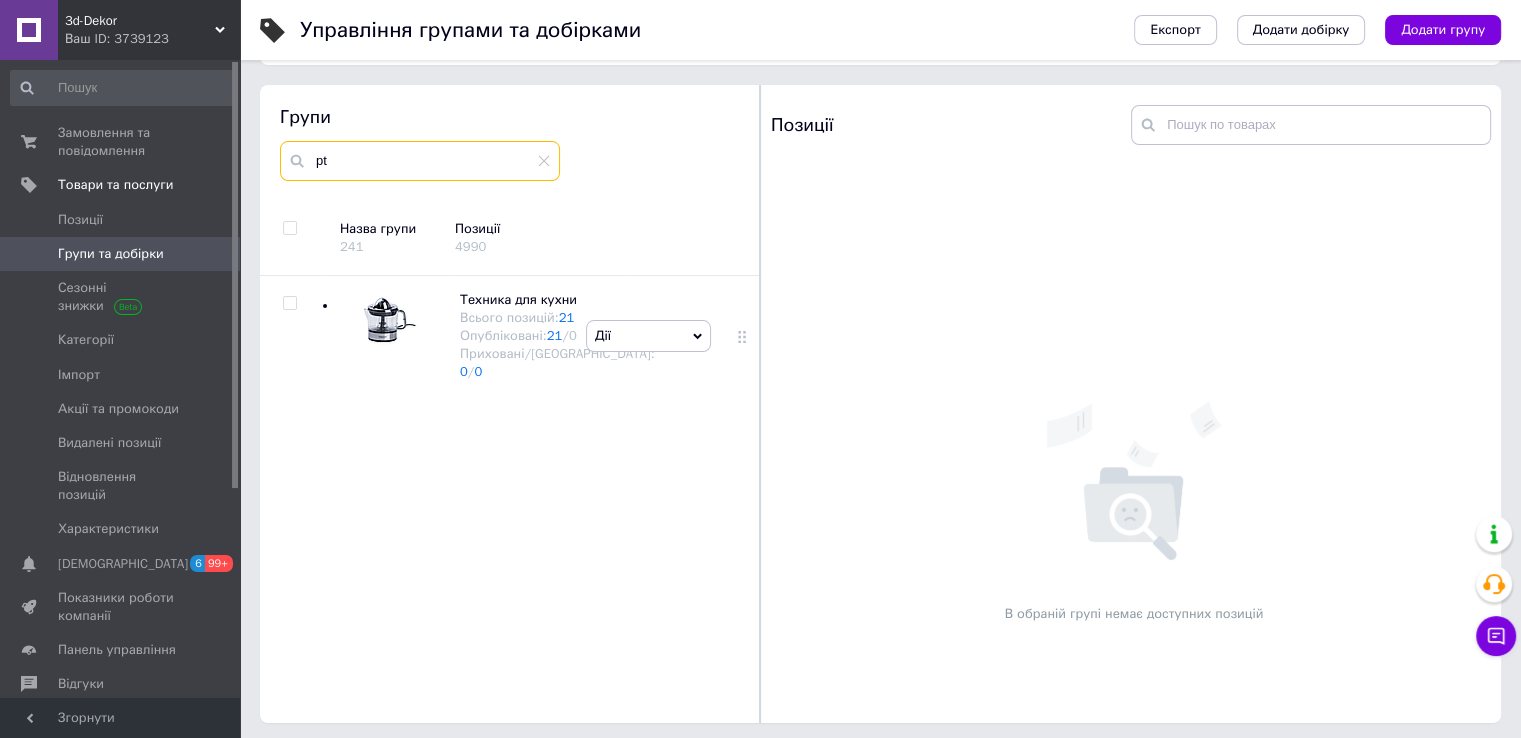 type on "p" 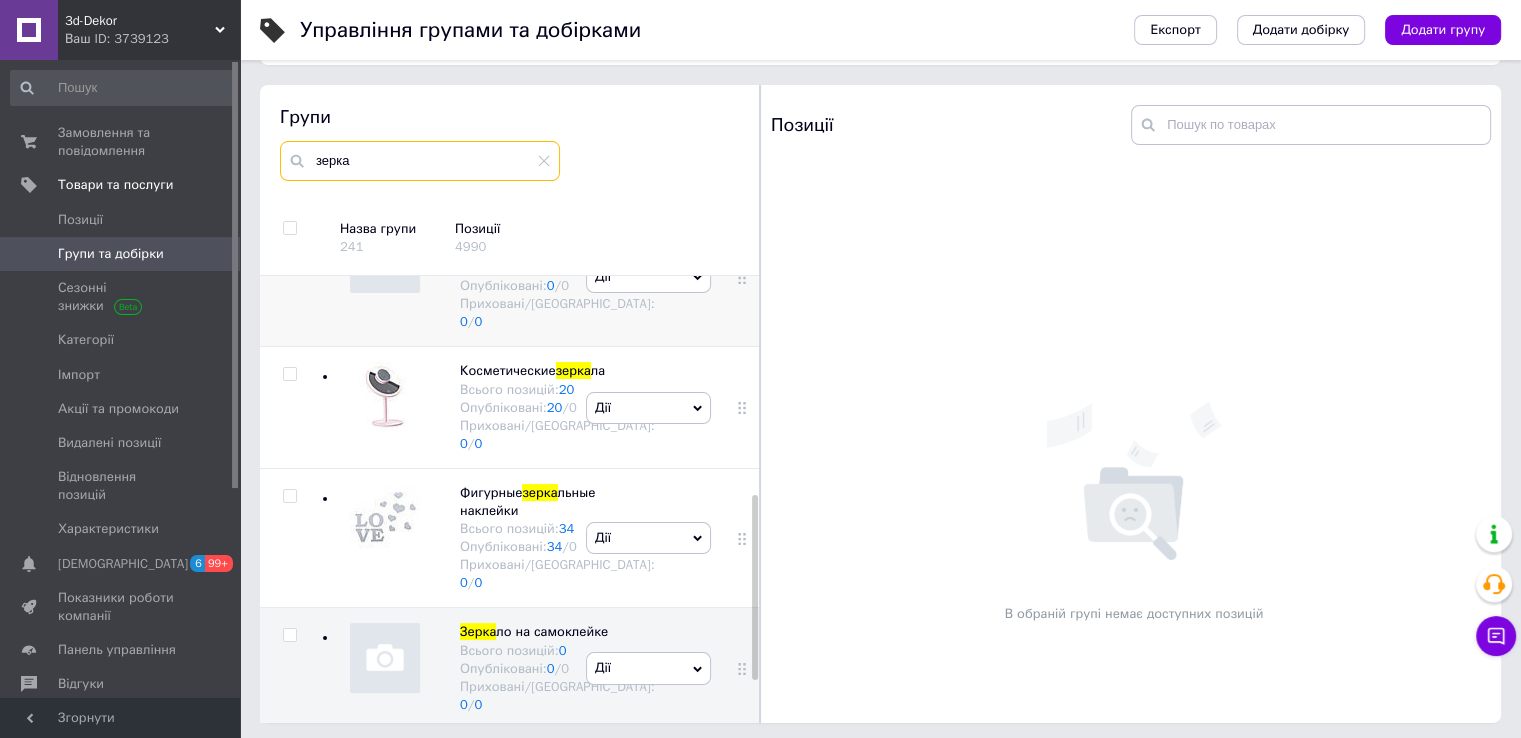 scroll, scrollTop: 628, scrollLeft: 0, axis: vertical 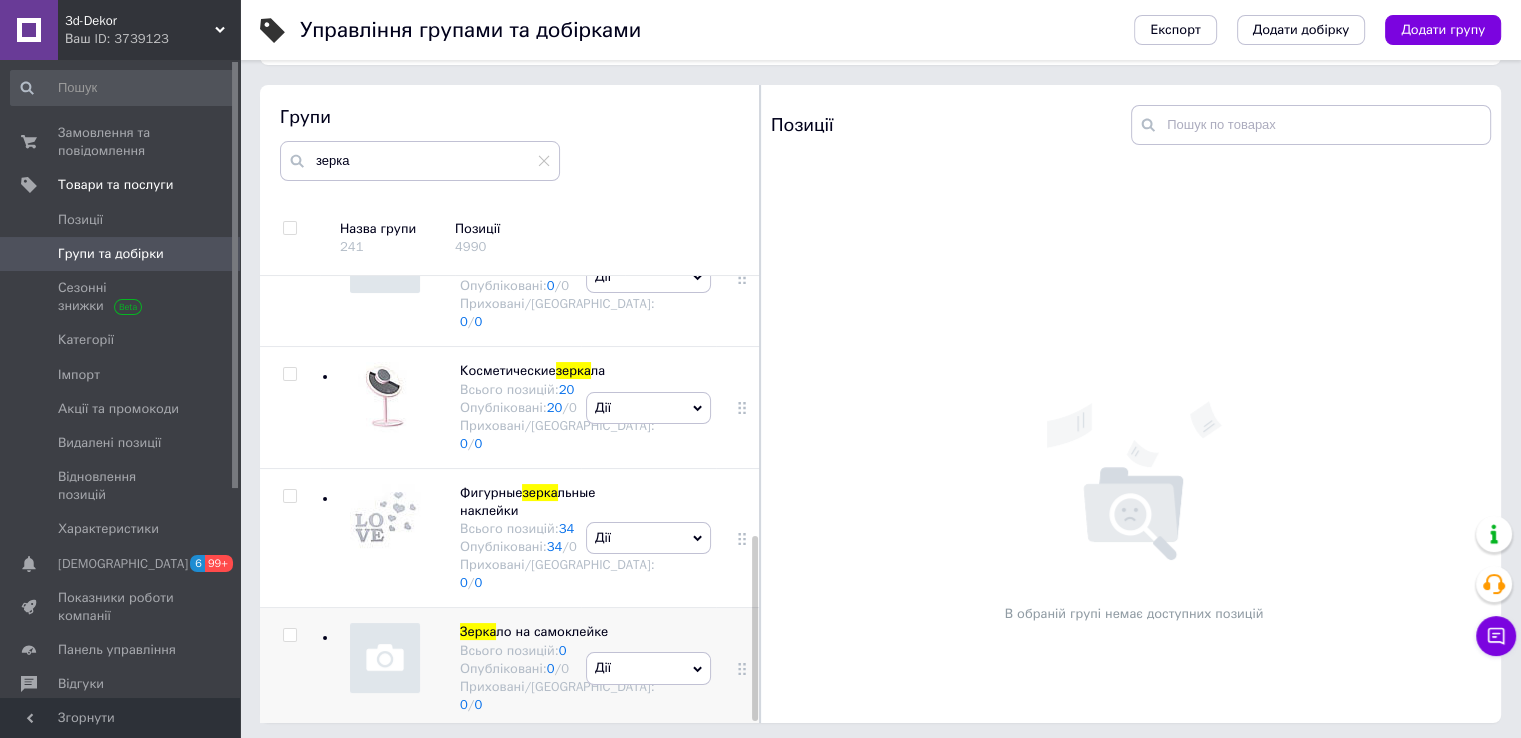 click on "Дії" at bounding box center (648, 668) 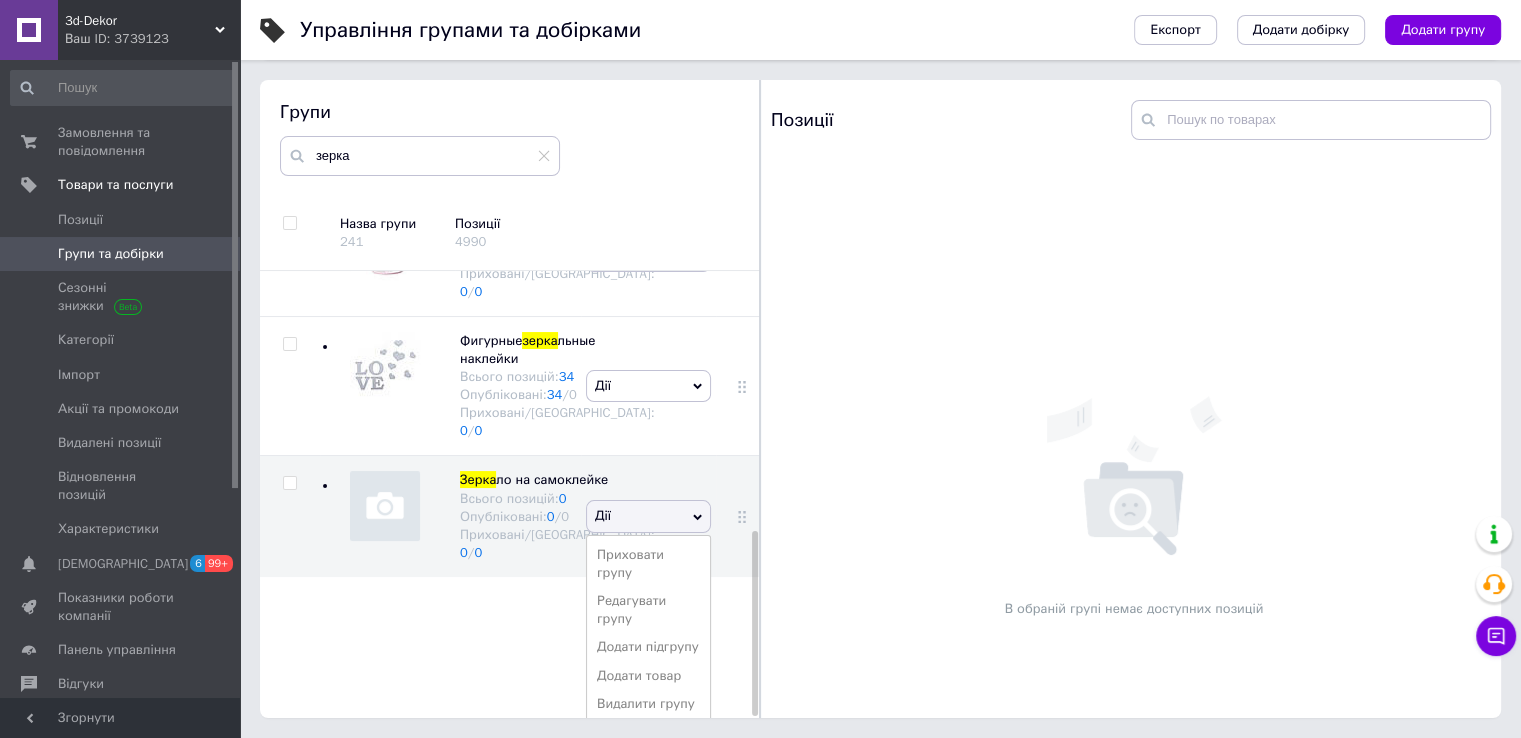 scroll, scrollTop: 112, scrollLeft: 0, axis: vertical 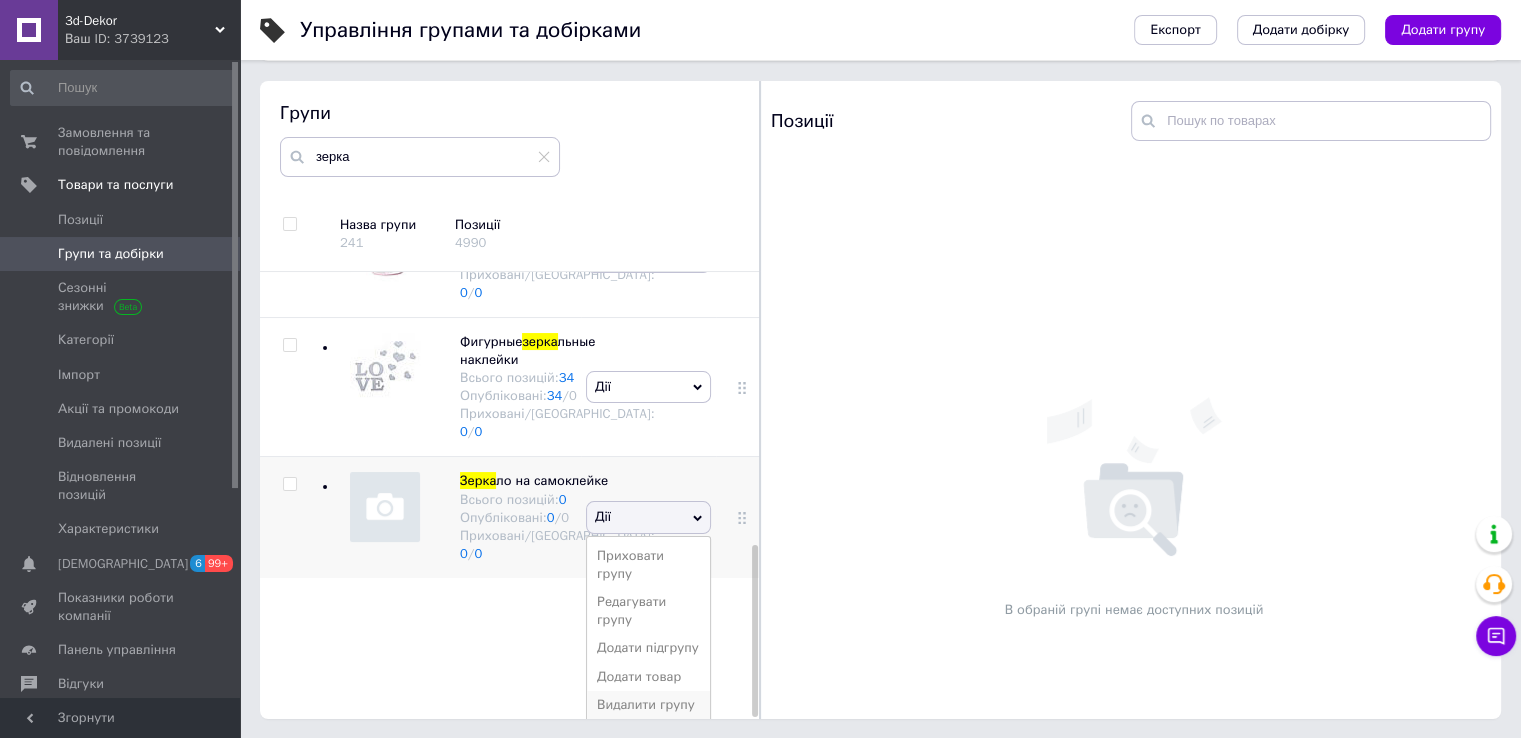 click on "Видалити групу" at bounding box center (648, 705) 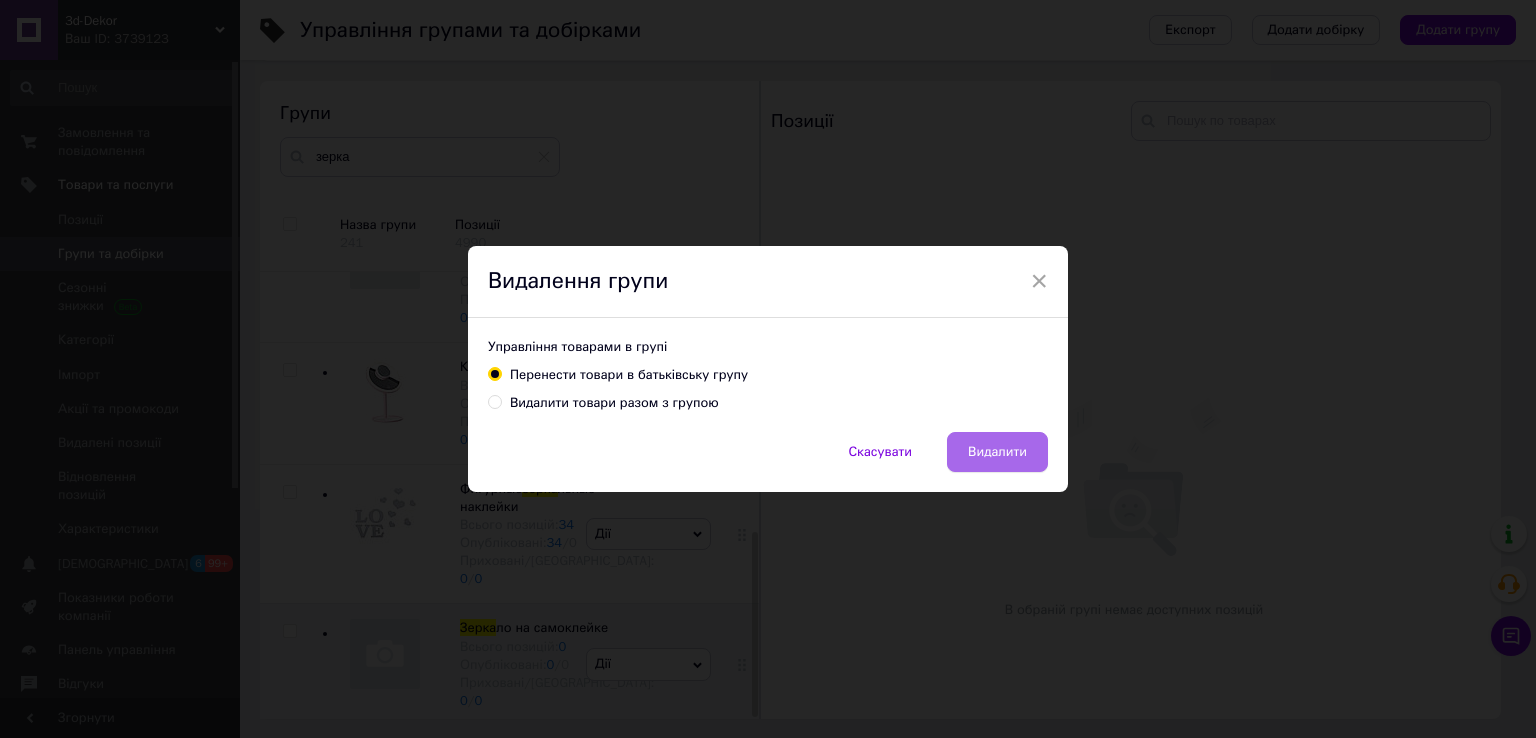 click on "Видалити" at bounding box center (997, 452) 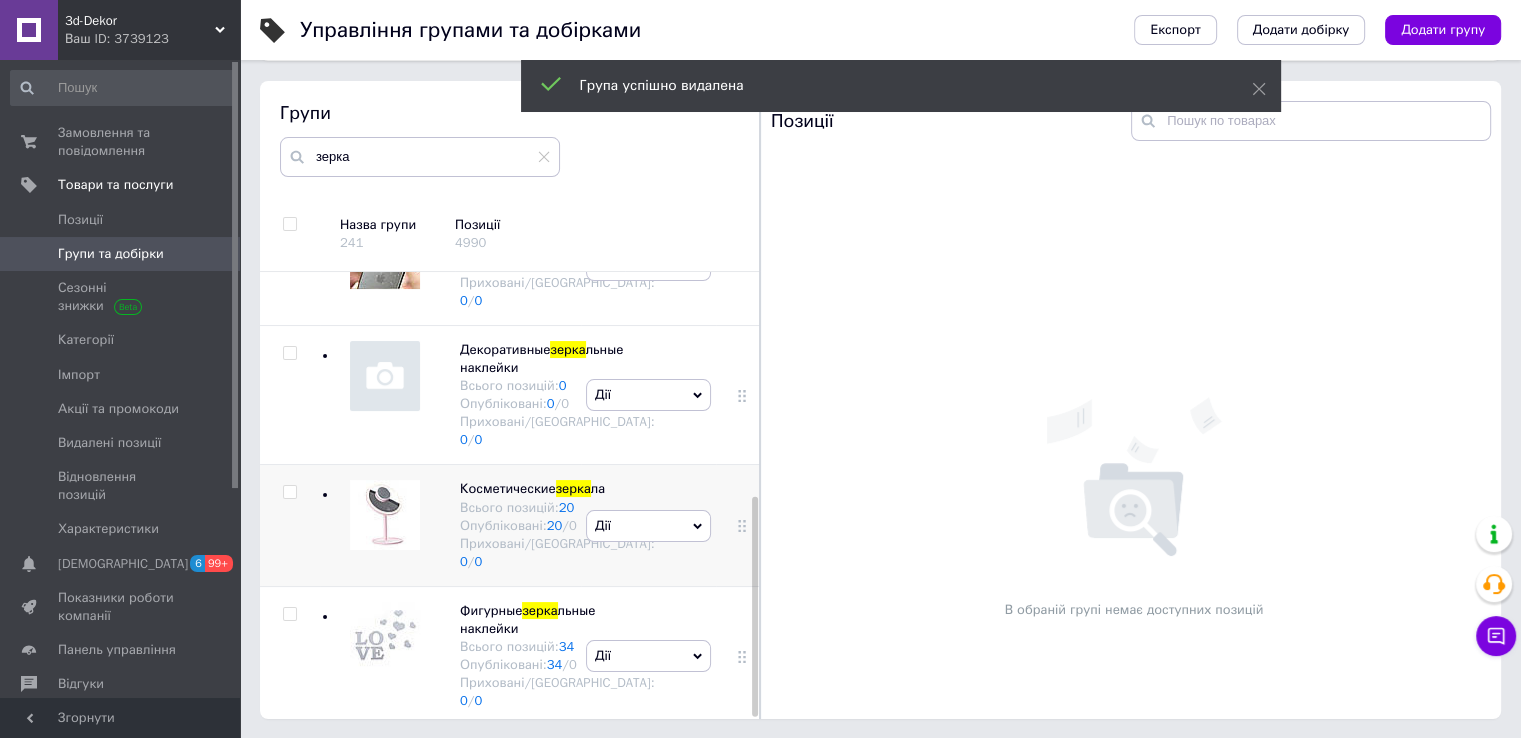 scroll, scrollTop: 155, scrollLeft: 0, axis: vertical 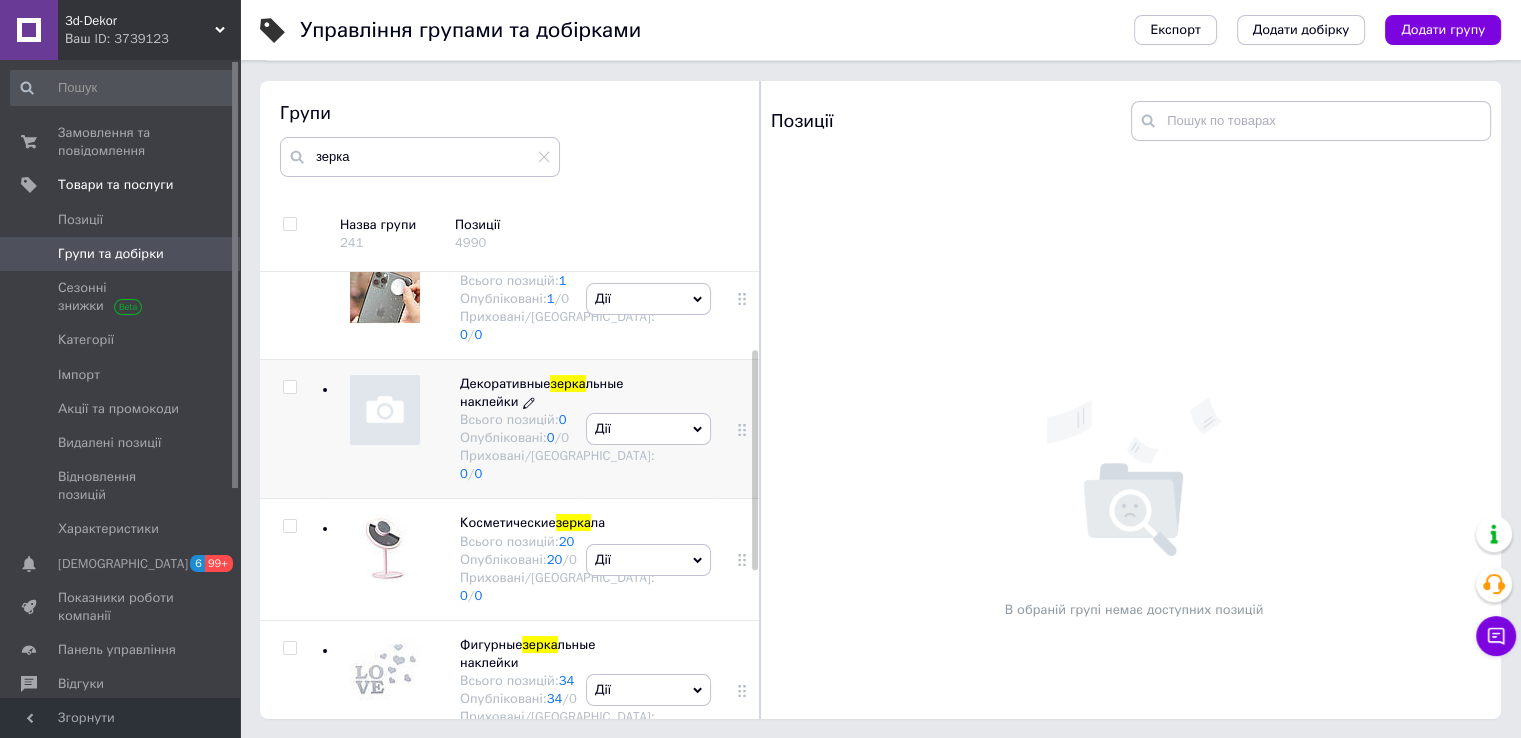 click on "Декоративные" at bounding box center [505, 383] 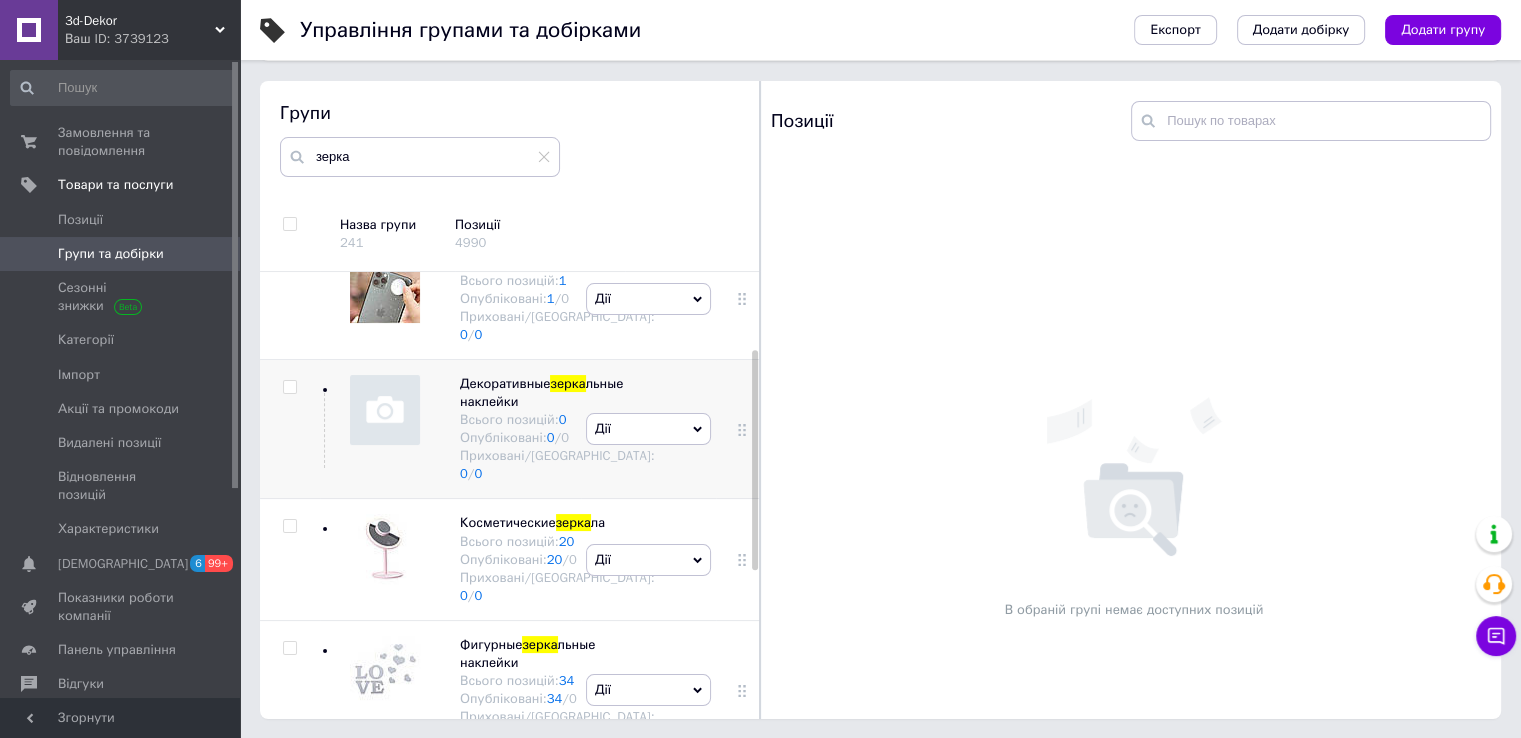 click on "Дії" at bounding box center [648, 429] 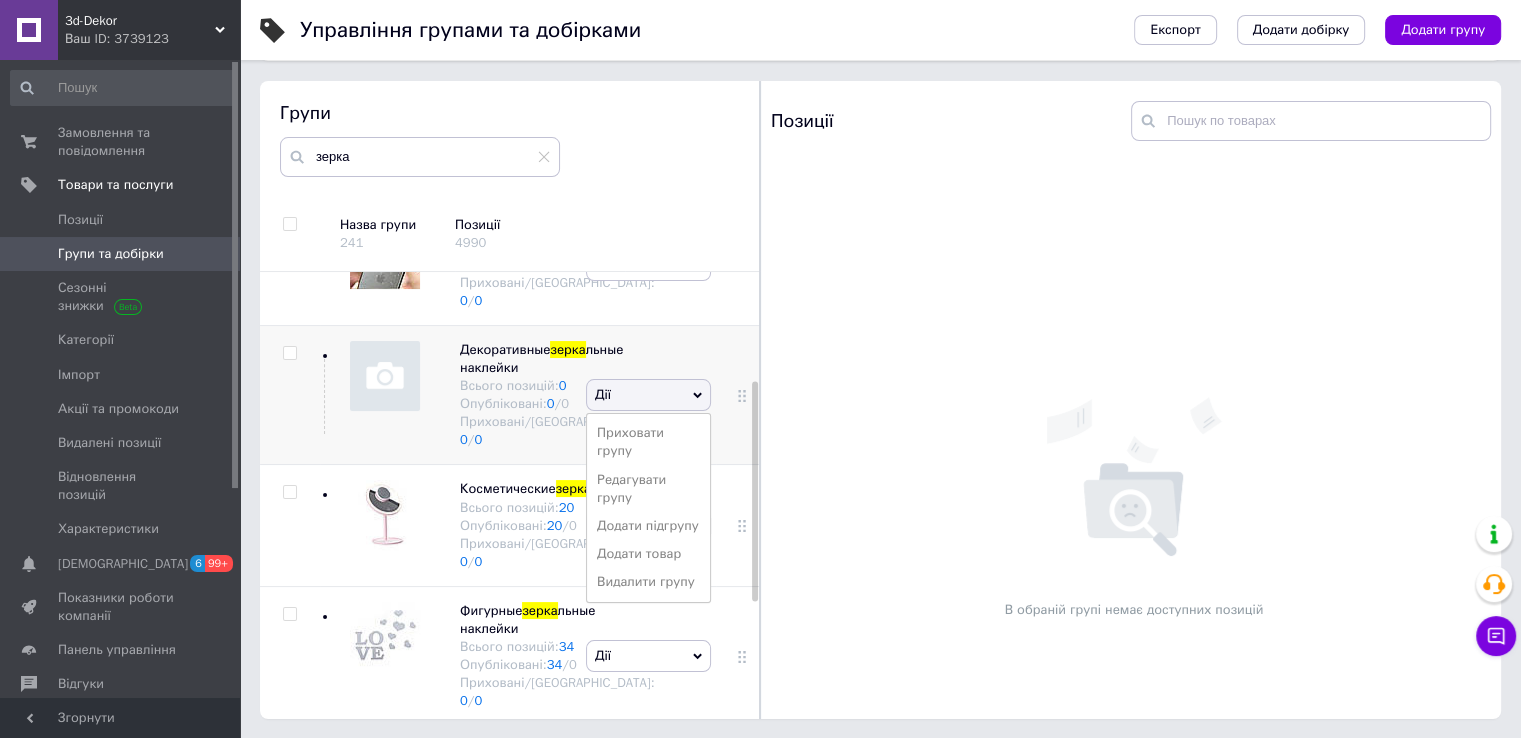 scroll, scrollTop: 219, scrollLeft: 0, axis: vertical 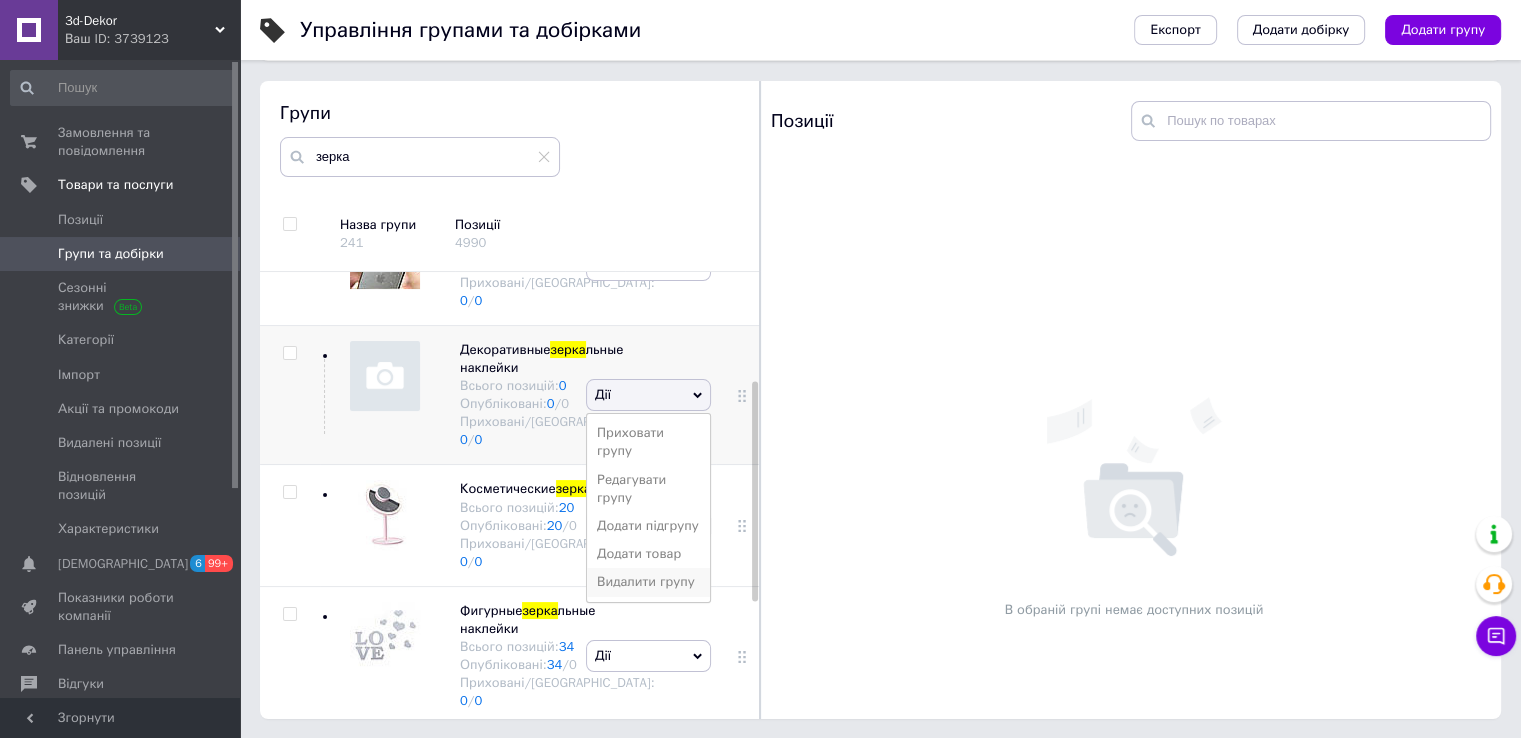 click on "Видалити групу" at bounding box center (648, 582) 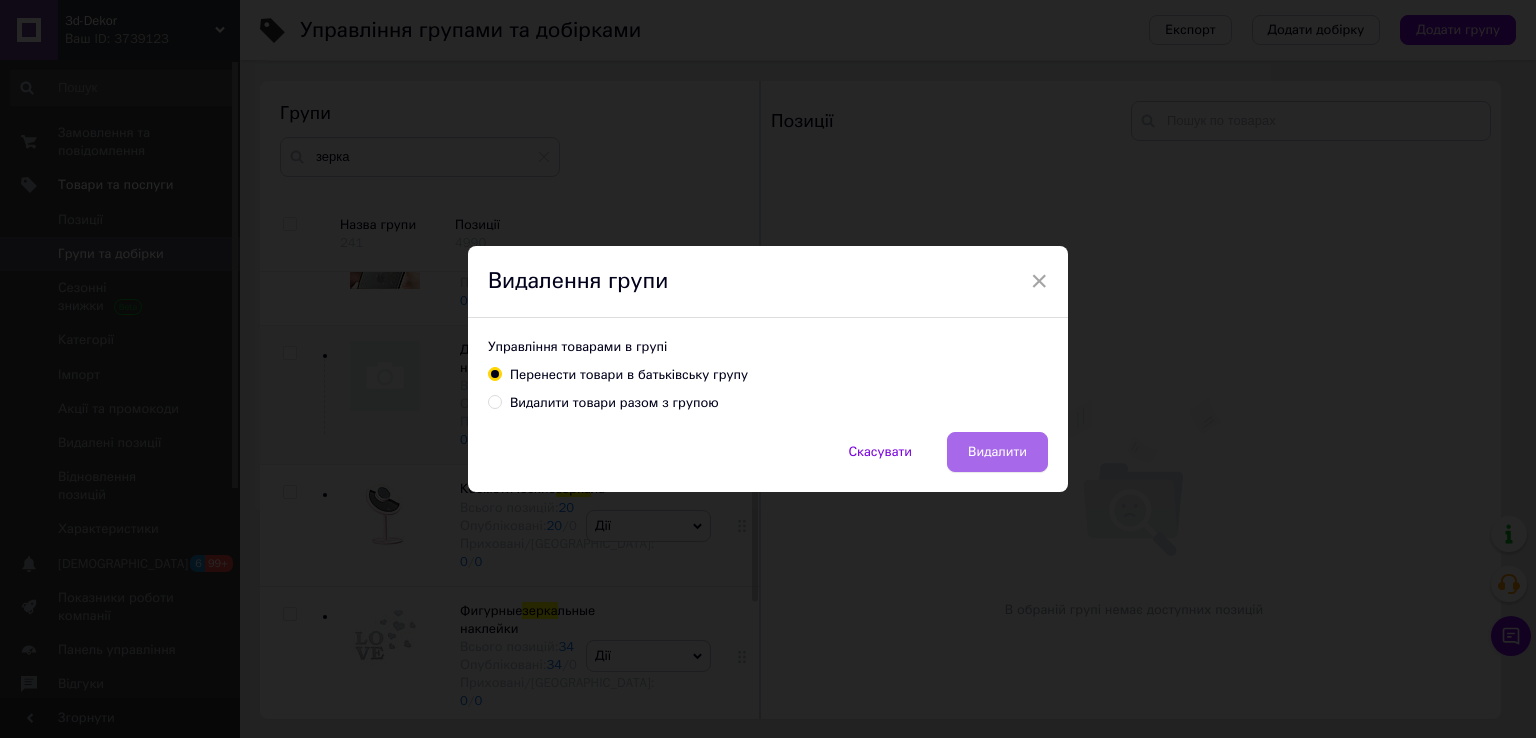click on "Видалити" at bounding box center (997, 452) 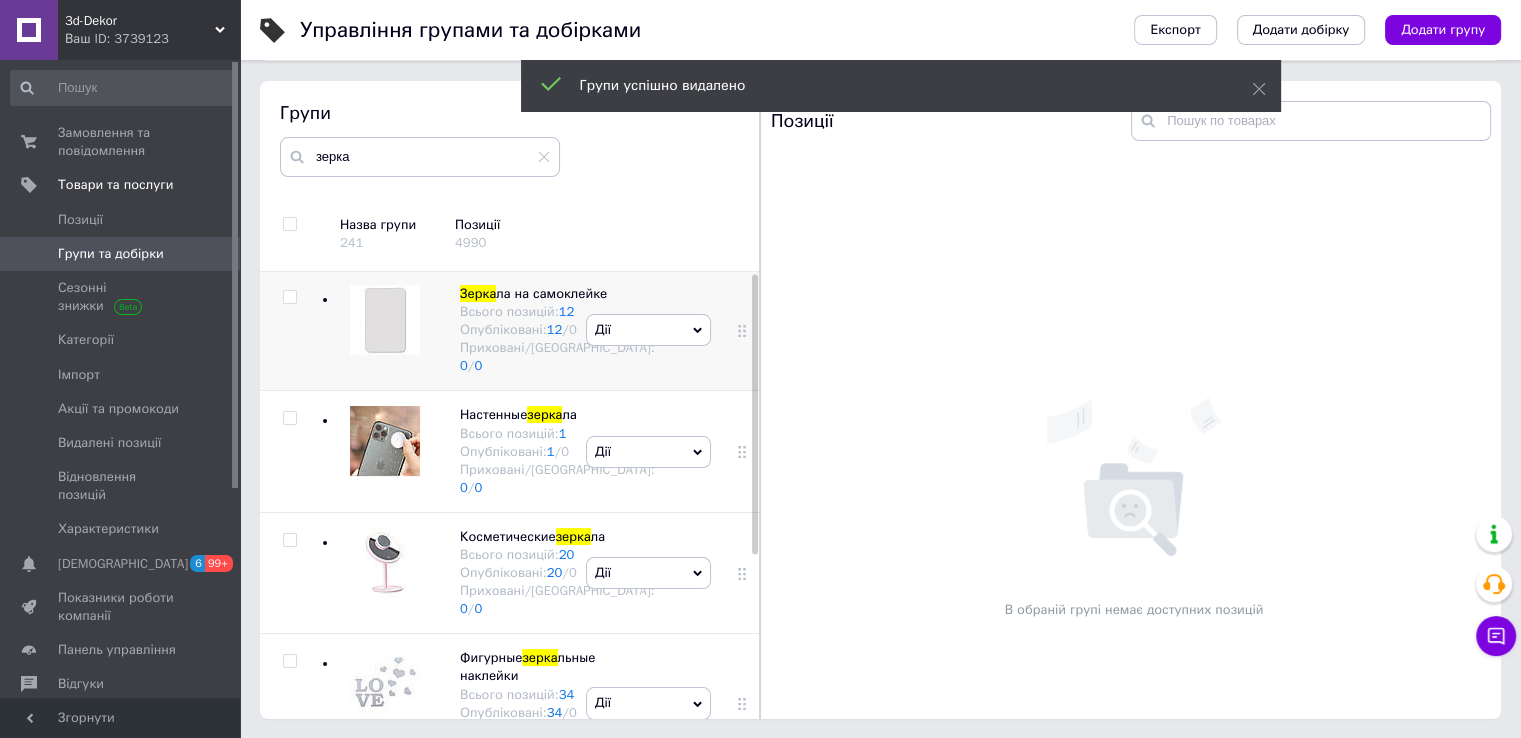 scroll, scrollTop: 0, scrollLeft: 0, axis: both 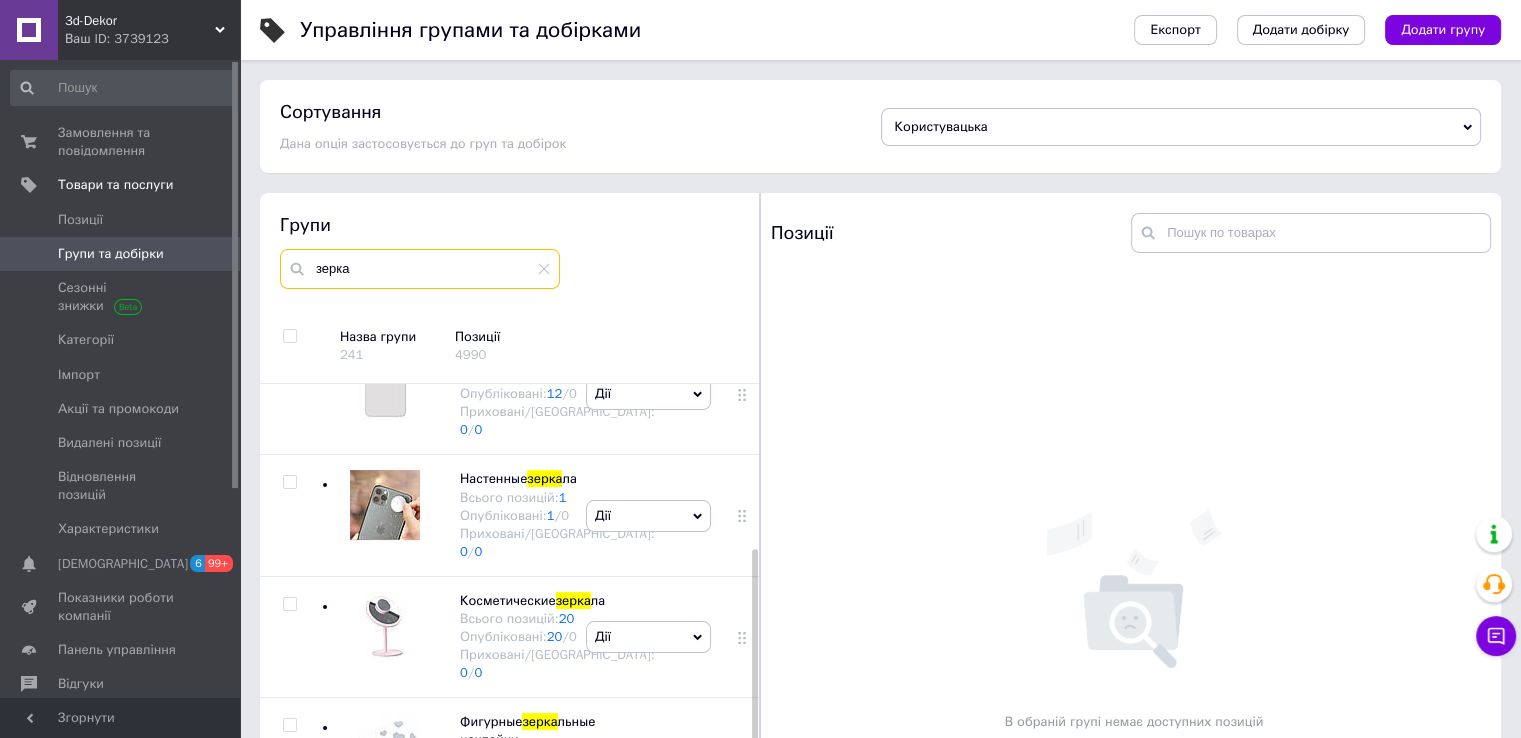 click on "зерка" at bounding box center (420, 269) 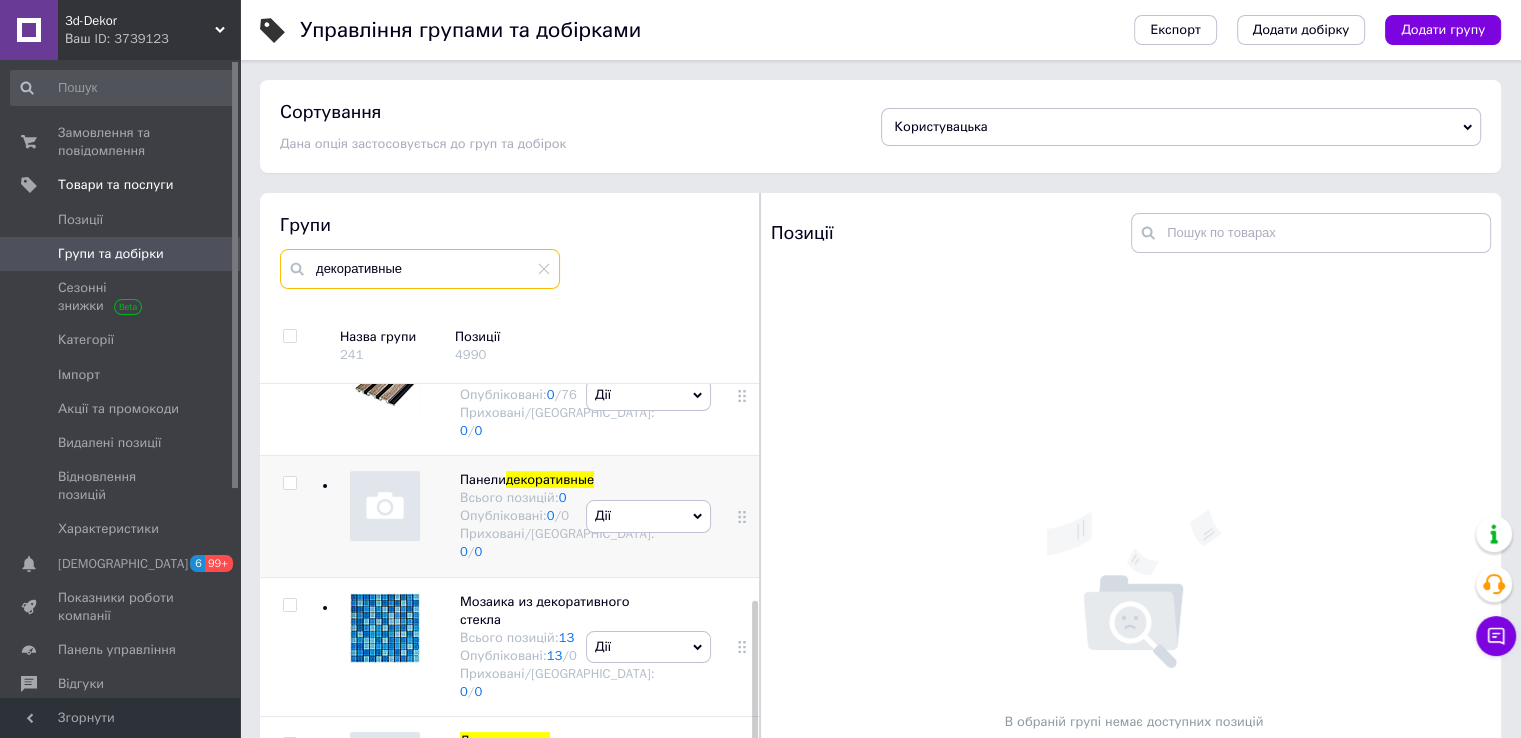 scroll, scrollTop: 514, scrollLeft: 0, axis: vertical 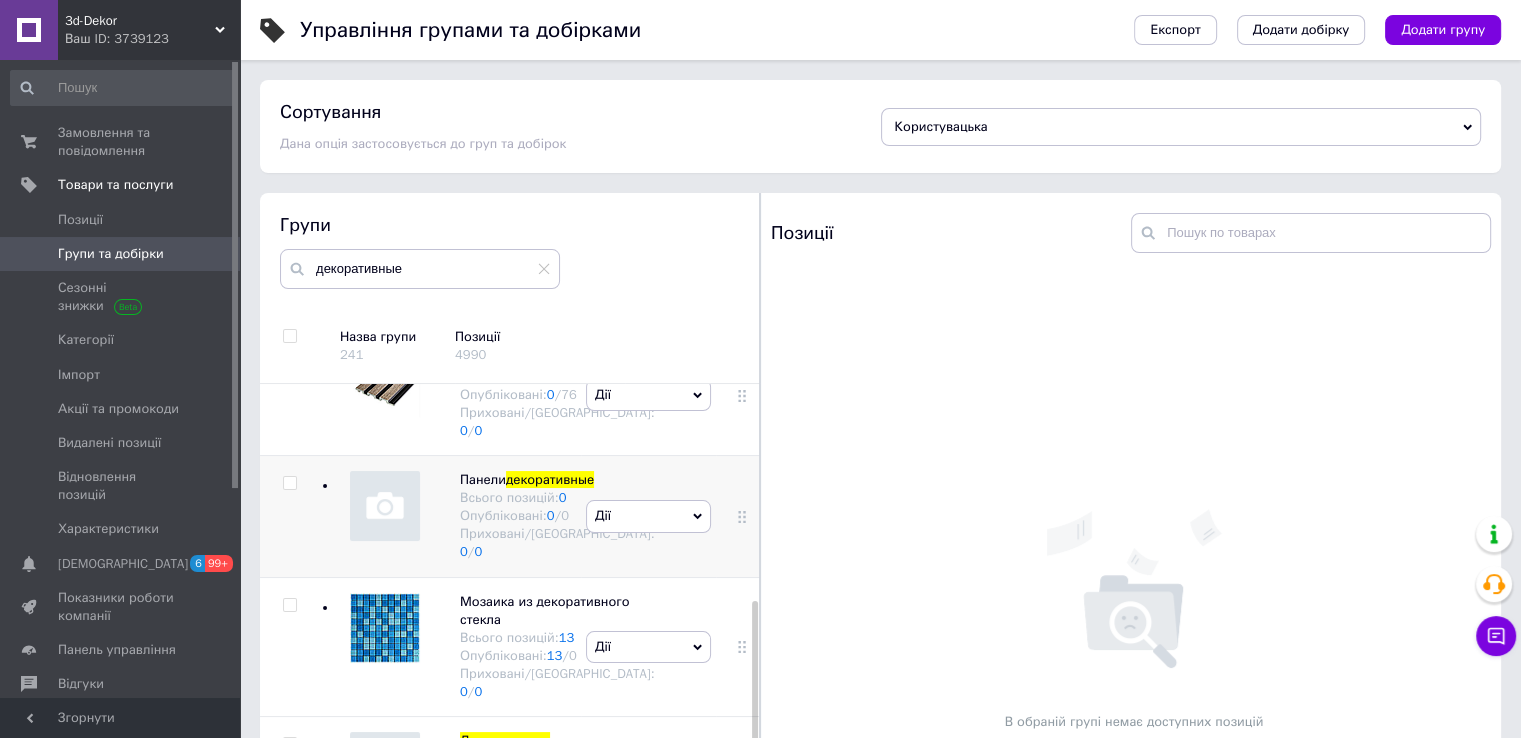 click on "Дії" at bounding box center (648, 516) 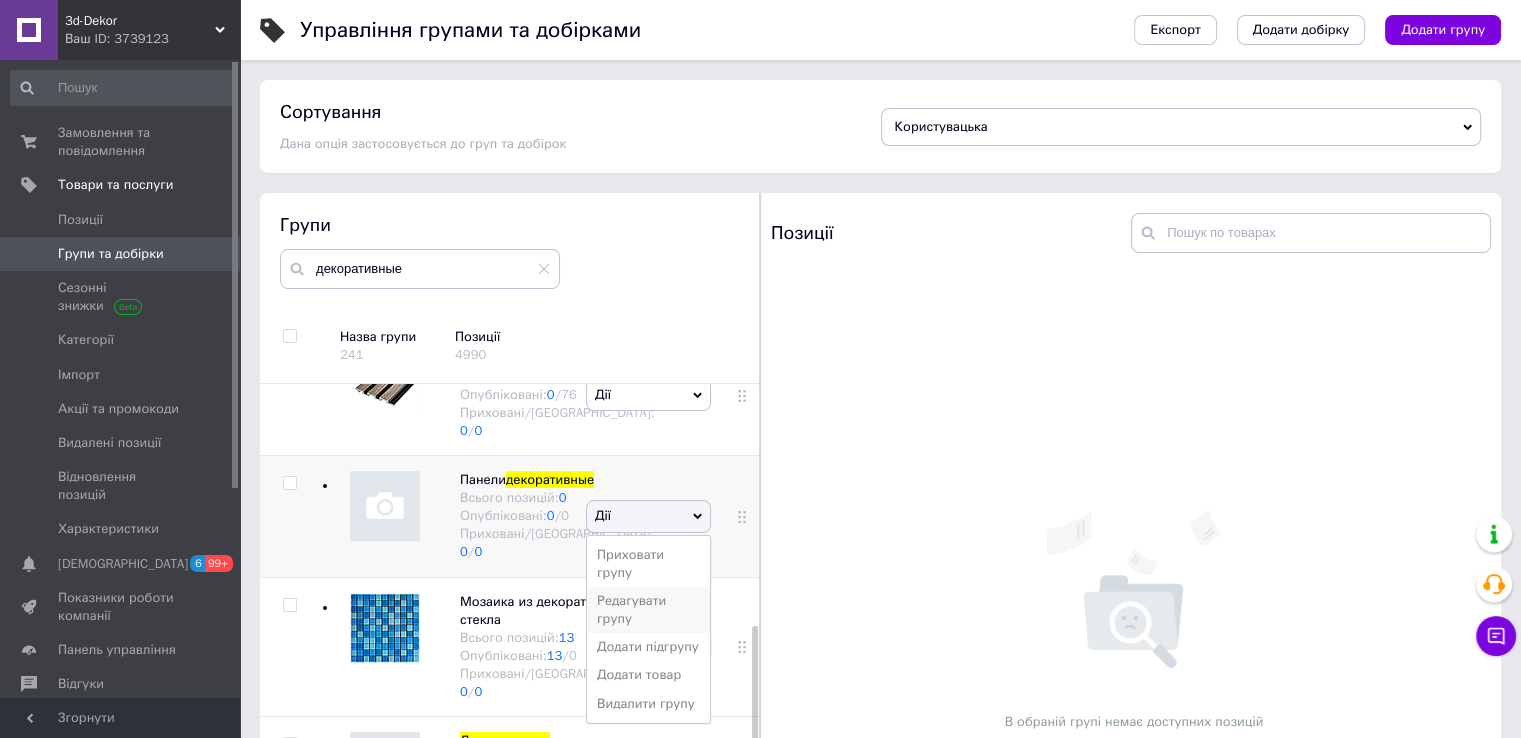 scroll, scrollTop: 594, scrollLeft: 0, axis: vertical 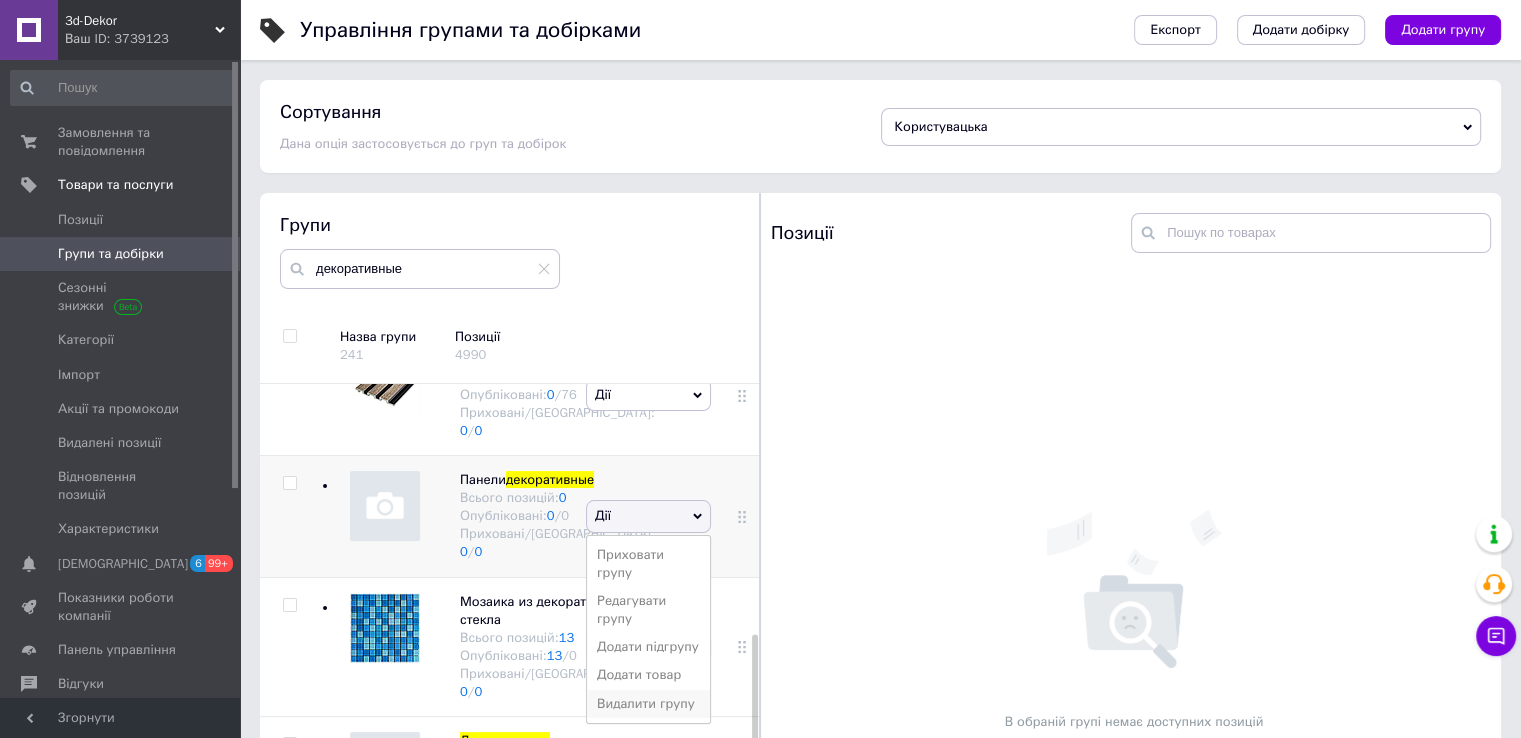 click on "Видалити групу" at bounding box center (648, 704) 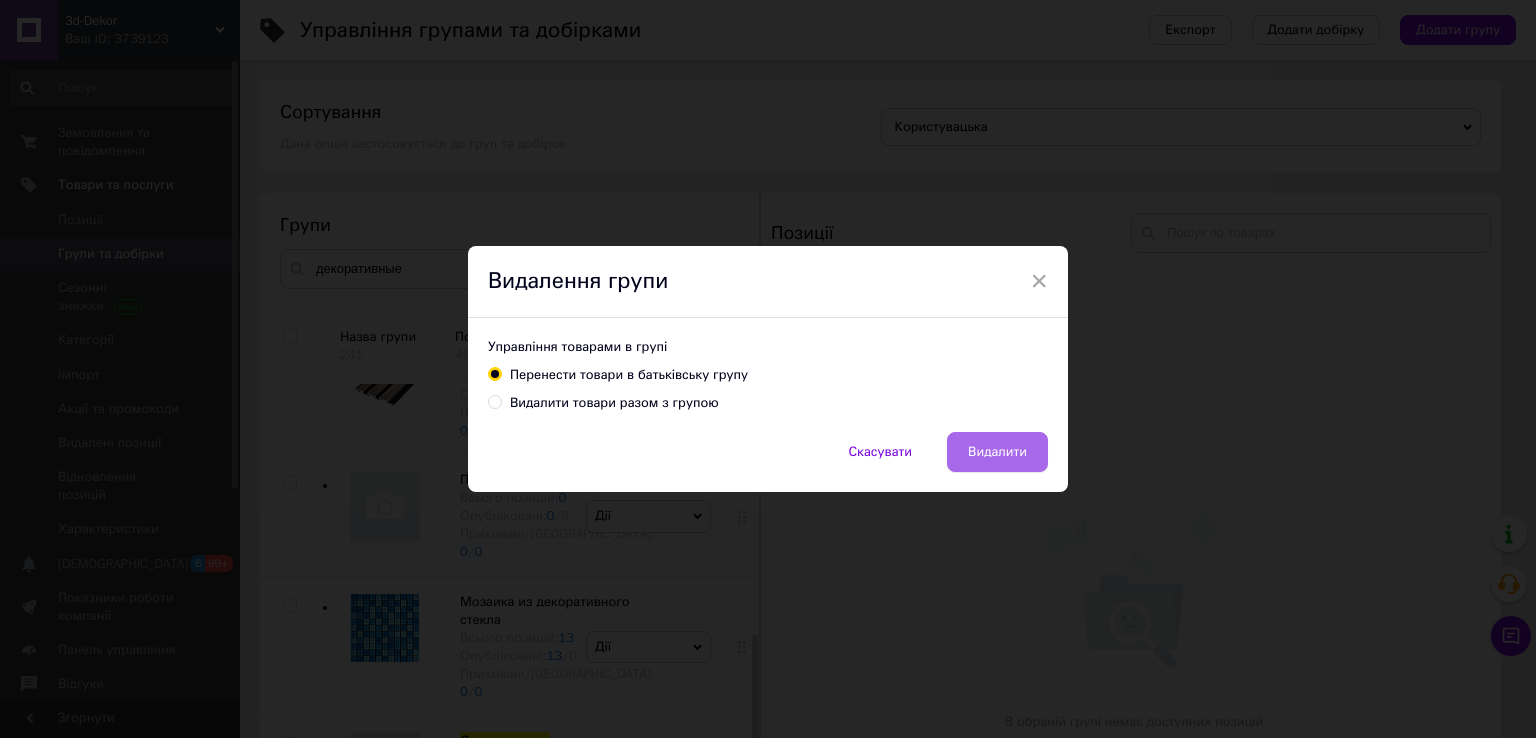 click on "Видалити" at bounding box center (997, 452) 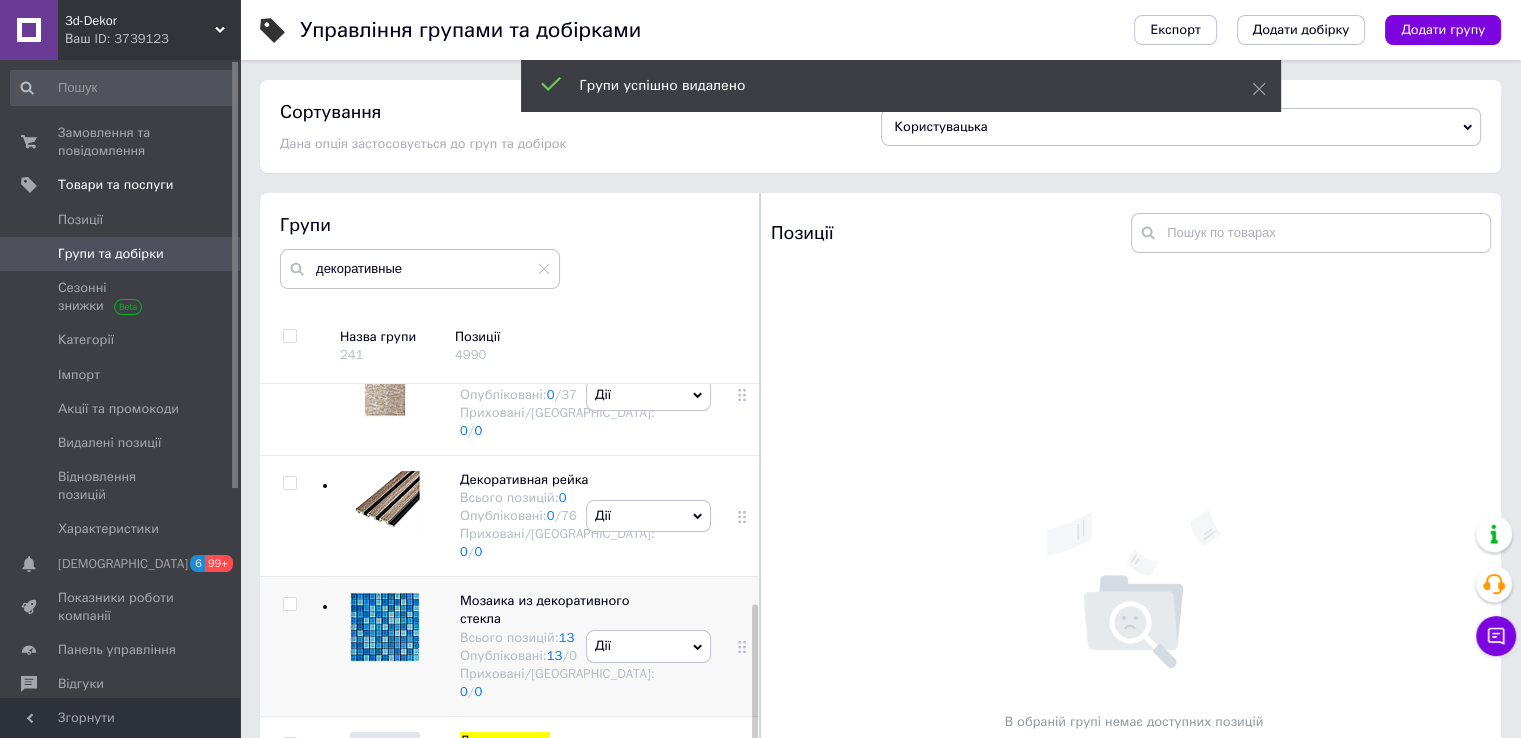 scroll, scrollTop: 436, scrollLeft: 0, axis: vertical 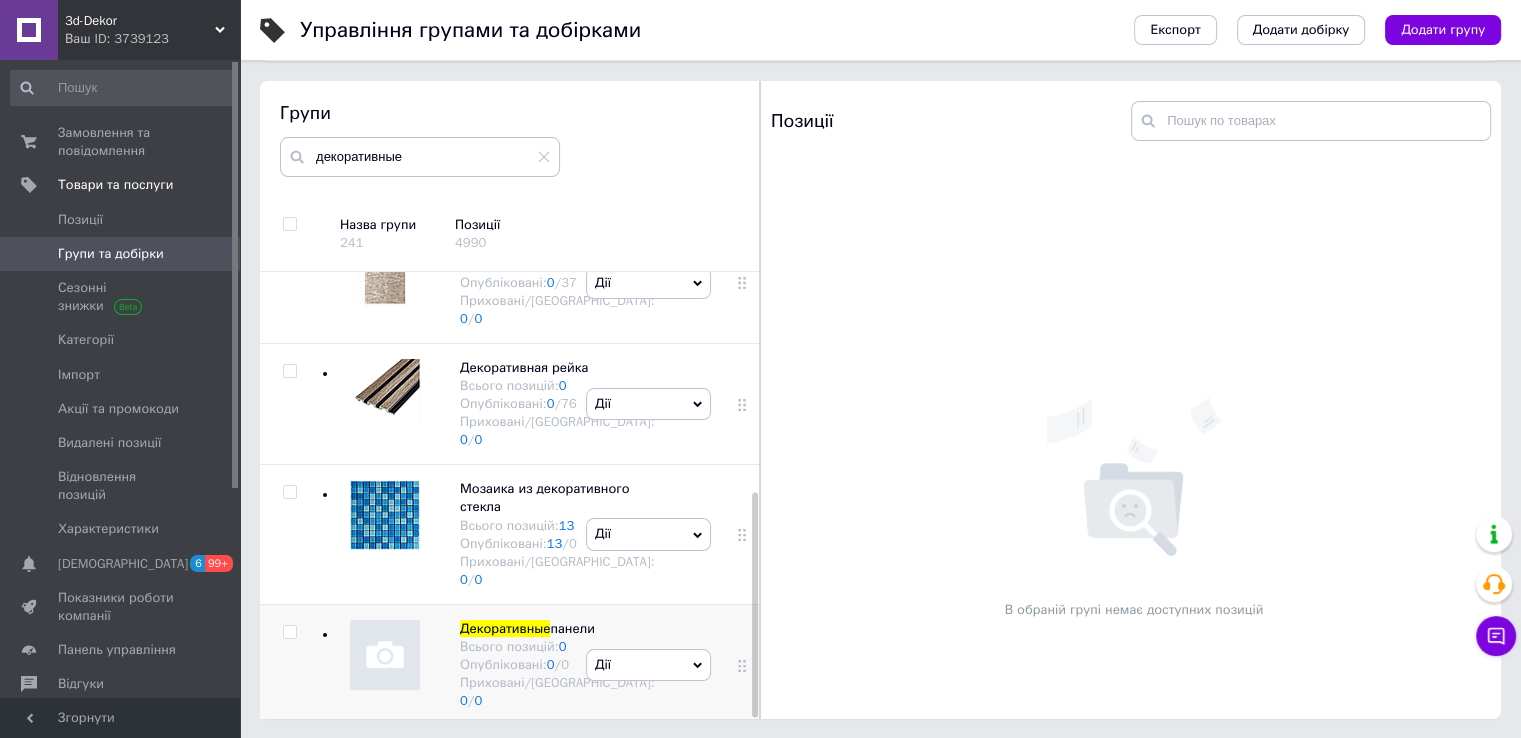 click on "Дії" at bounding box center [648, 665] 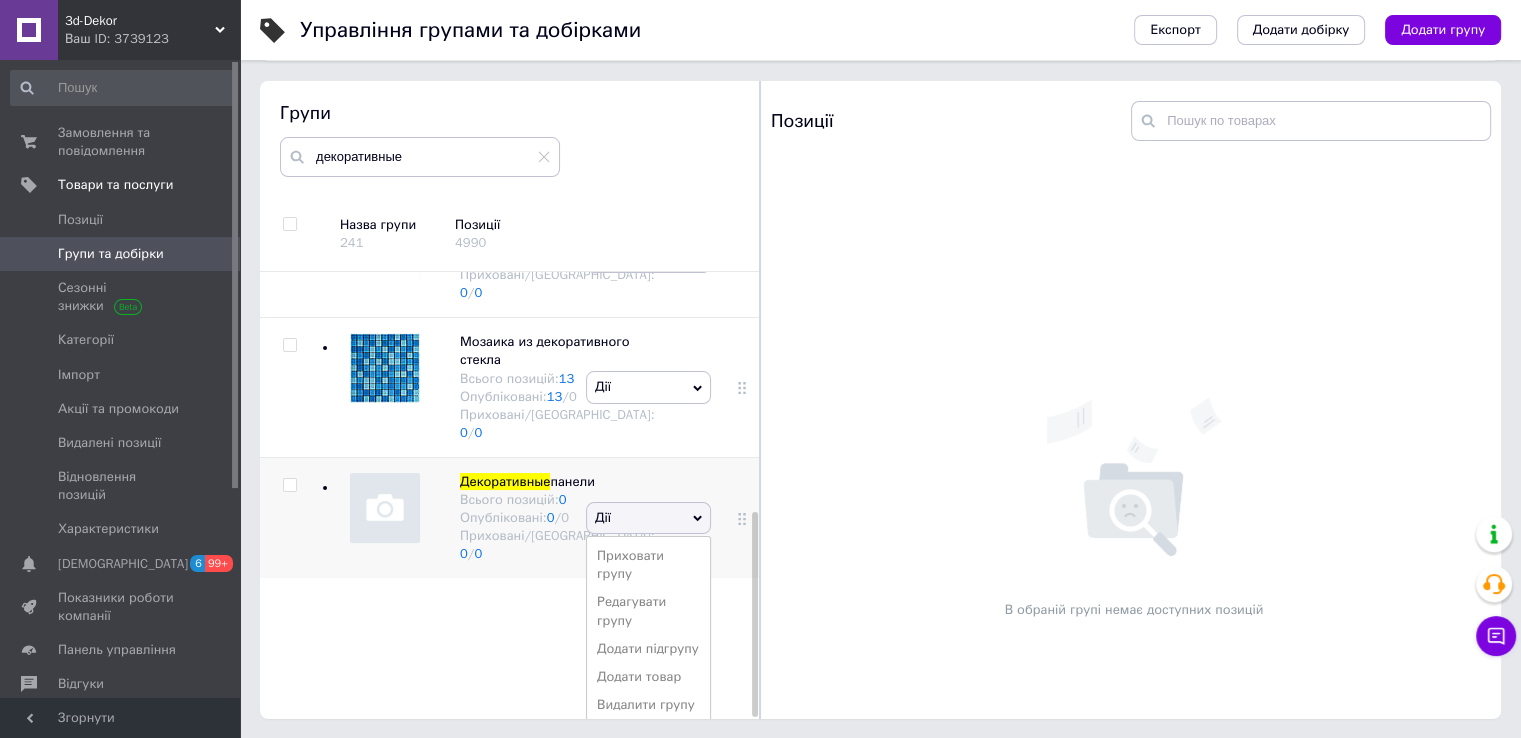 scroll, scrollTop: 520, scrollLeft: 0, axis: vertical 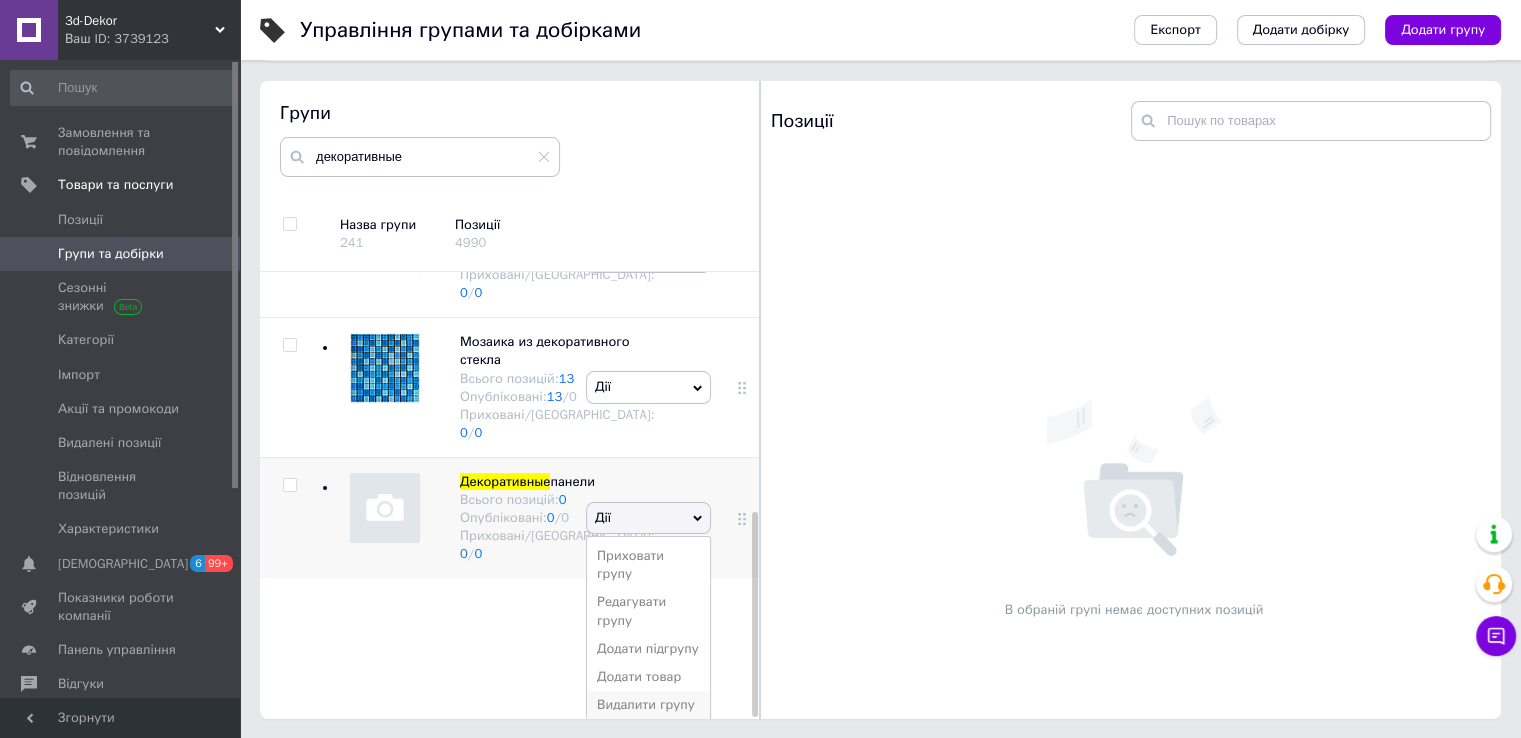 click on "Видалити групу" at bounding box center (648, 705) 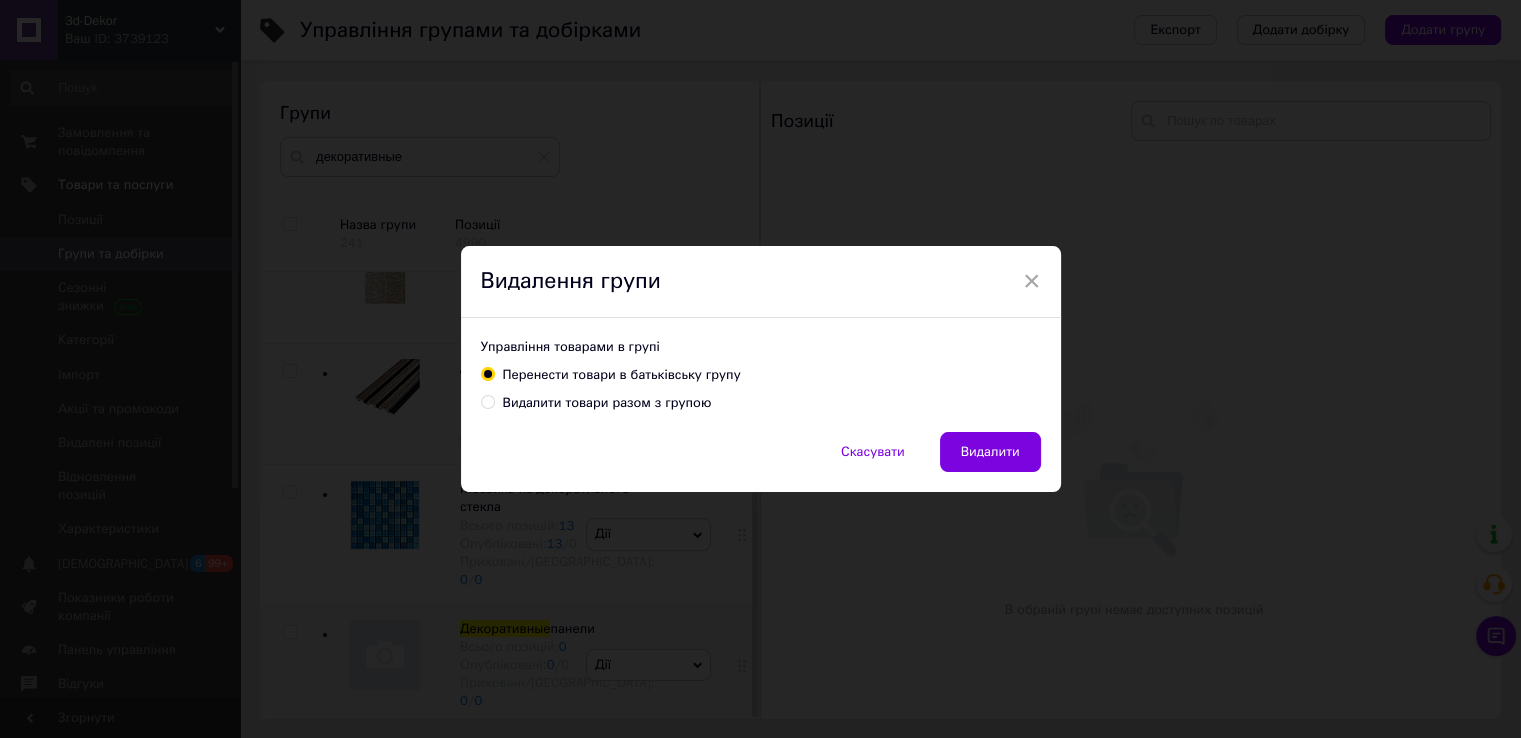 scroll, scrollTop: 436, scrollLeft: 0, axis: vertical 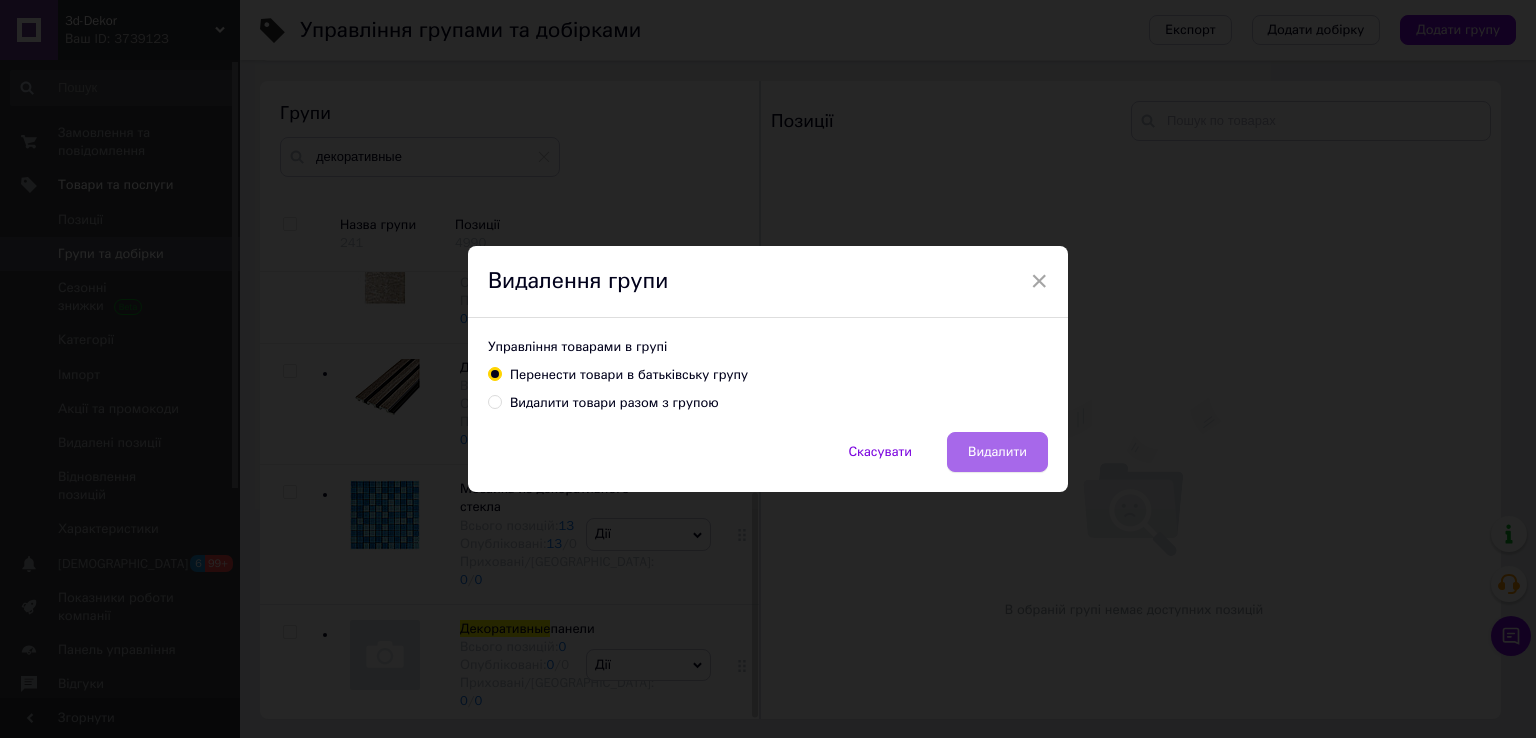 click on "Видалити" at bounding box center [997, 452] 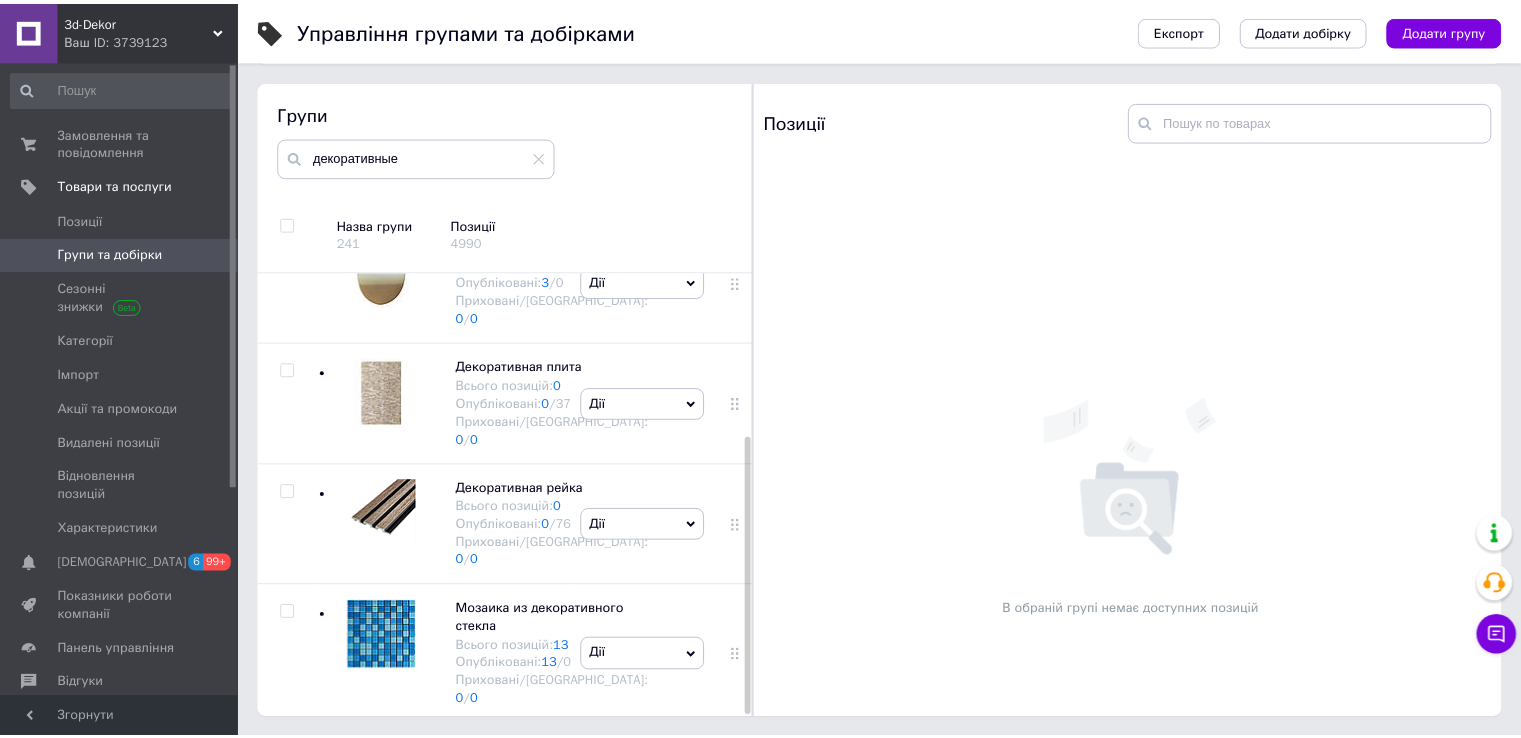 scroll, scrollTop: 263, scrollLeft: 0, axis: vertical 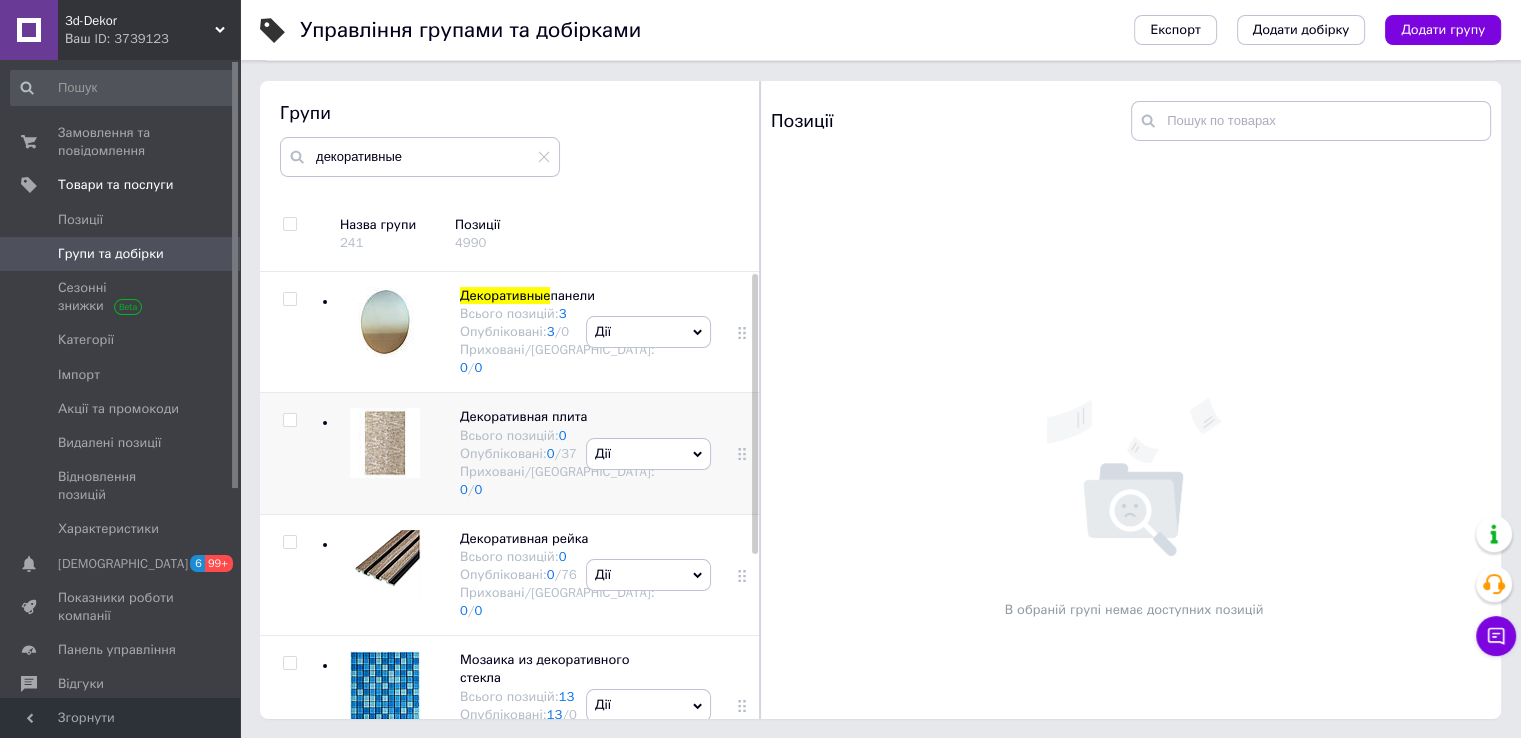 click on "Дії" at bounding box center [648, 454] 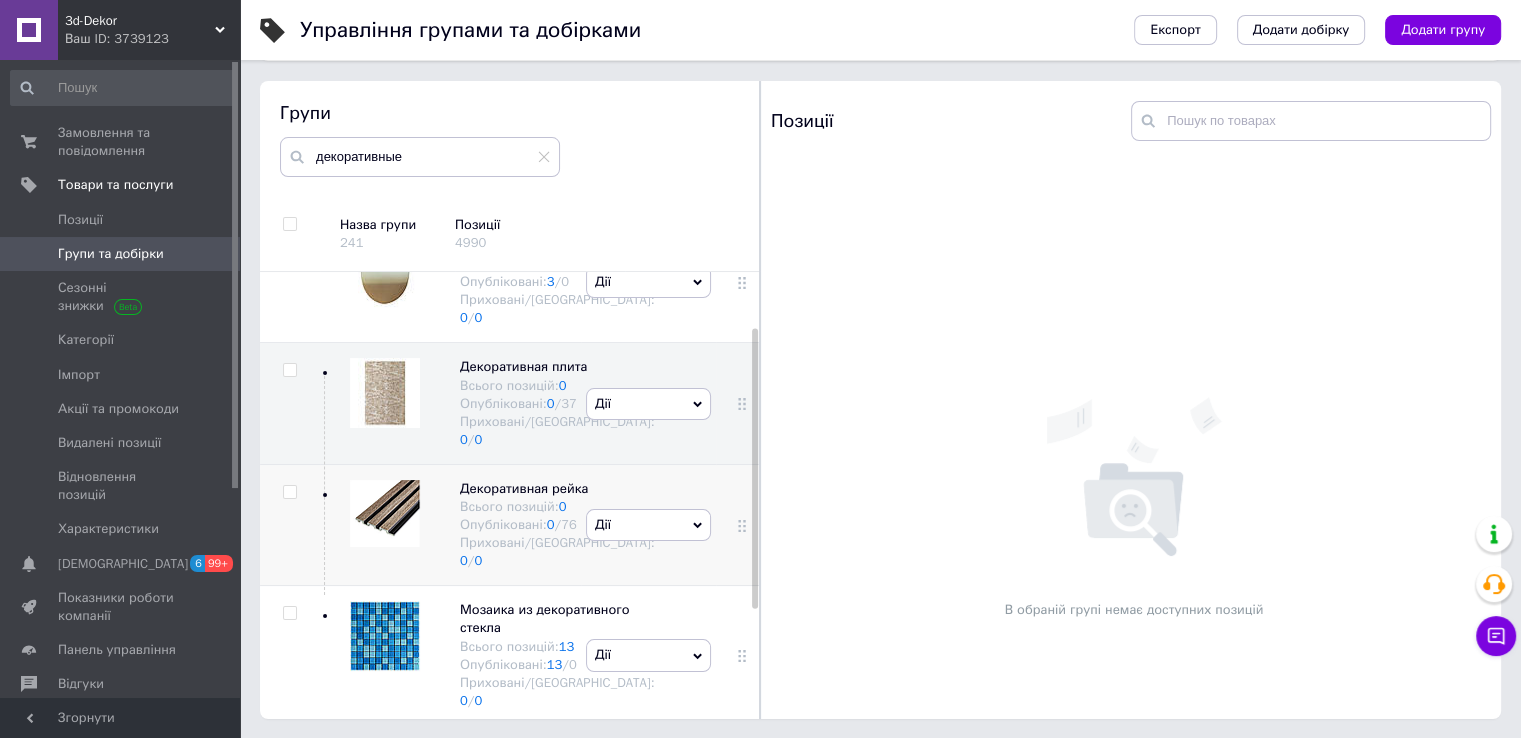 scroll, scrollTop: 0, scrollLeft: 0, axis: both 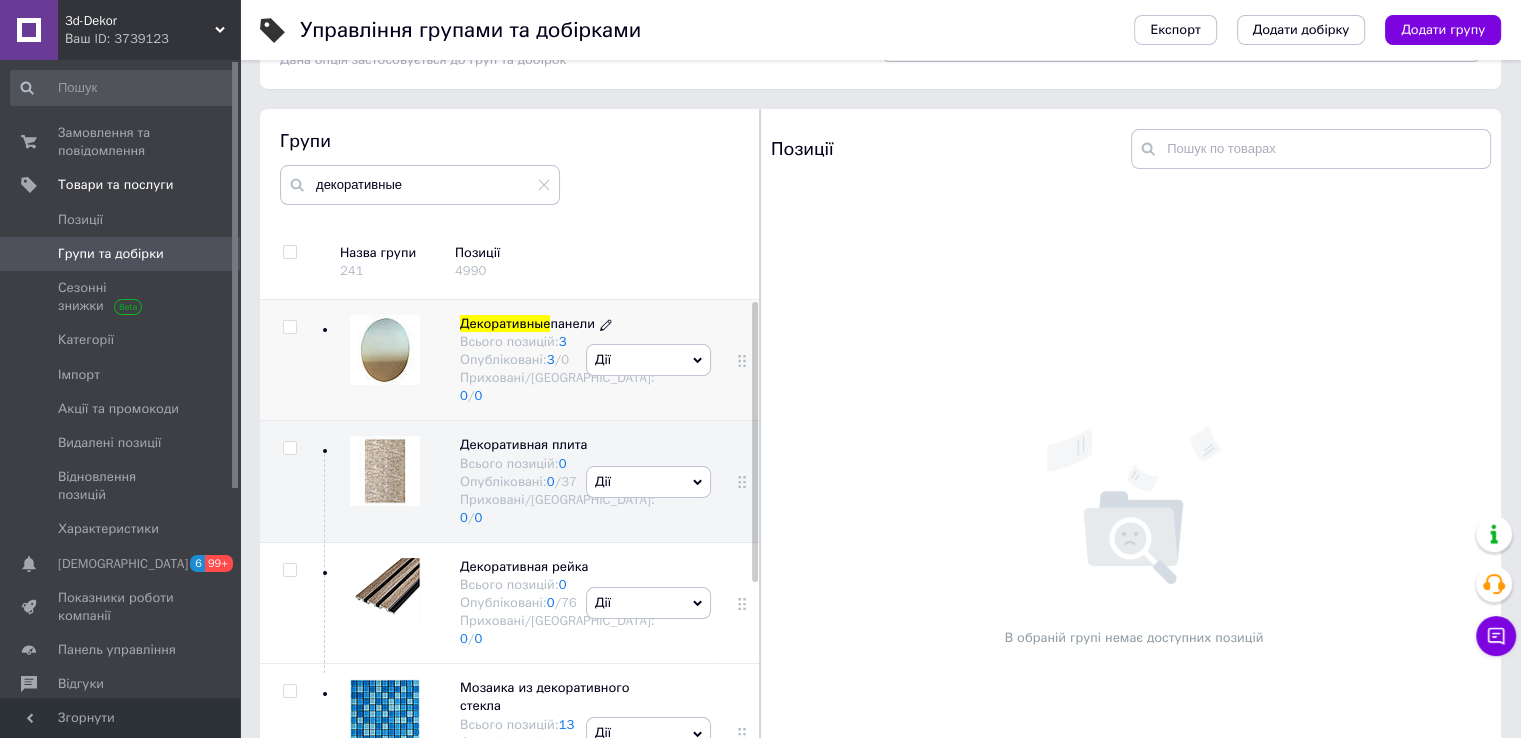 click on "Декоративные  панели Всього позицій:  3 Опубліковані:  3  /  0 Приховані/Видалені:  0  /  0" at bounding box center (547, 360) 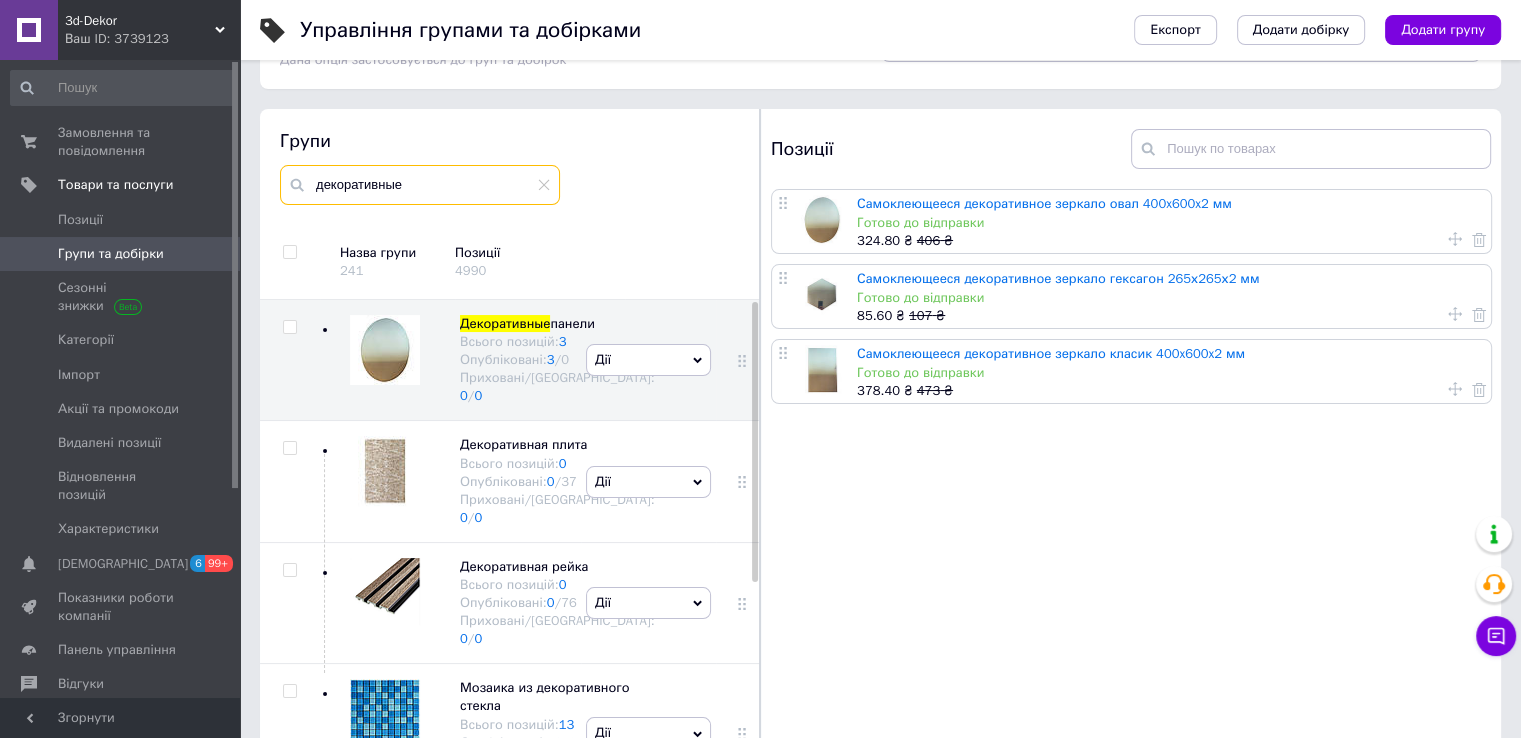 click on "декоративные" at bounding box center [420, 185] 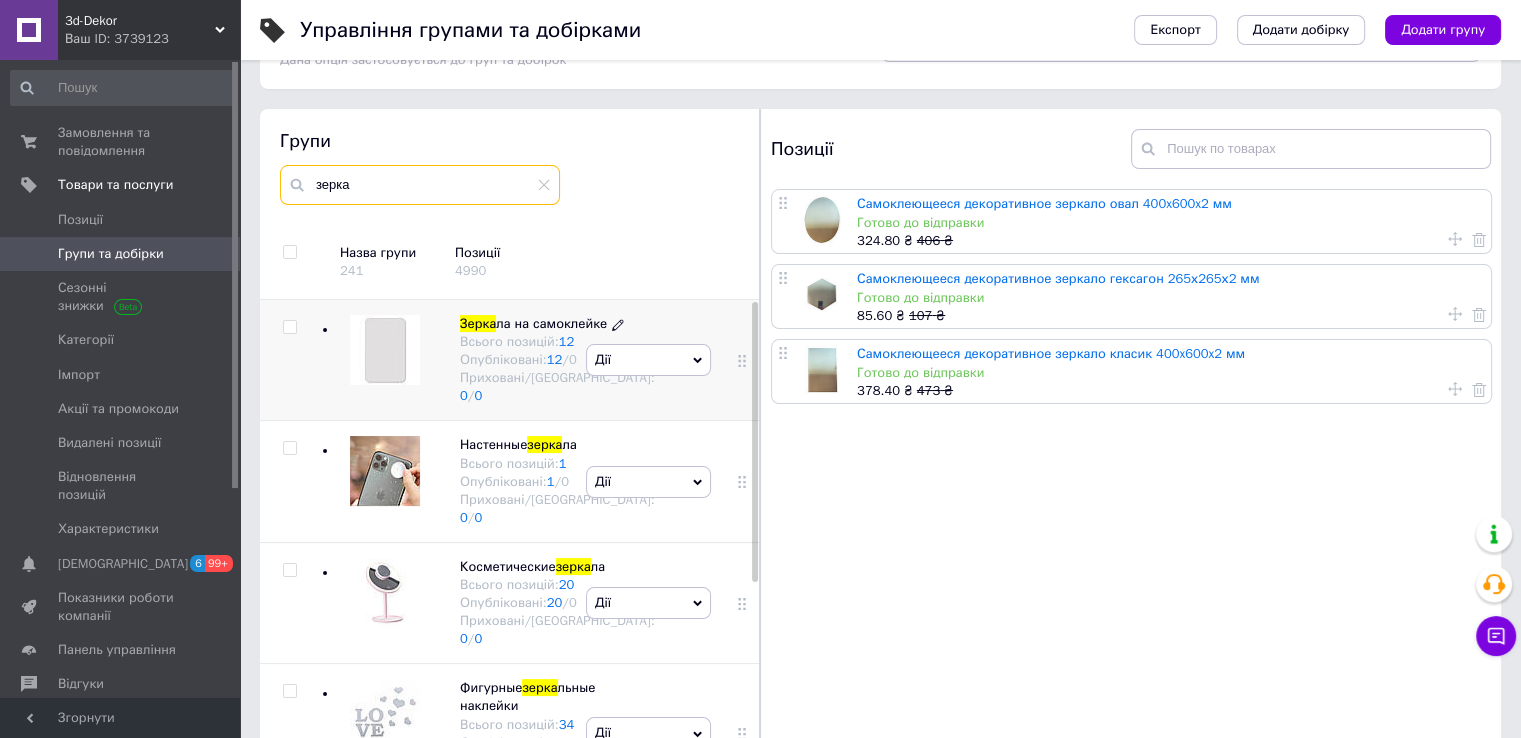 scroll, scrollTop: 263, scrollLeft: 0, axis: vertical 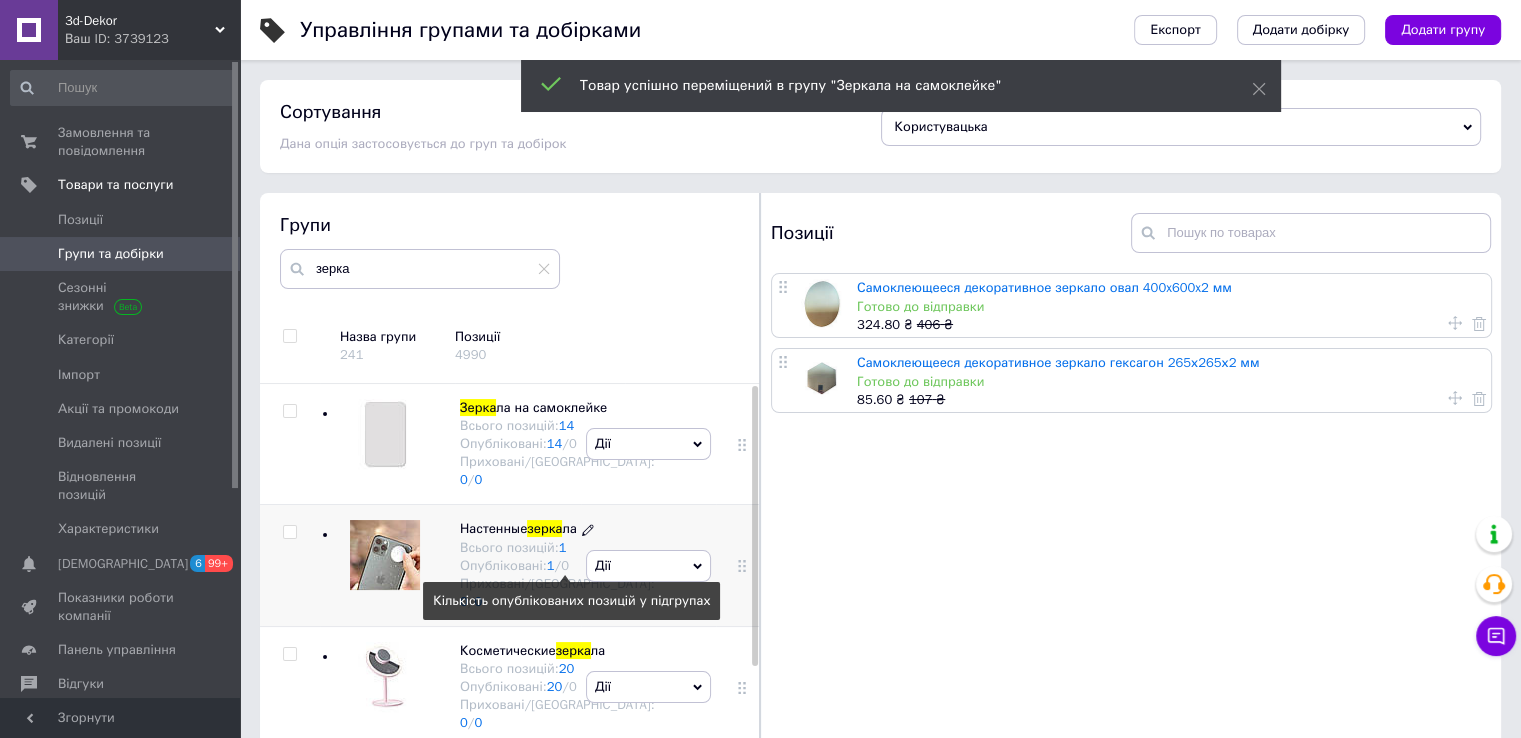 click on "0" at bounding box center (565, 566) 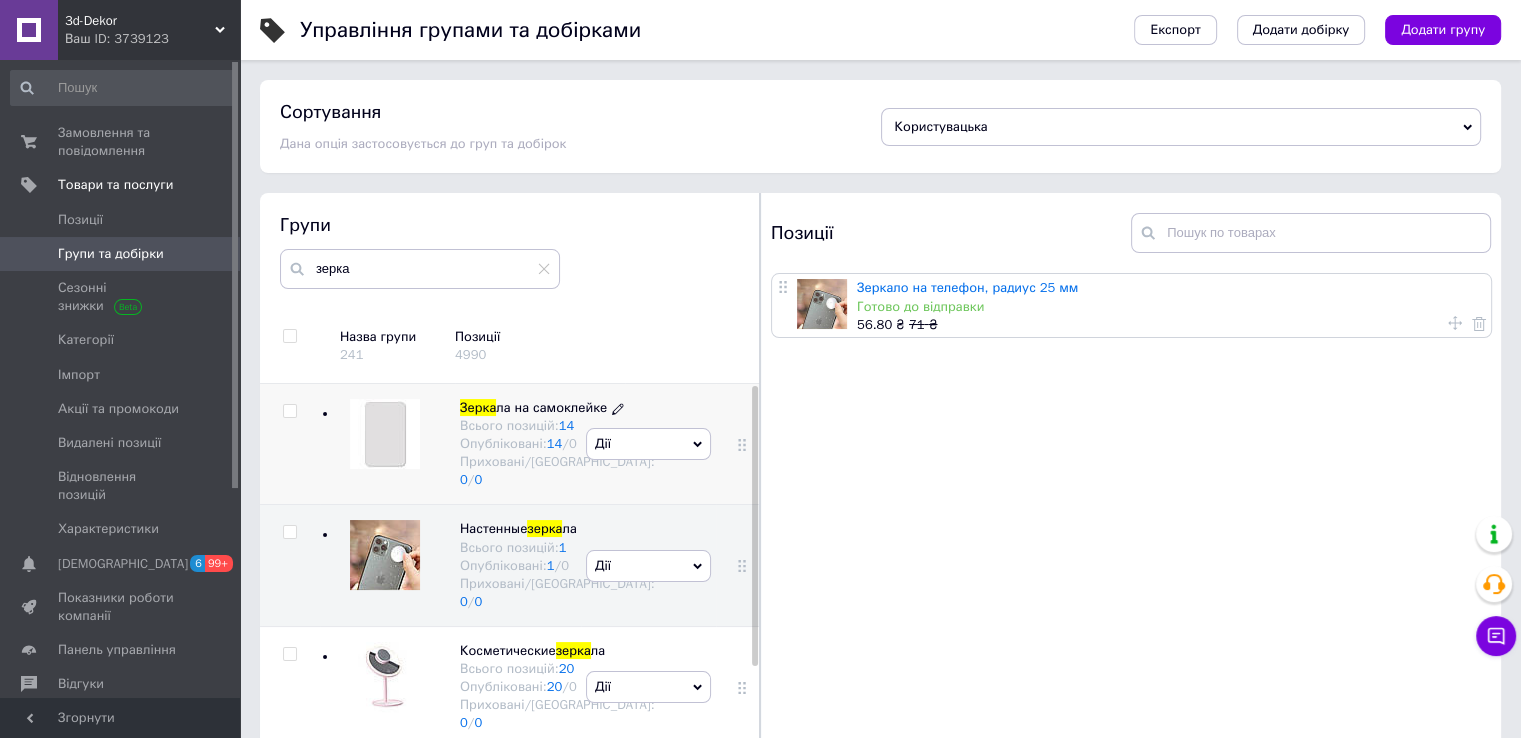 click on "Приховані/Видалені:  0  /  0" at bounding box center (557, 471) 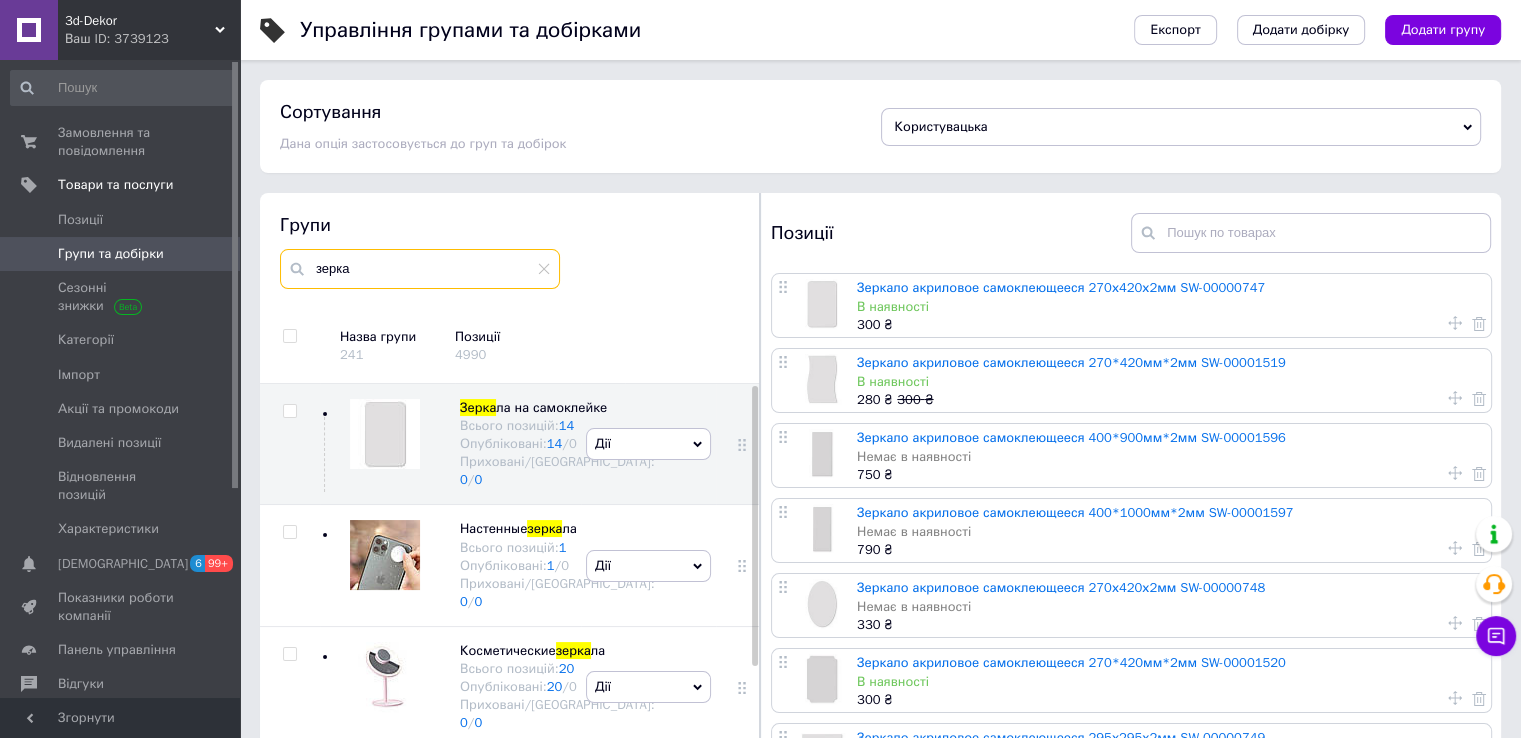 click on "зерка" at bounding box center (420, 269) 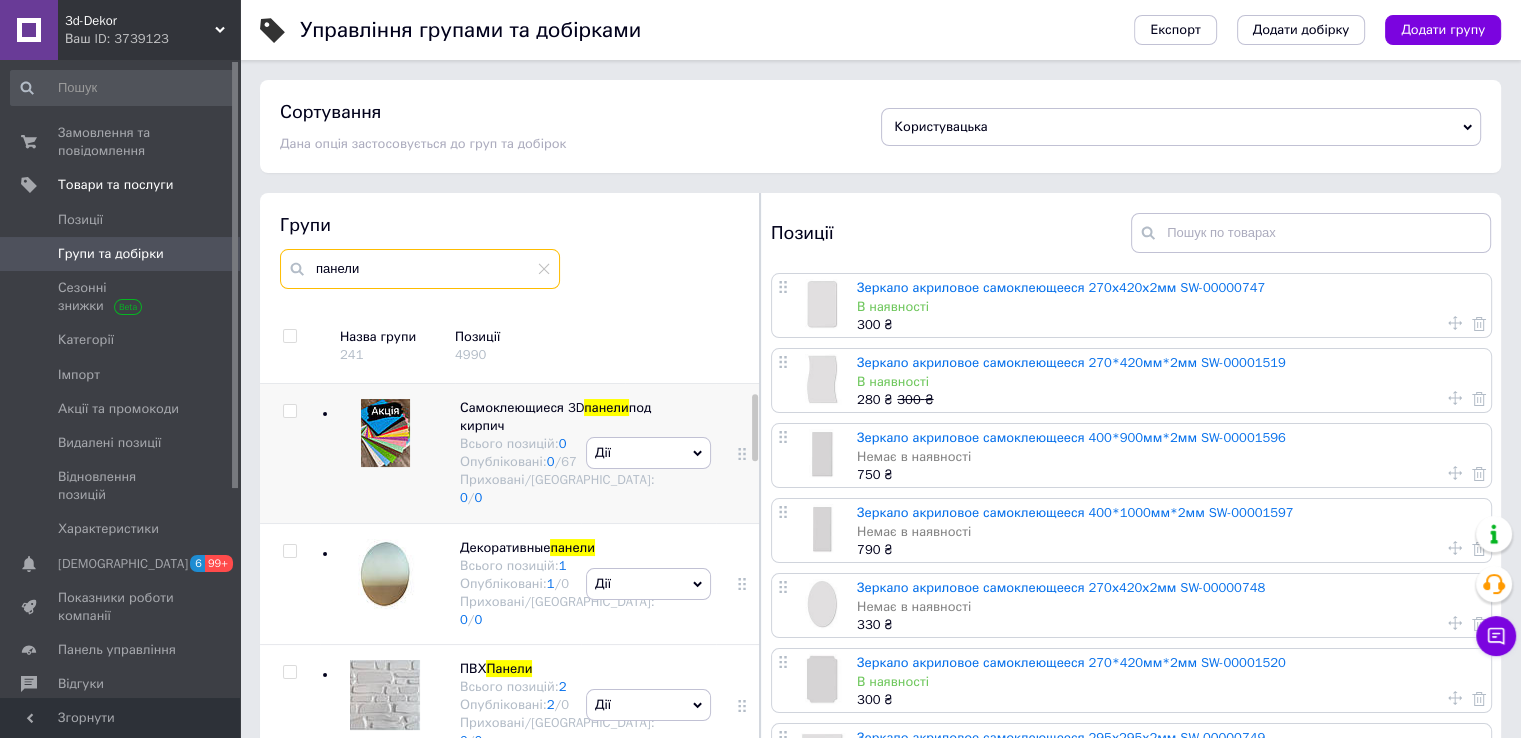 scroll, scrollTop: 58, scrollLeft: 0, axis: vertical 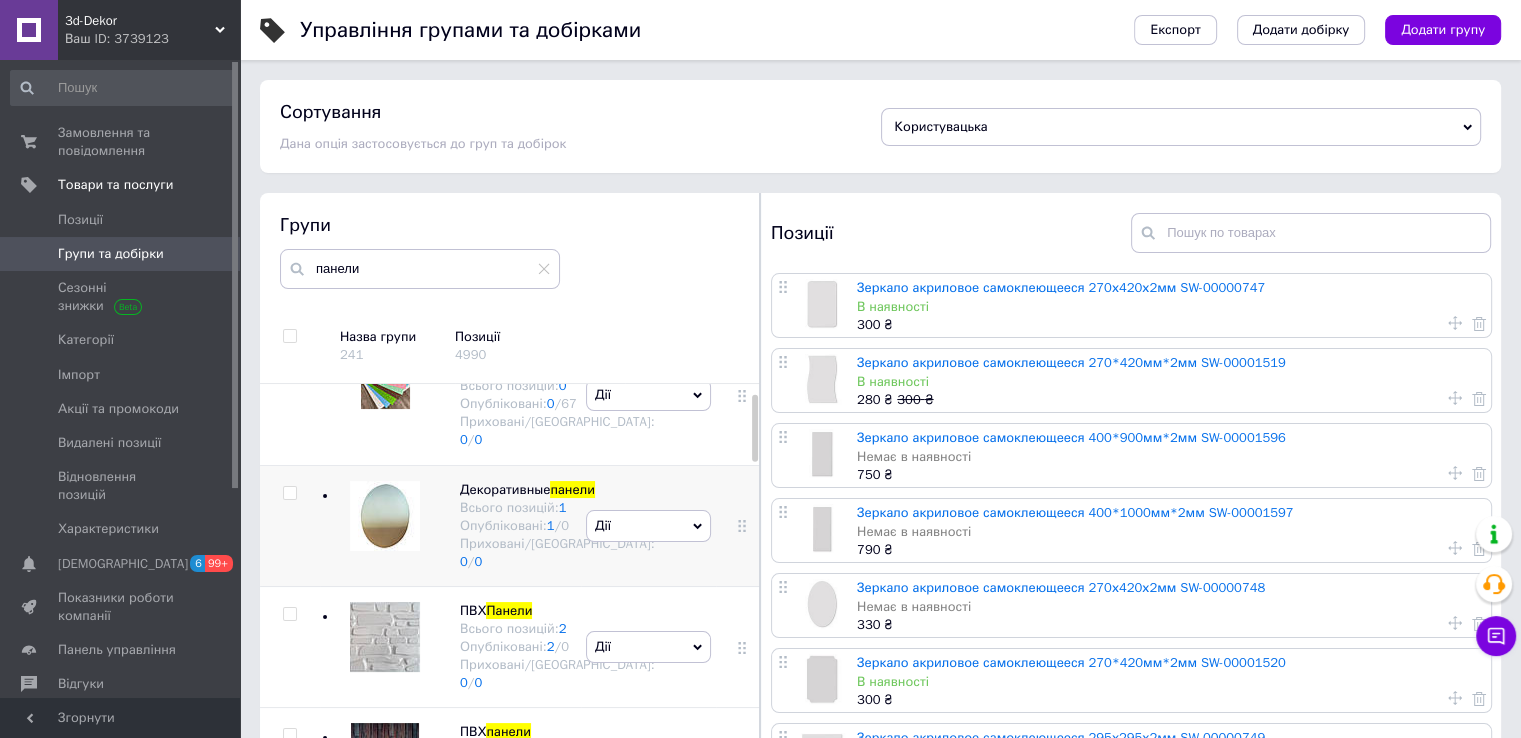 click on "Дії Приховати групу Редагувати групу Додати підгрупу Додати товар Видалити групу" at bounding box center (648, 525) 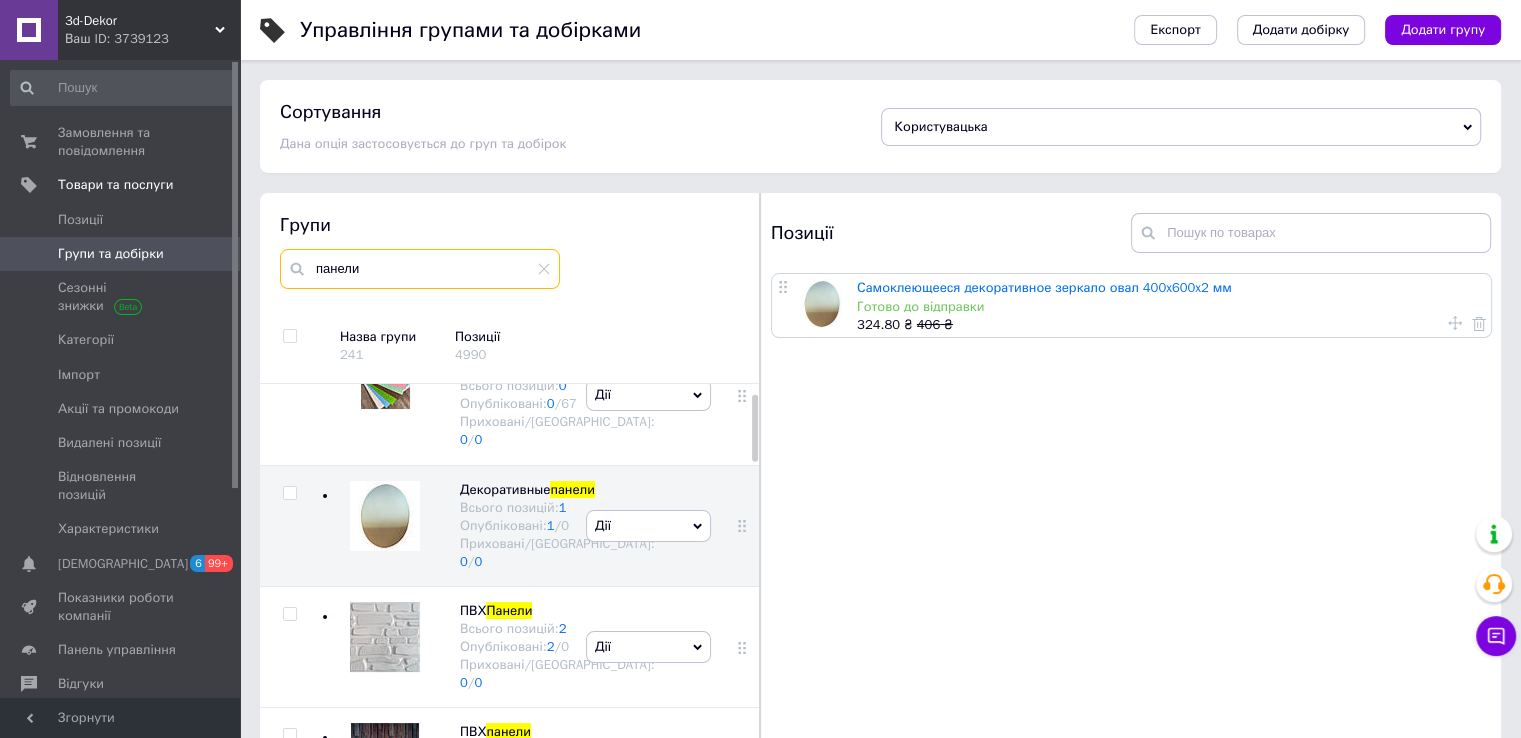 click on "панели" at bounding box center (420, 269) 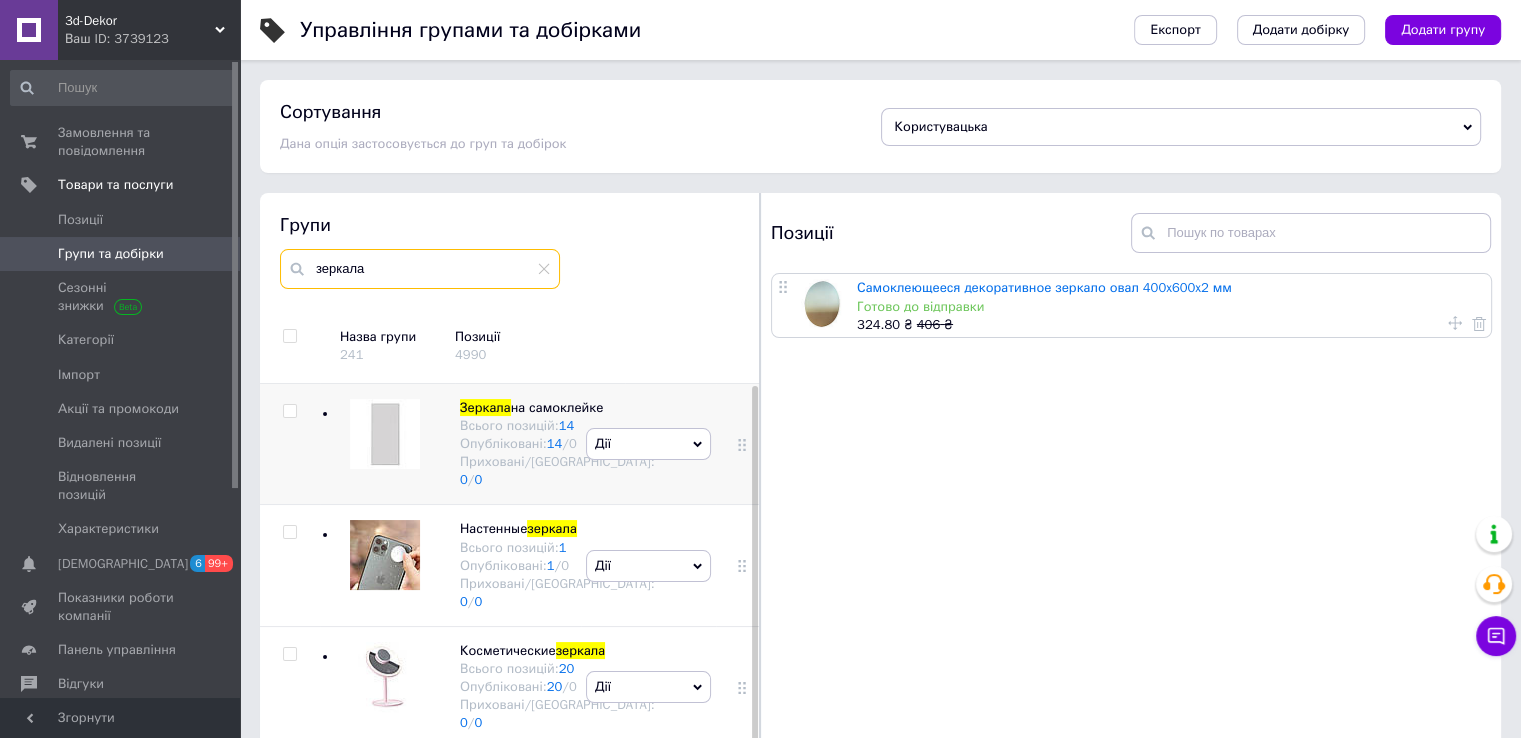 scroll, scrollTop: 0, scrollLeft: 0, axis: both 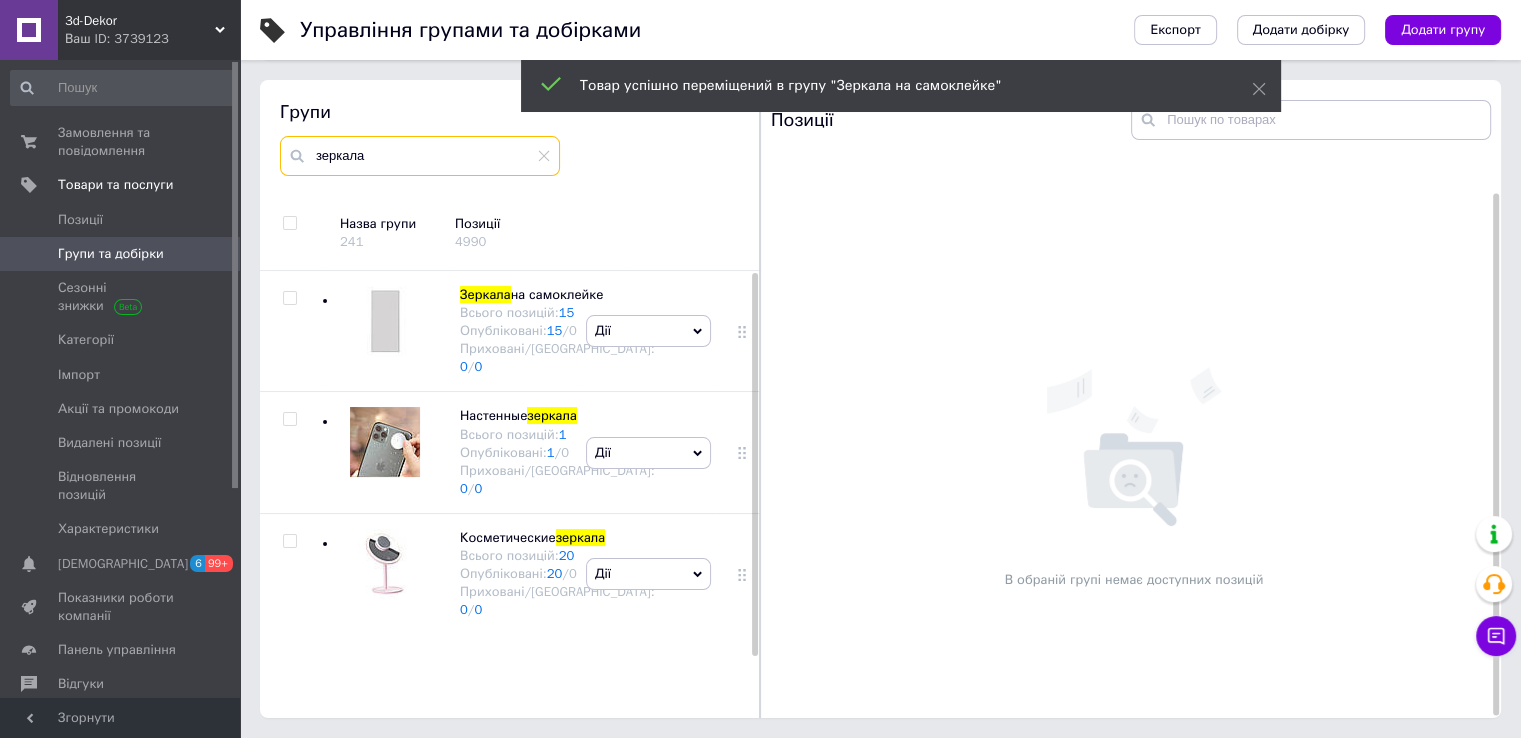 click on "зеркала" at bounding box center [420, 156] 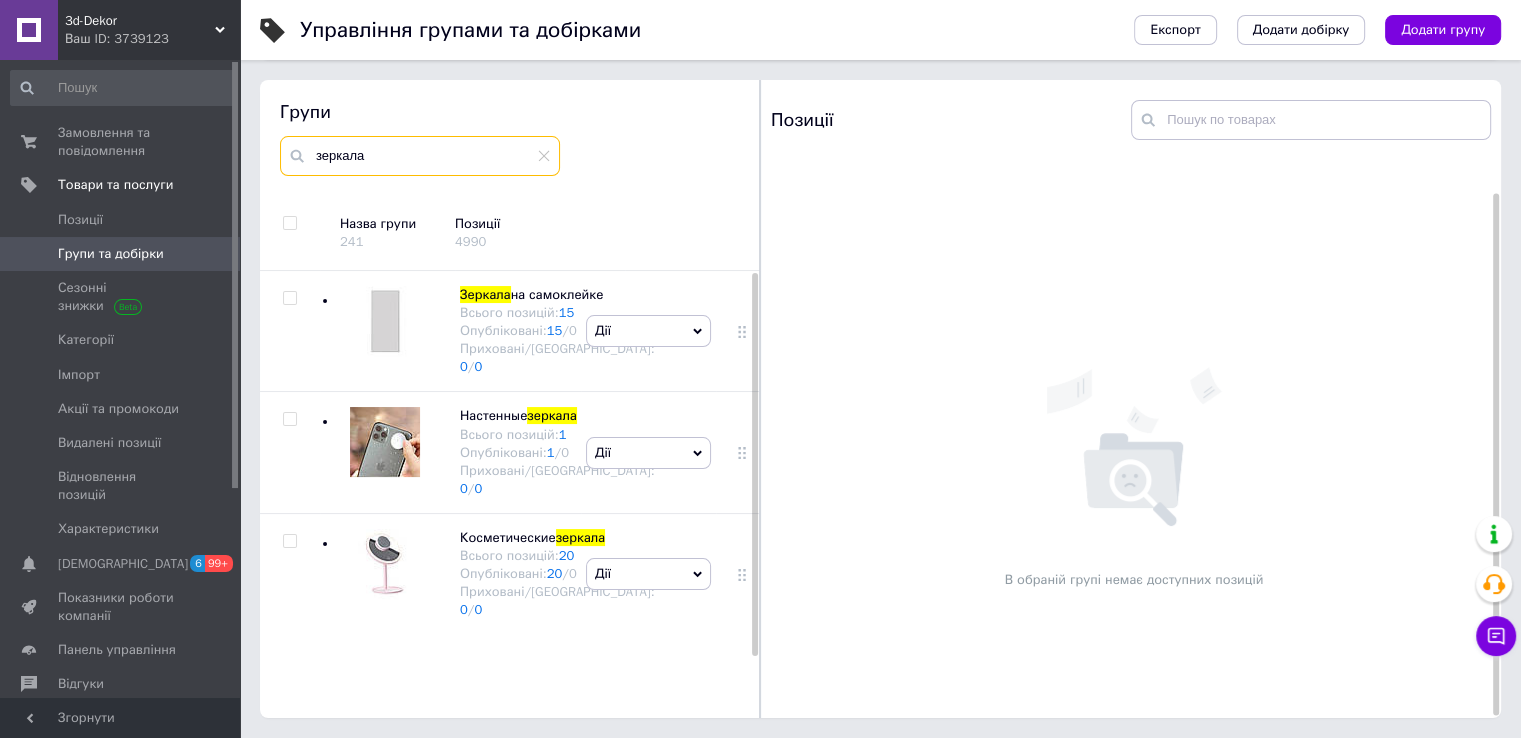 click on "зеркала" at bounding box center (420, 156) 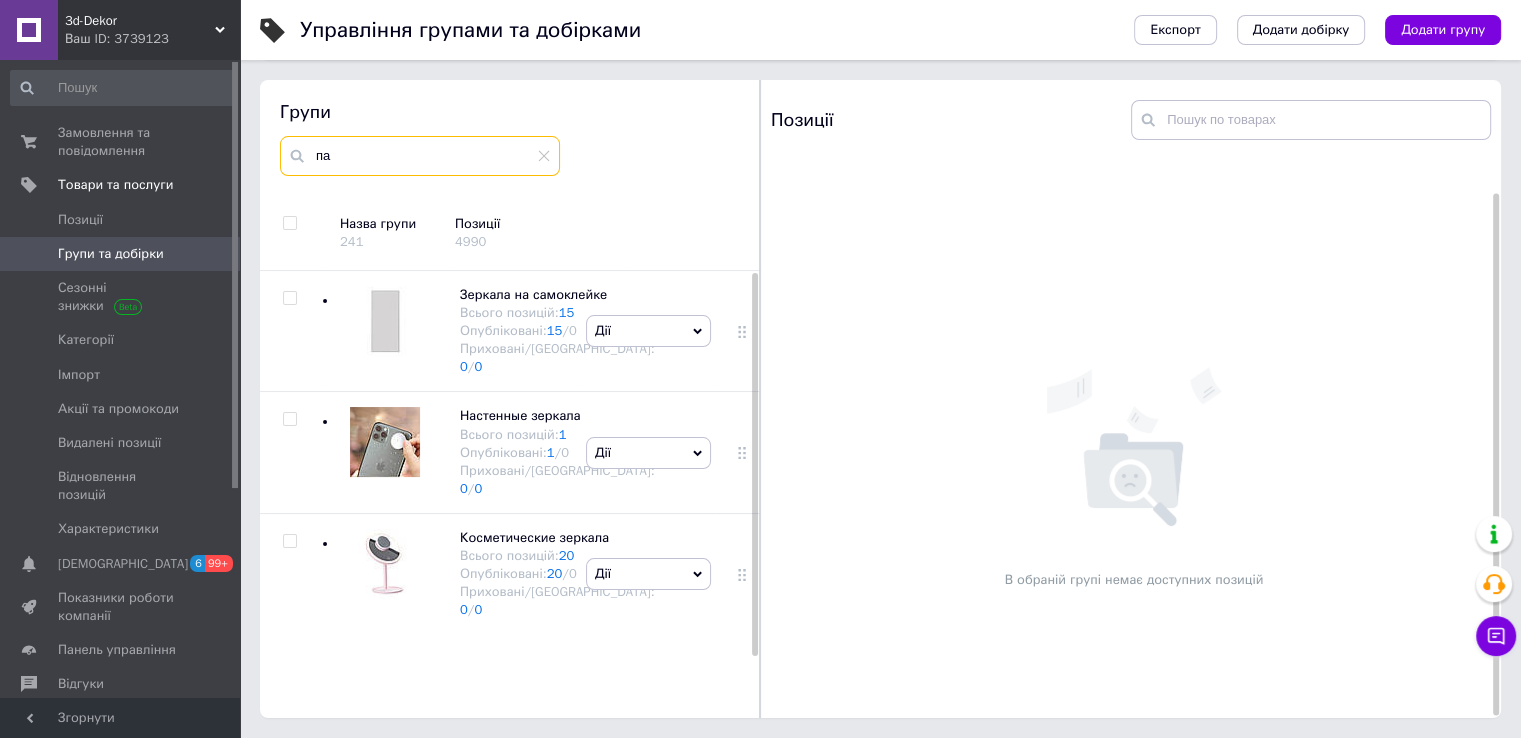 type on "п" 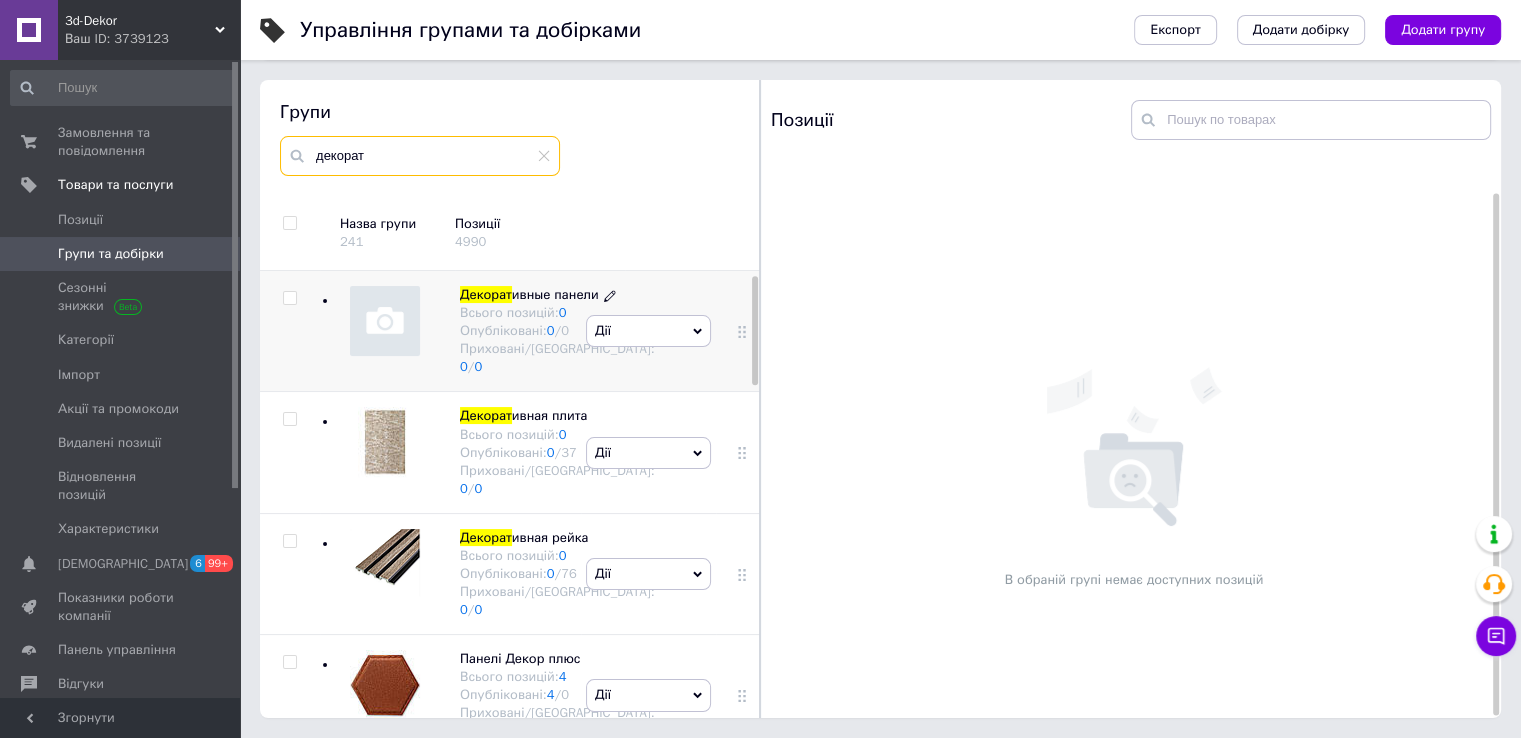 scroll, scrollTop: 0, scrollLeft: 0, axis: both 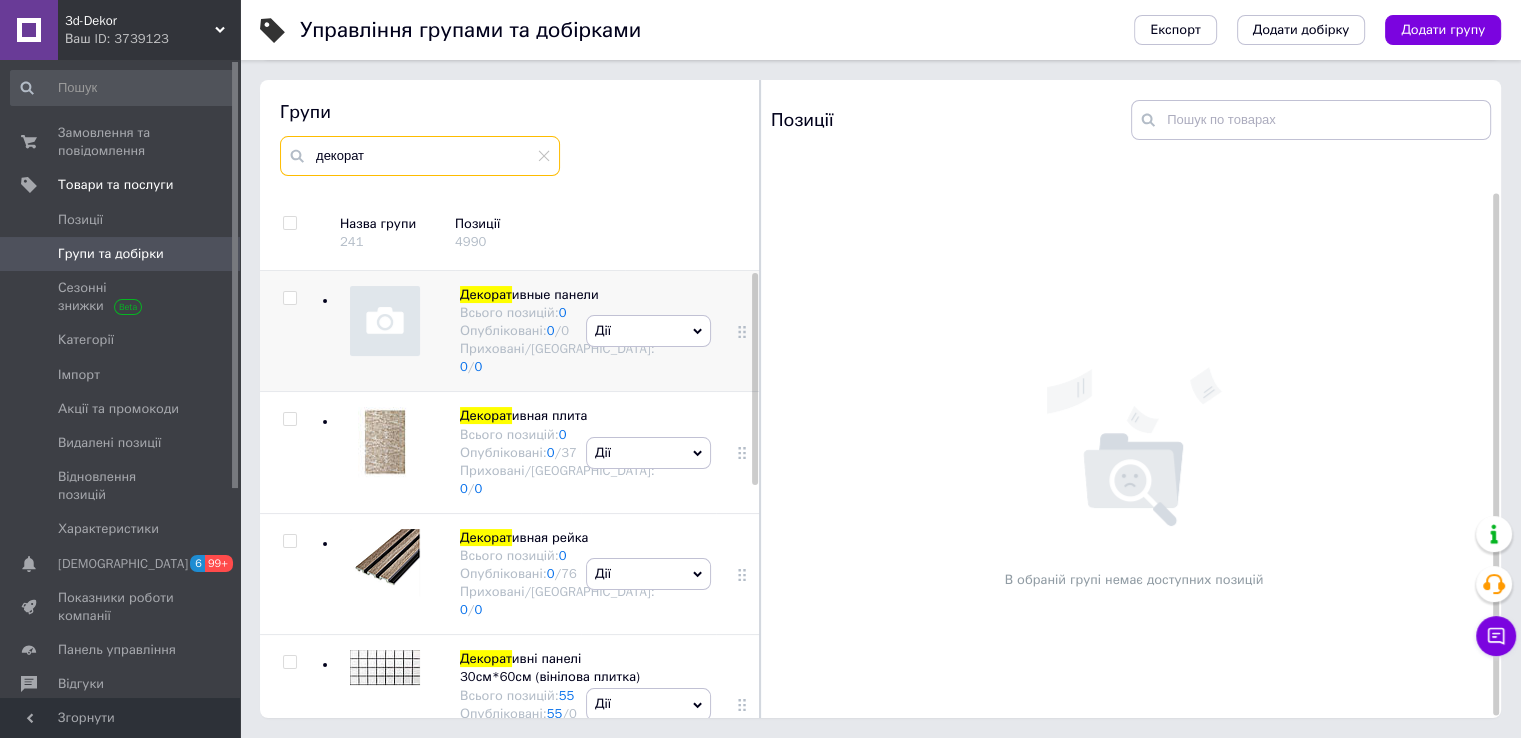 type on "декорат" 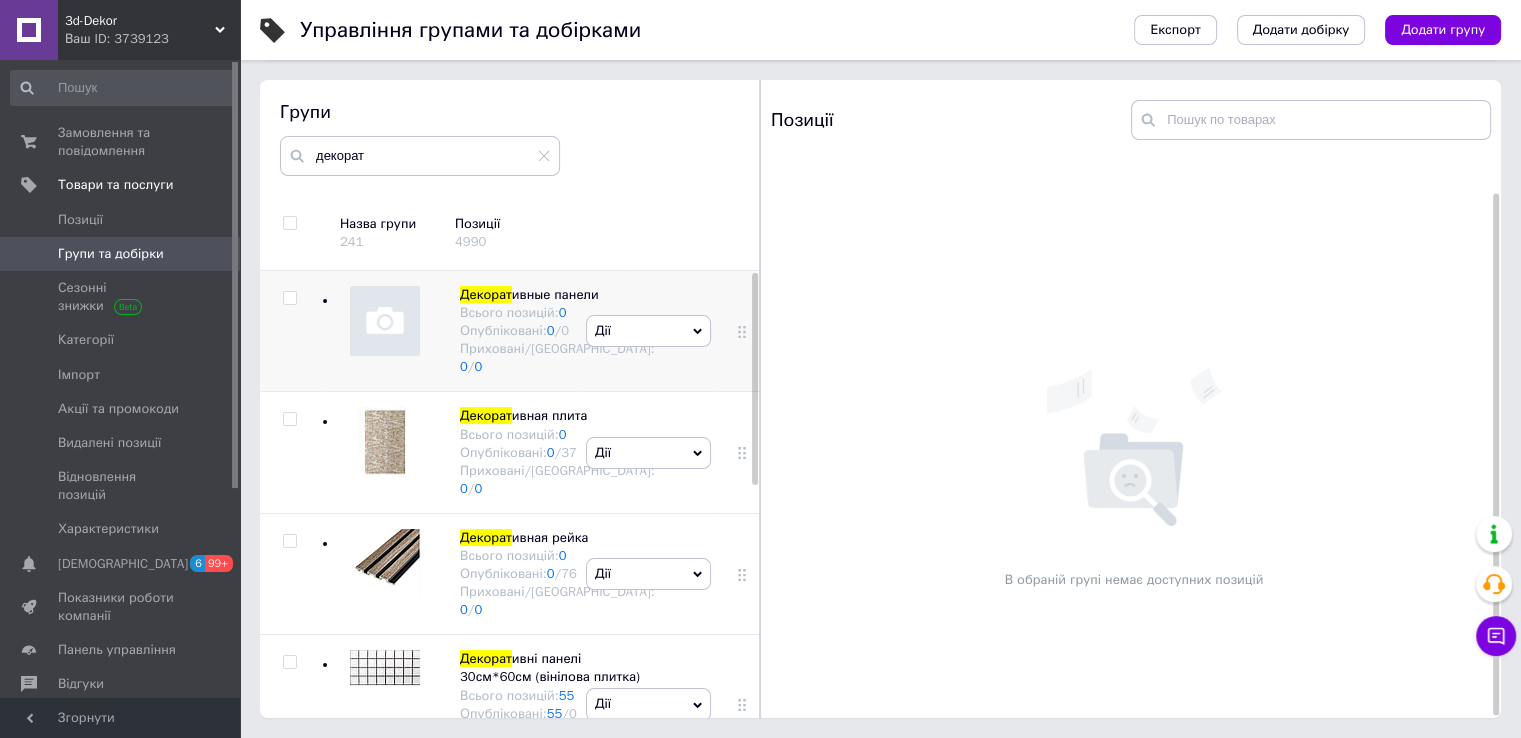 click on "Дії" at bounding box center [648, 331] 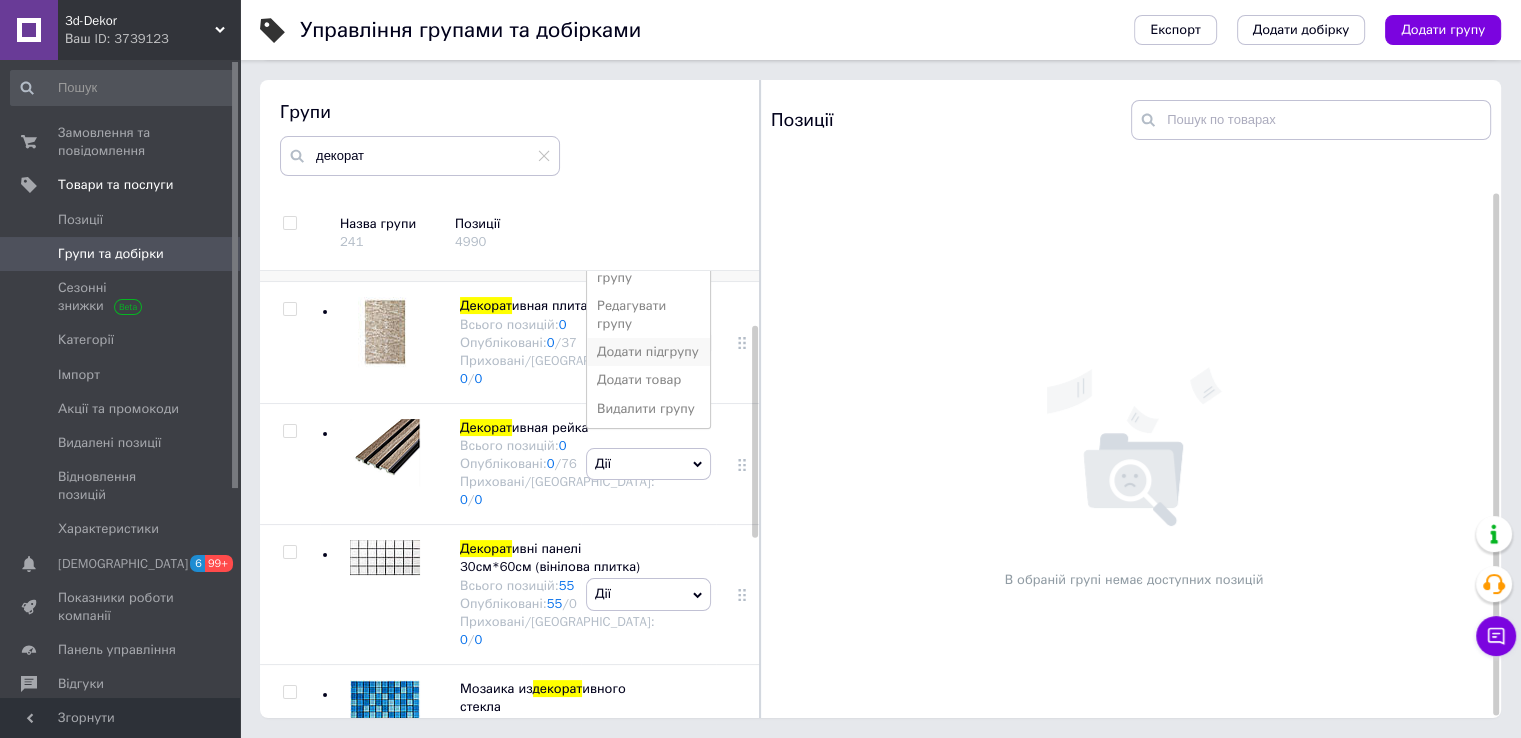 scroll, scrollTop: 116, scrollLeft: 0, axis: vertical 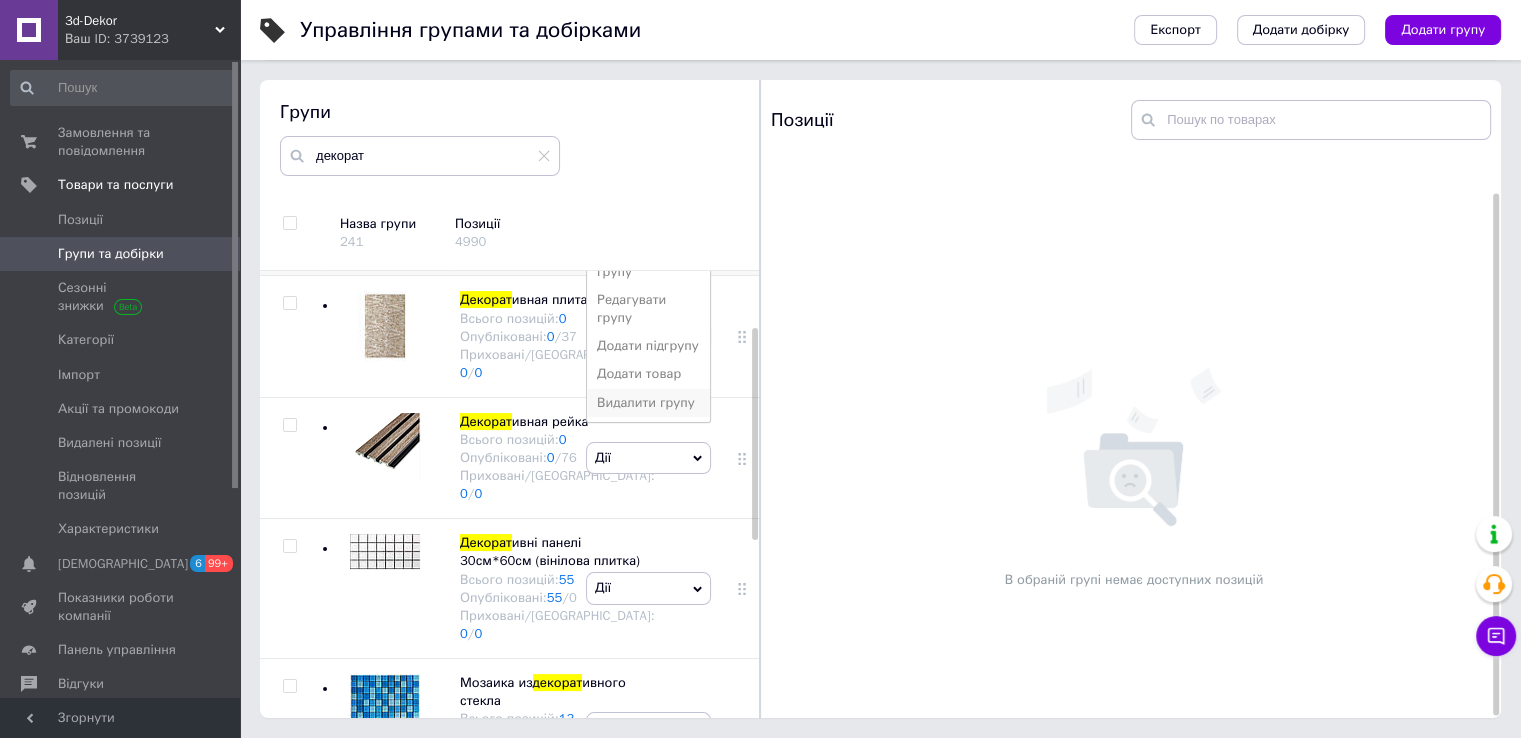 click on "Видалити групу" at bounding box center [648, 403] 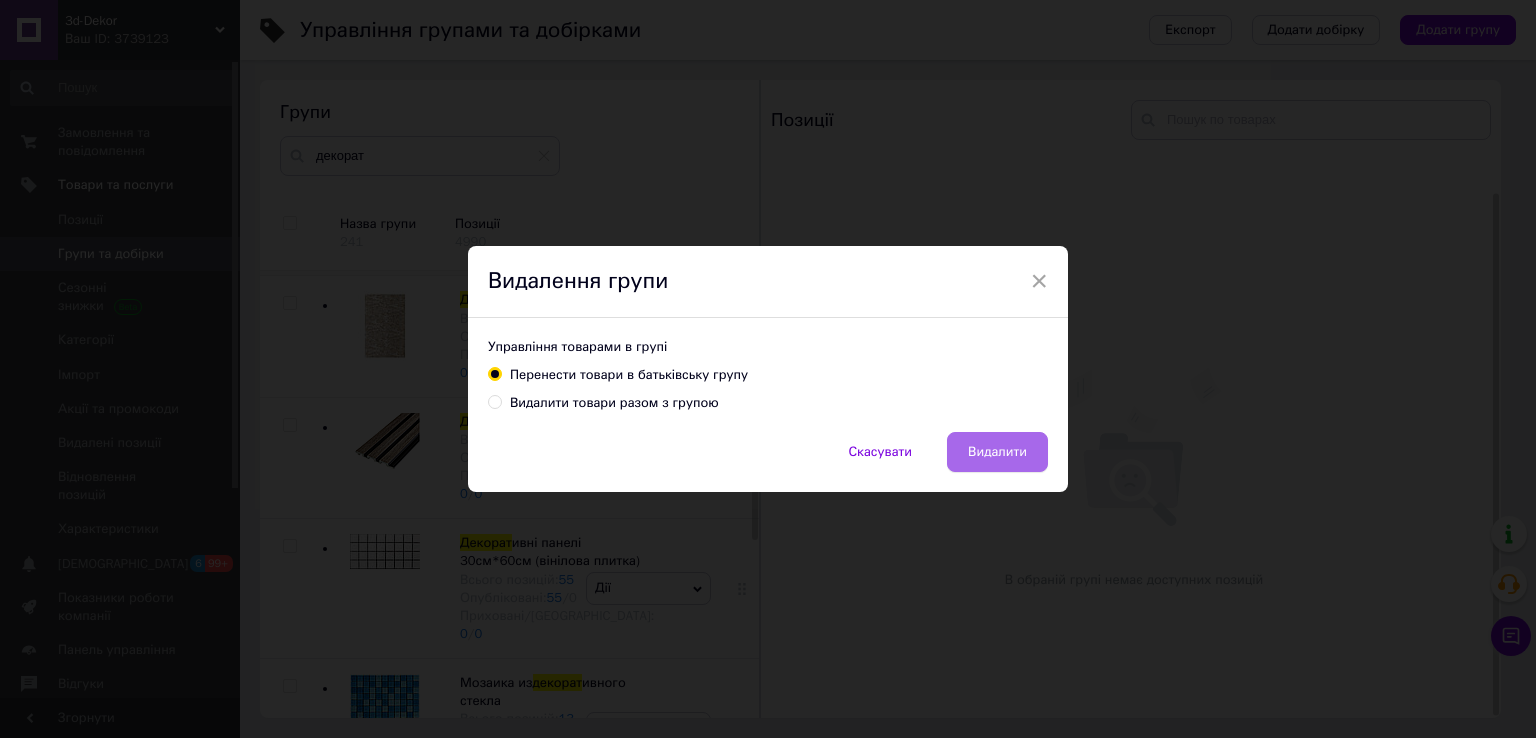click on "Видалити" at bounding box center [997, 452] 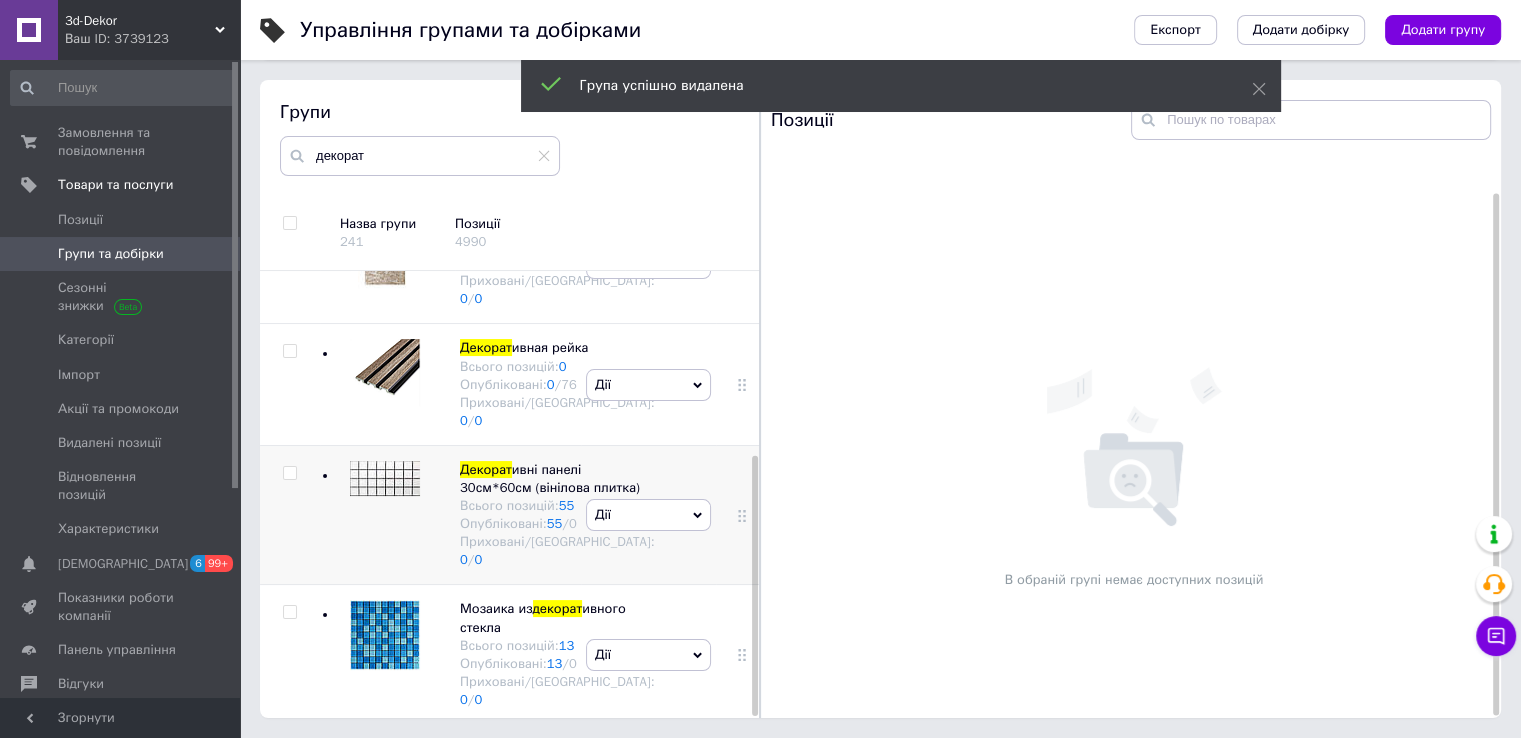 scroll, scrollTop: 0, scrollLeft: 0, axis: both 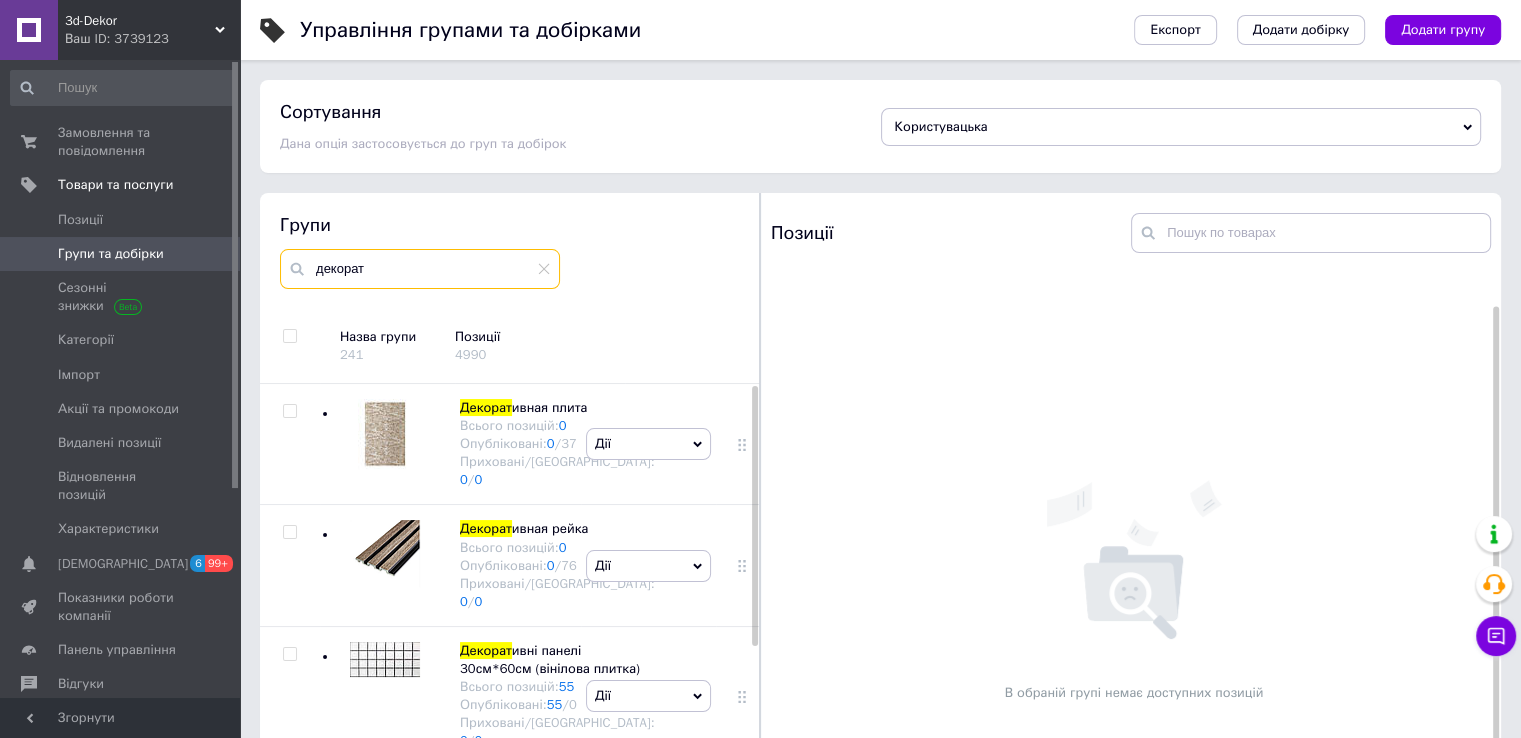 click on "декорат" at bounding box center (420, 269) 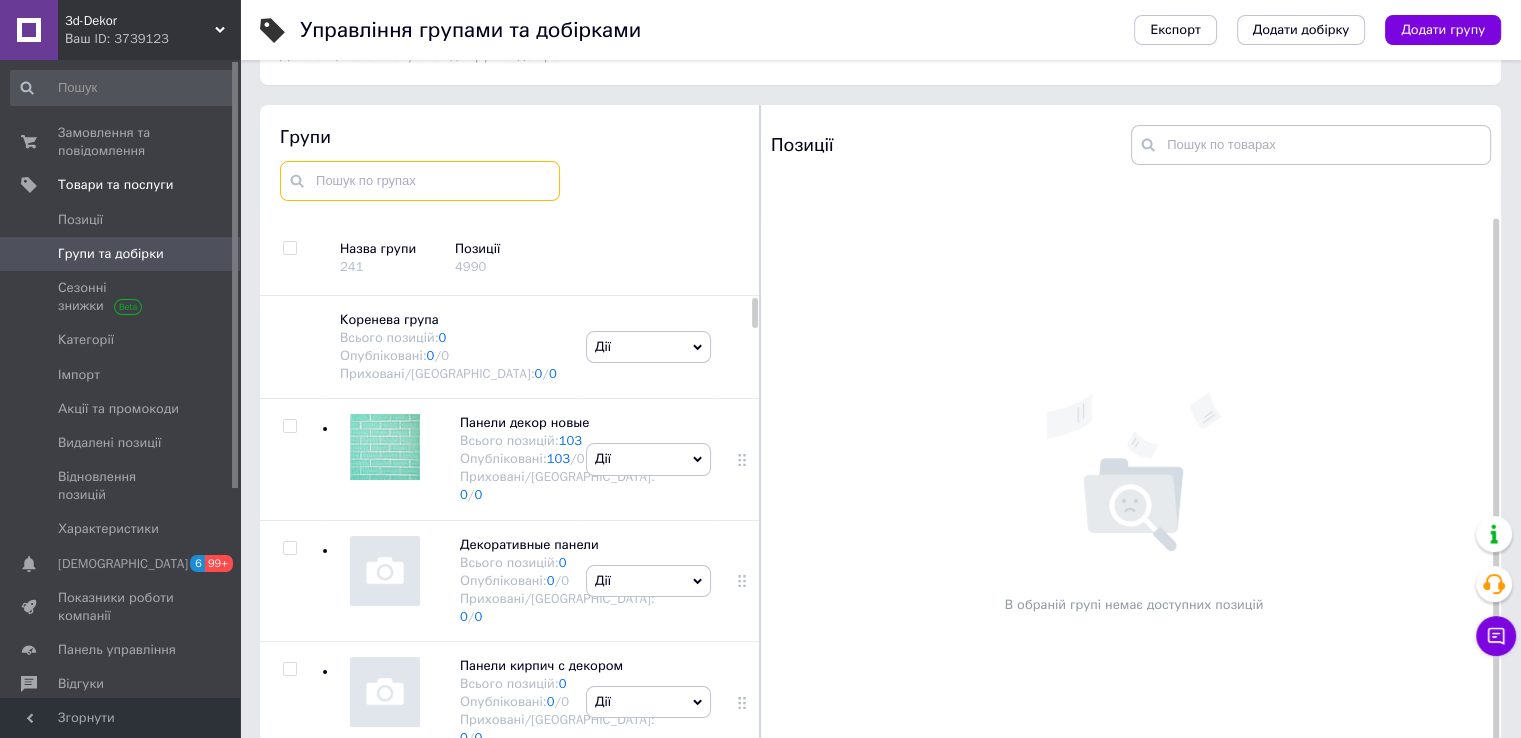 scroll, scrollTop: 90, scrollLeft: 0, axis: vertical 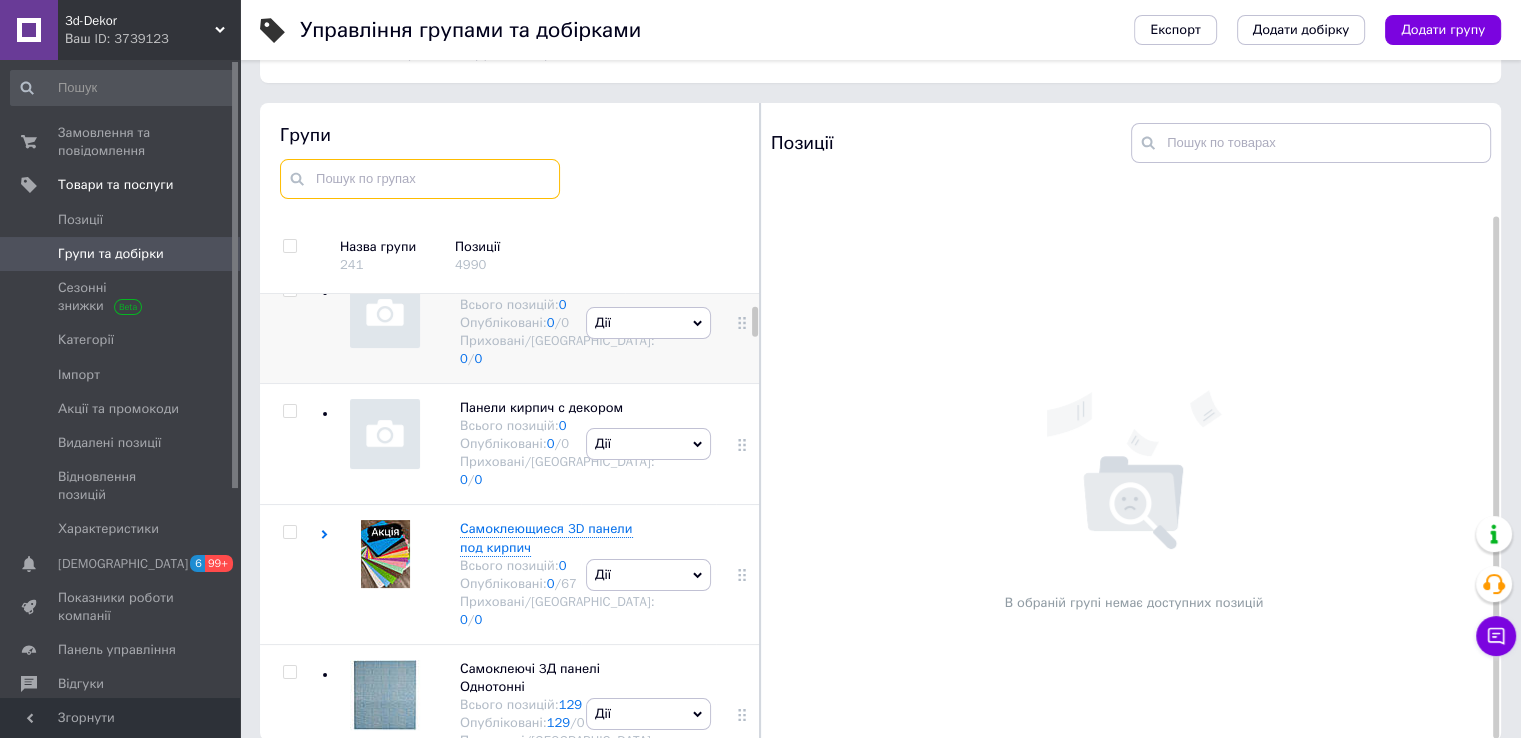 type 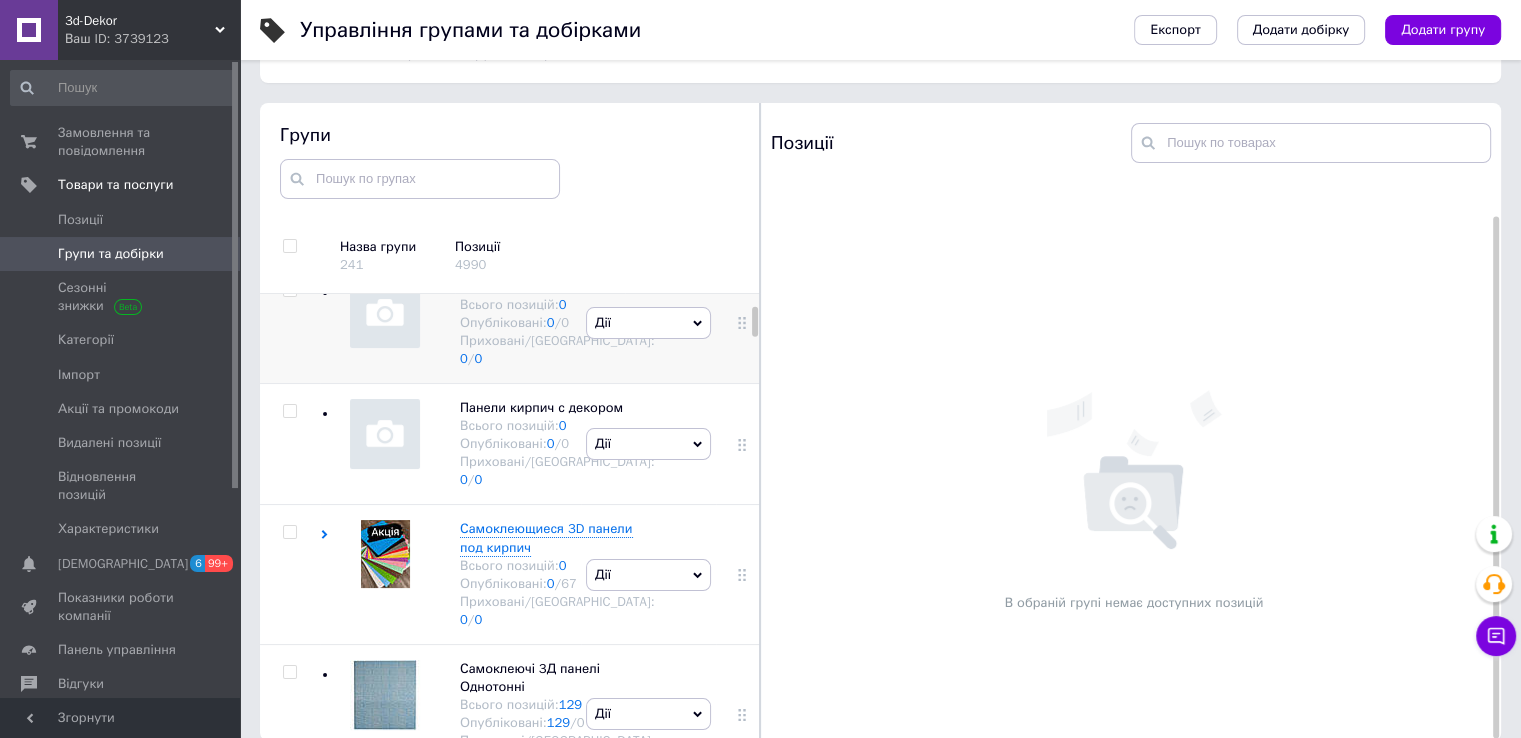 click on "Дії" at bounding box center (648, 323) 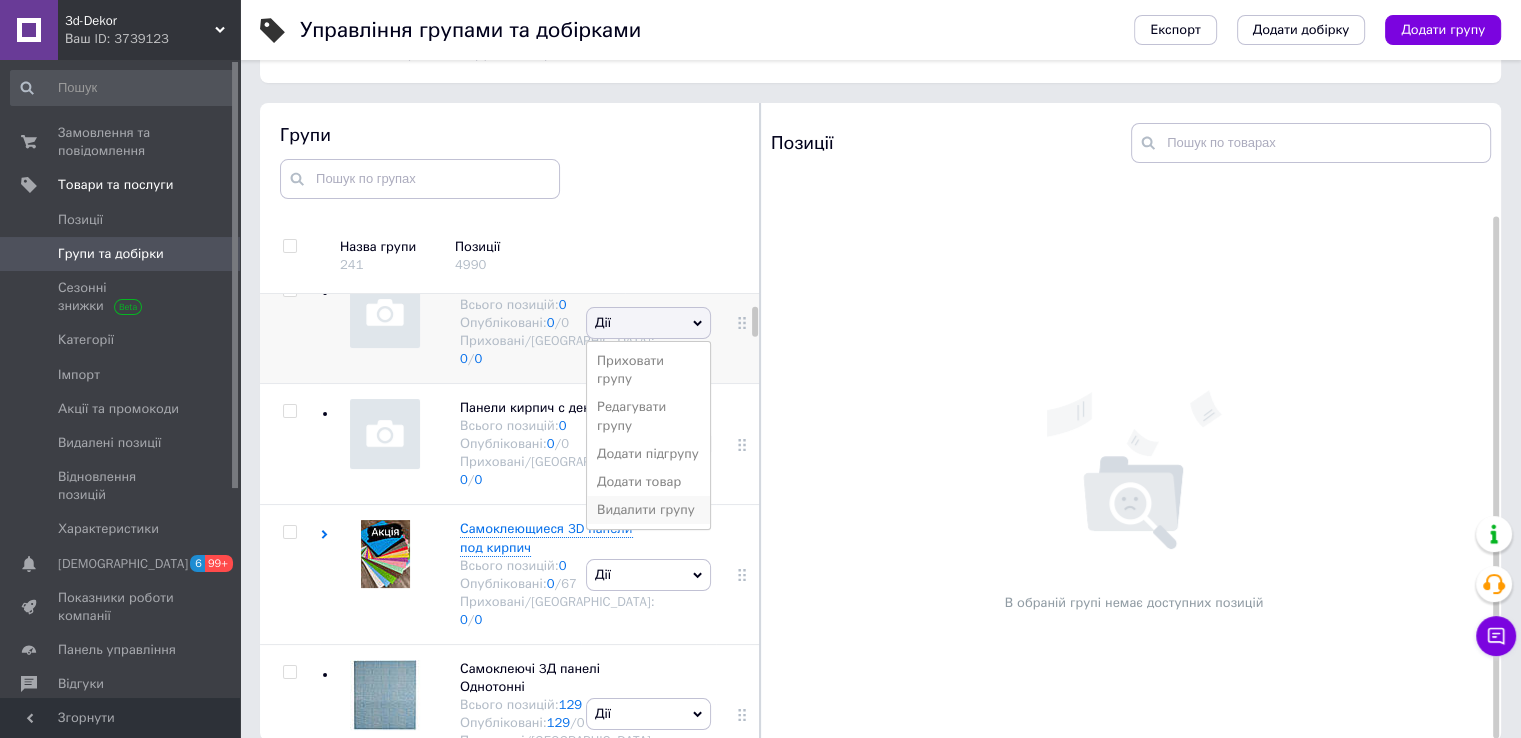 click on "Видалити групу" at bounding box center [648, 510] 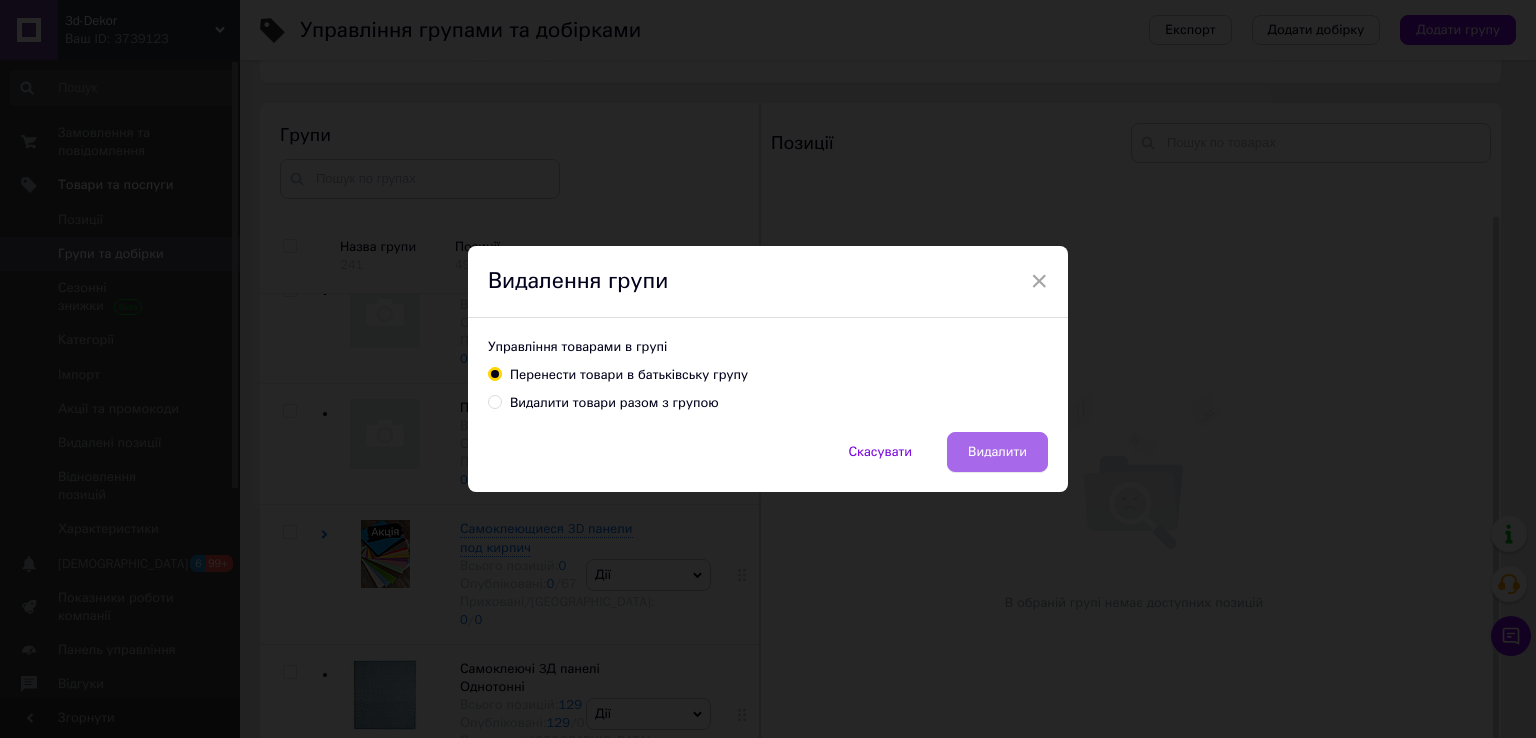 click on "Видалити" at bounding box center [997, 452] 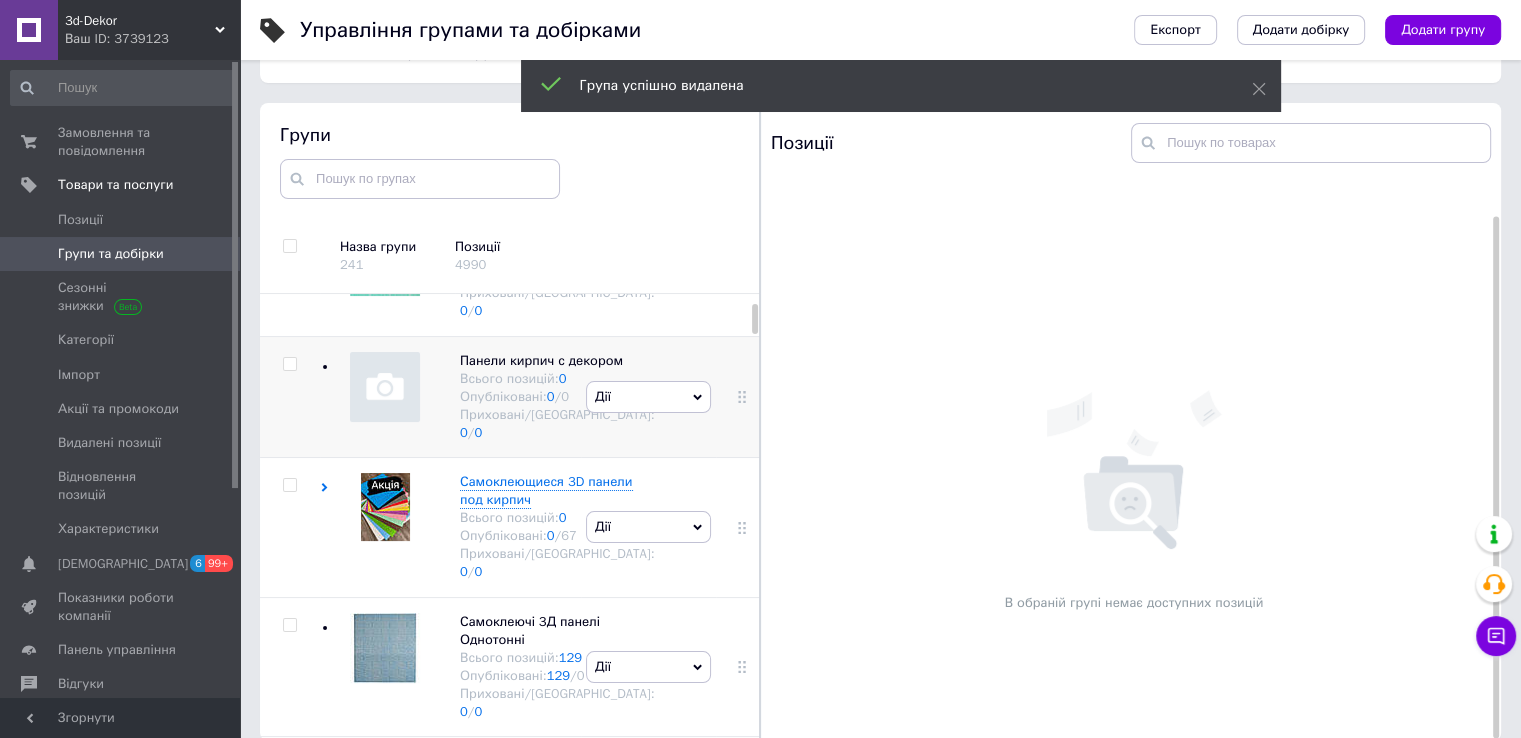 scroll, scrollTop: 180, scrollLeft: 0, axis: vertical 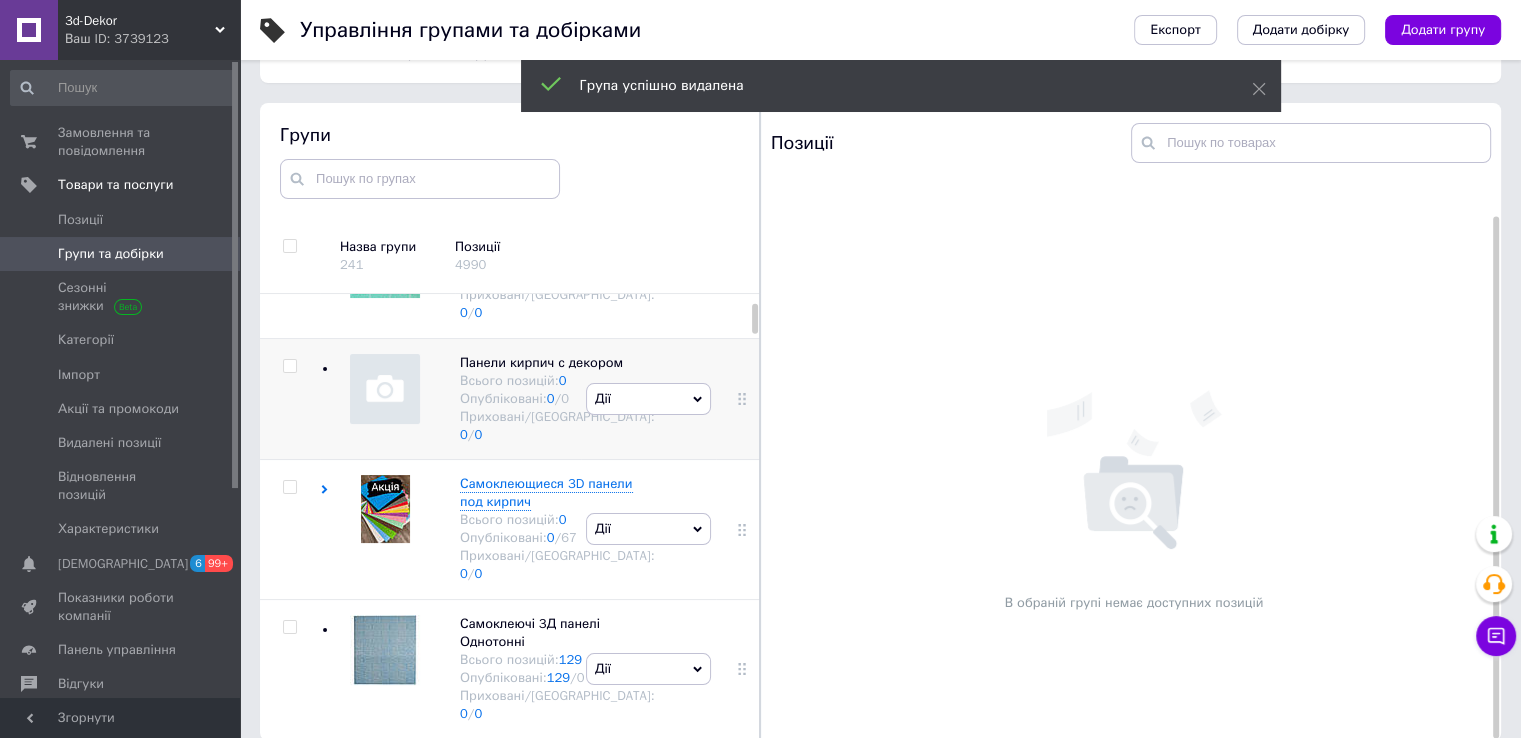 click on "Дії Приховати групу Редагувати групу Додати підгрупу Додати товар Видалити групу" at bounding box center [648, 398] 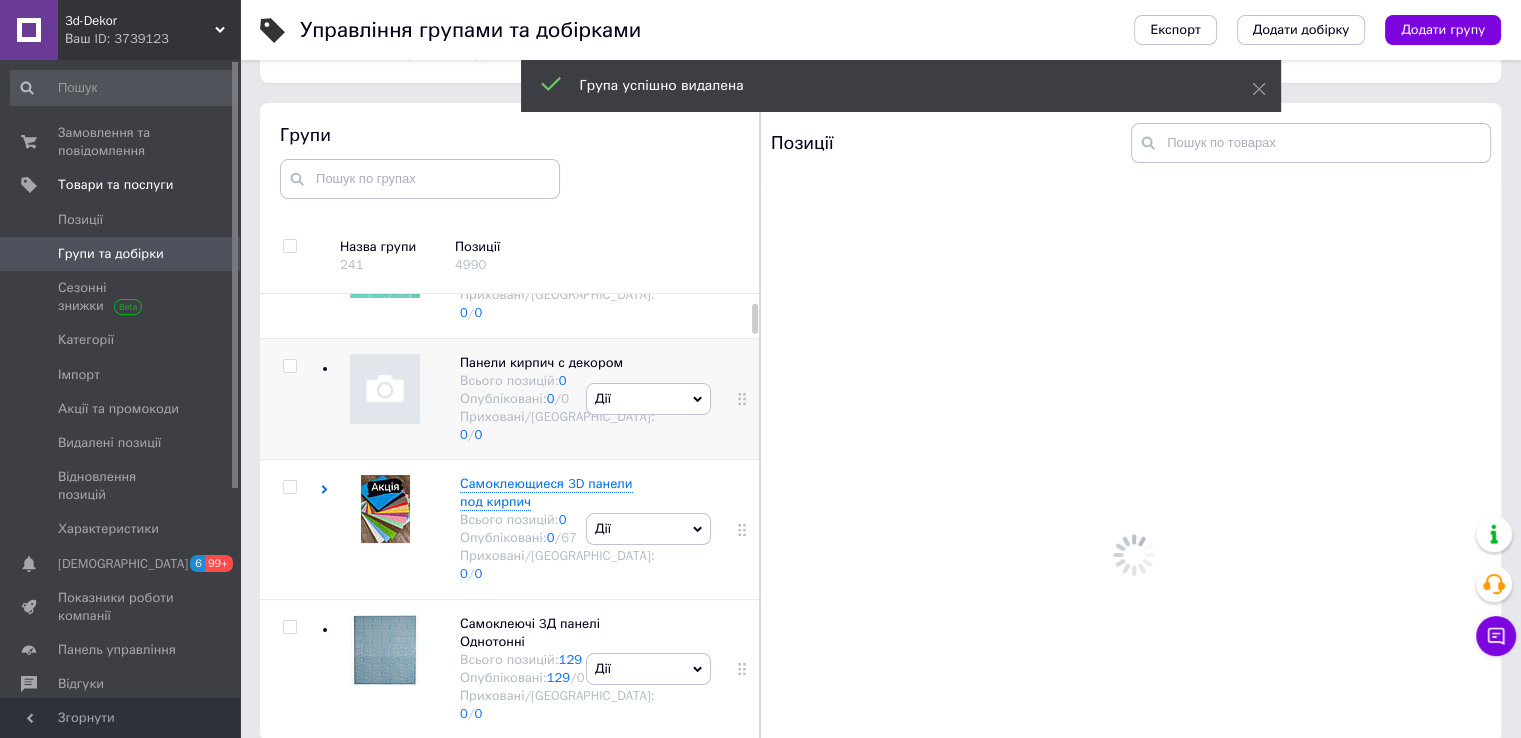 scroll, scrollTop: 0, scrollLeft: 0, axis: both 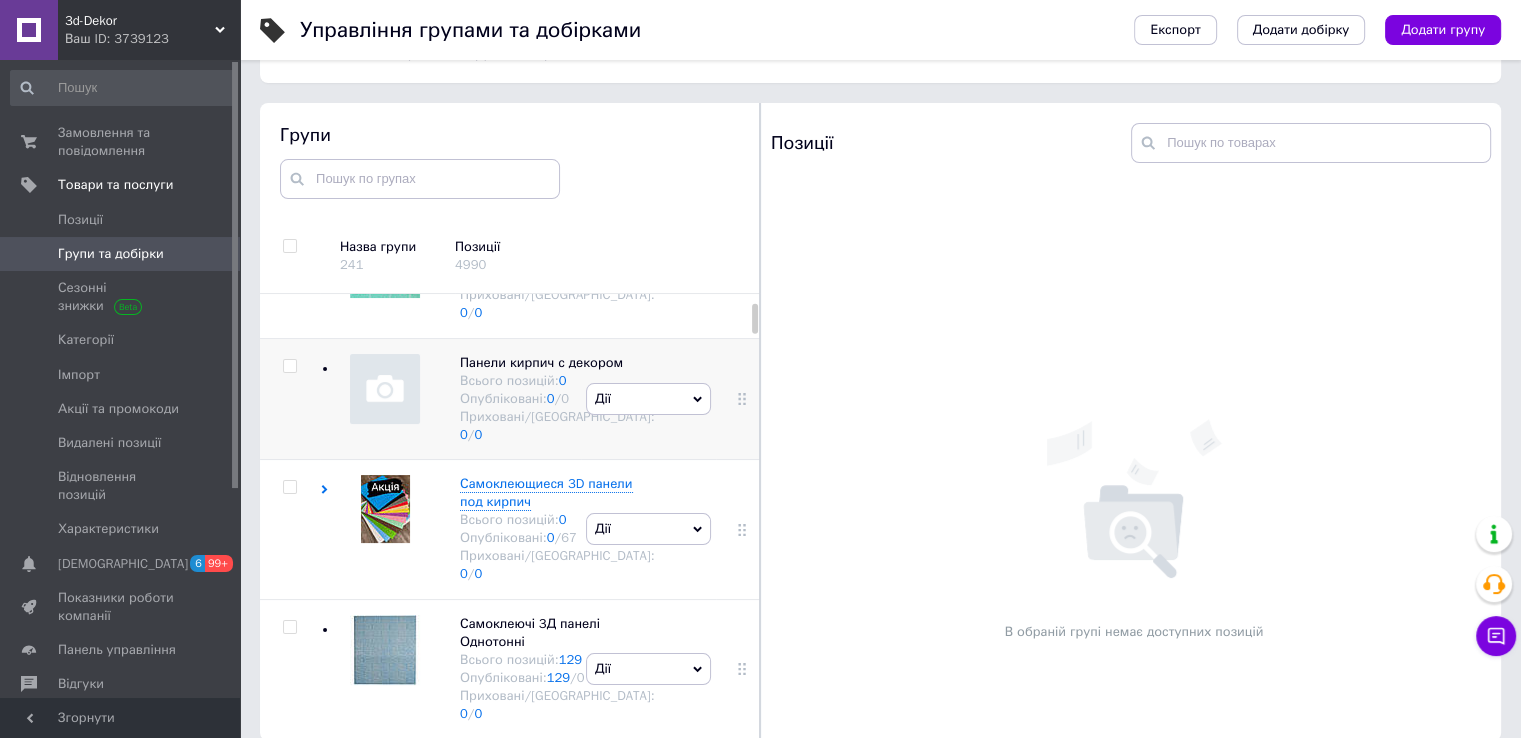 click on "Дії" at bounding box center (648, 399) 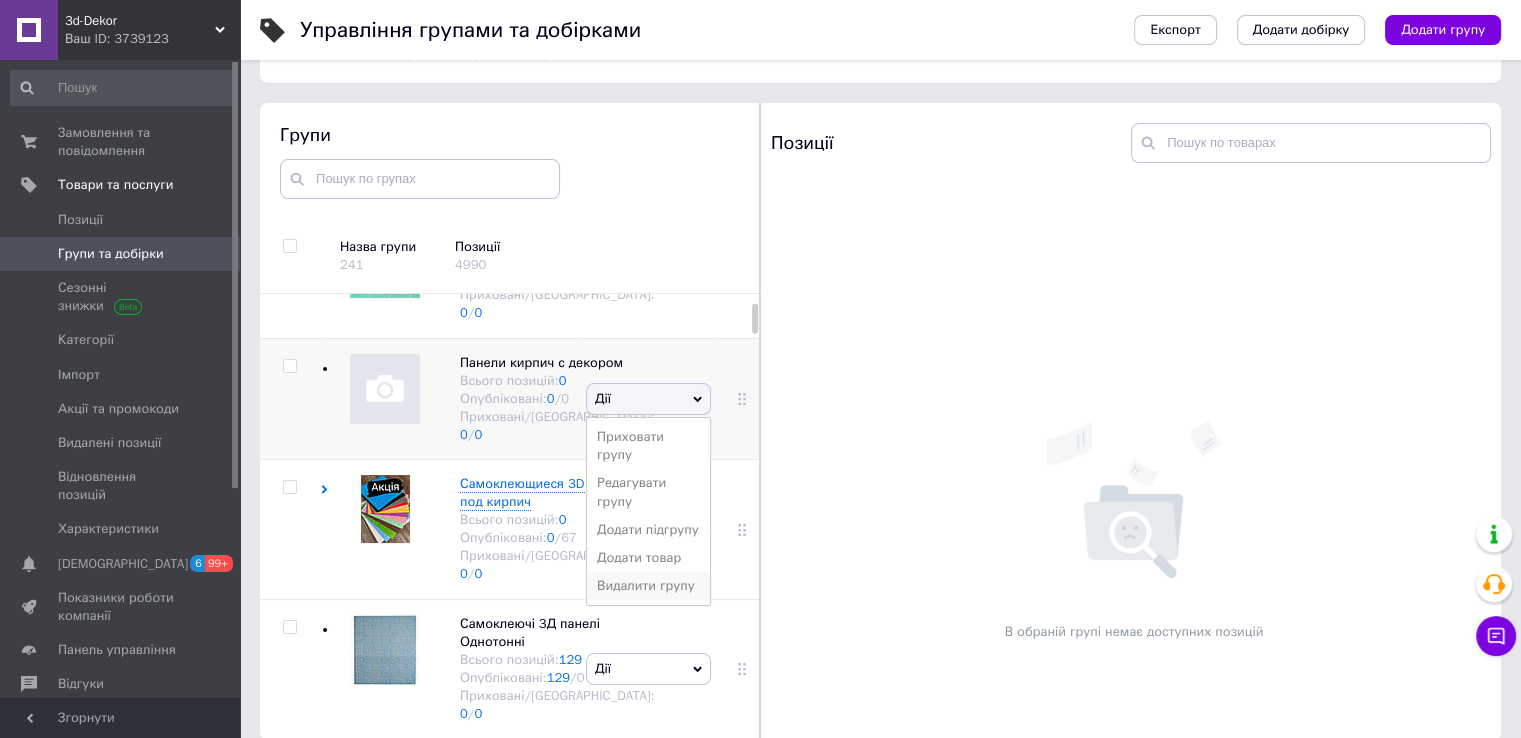 click on "Видалити групу" at bounding box center [648, 586] 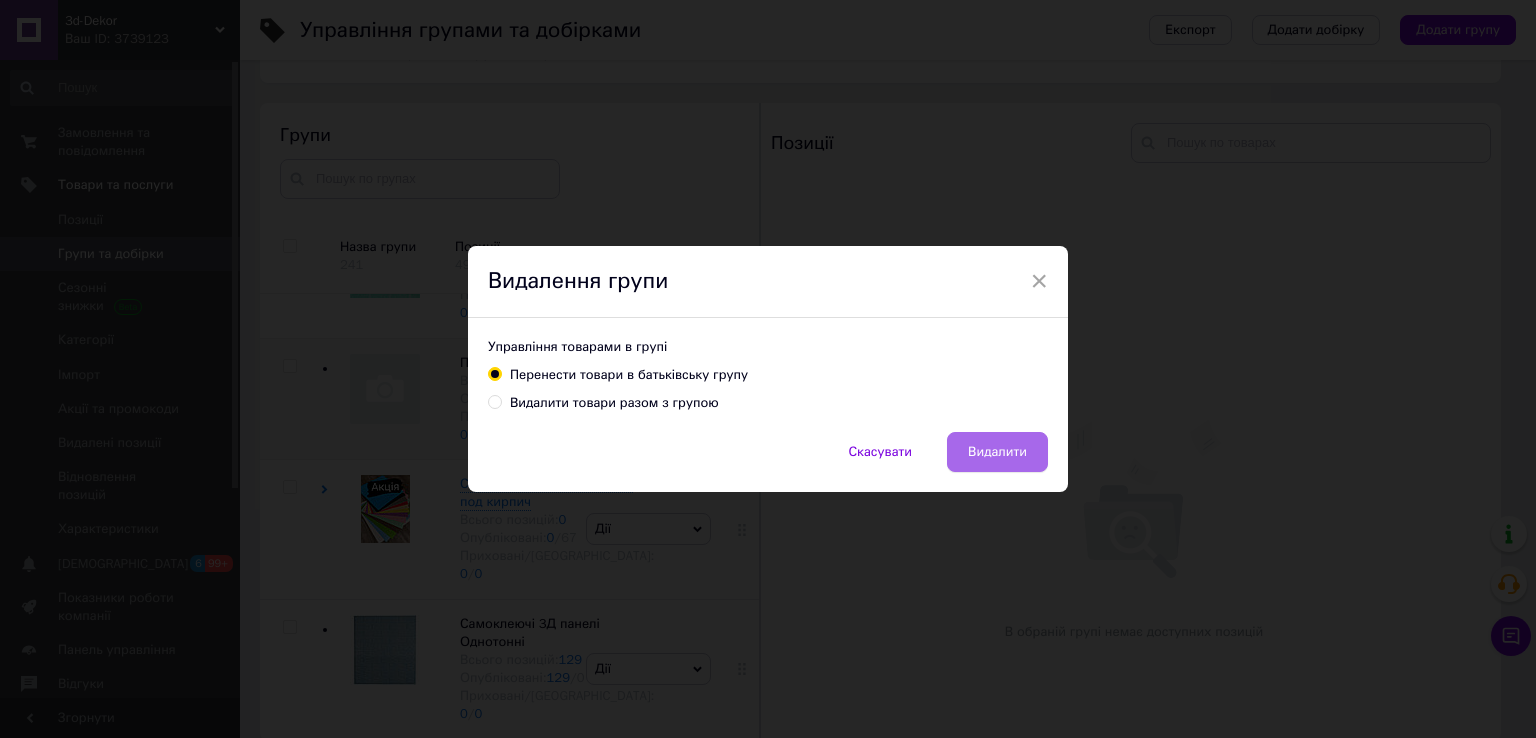 click on "Видалити" at bounding box center (997, 452) 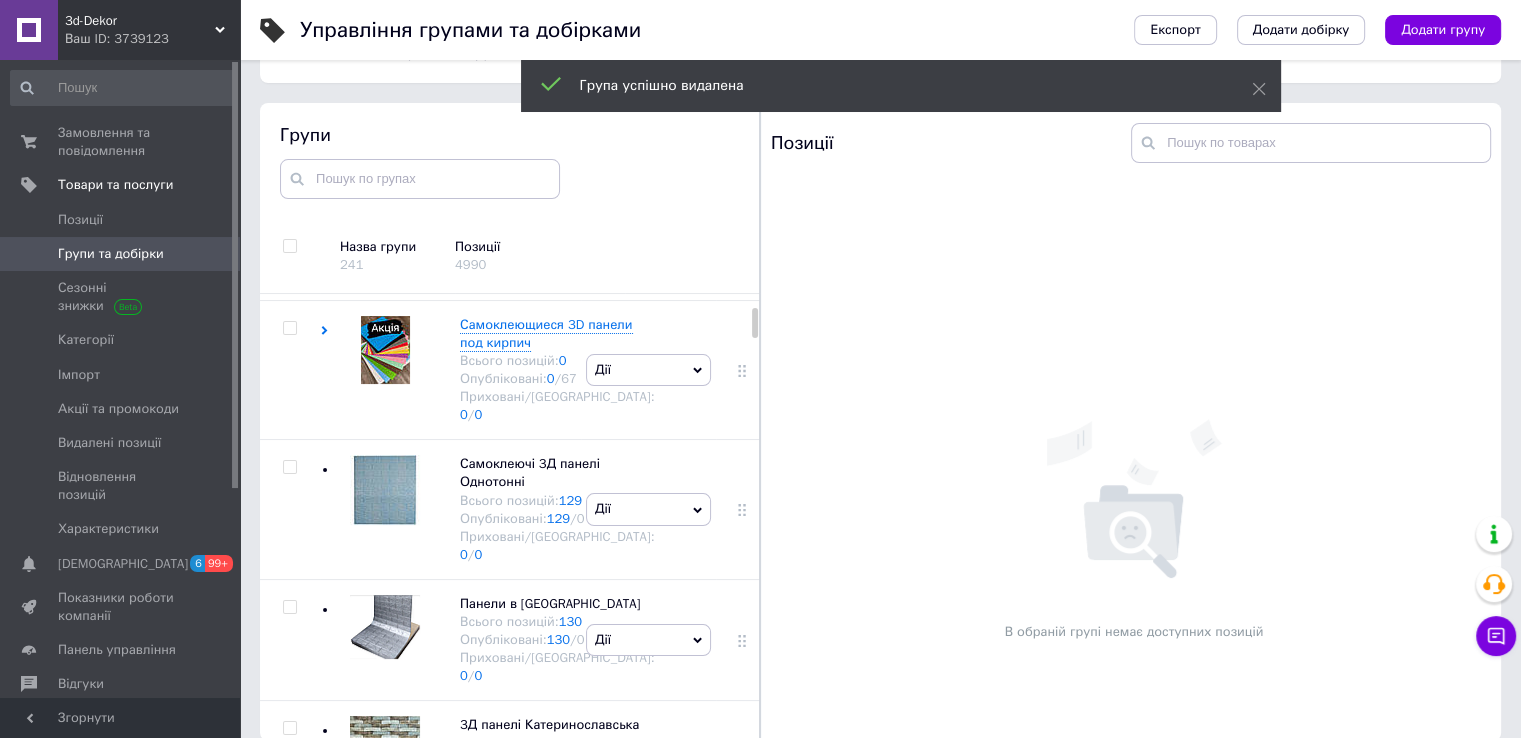 scroll, scrollTop: 171, scrollLeft: 0, axis: vertical 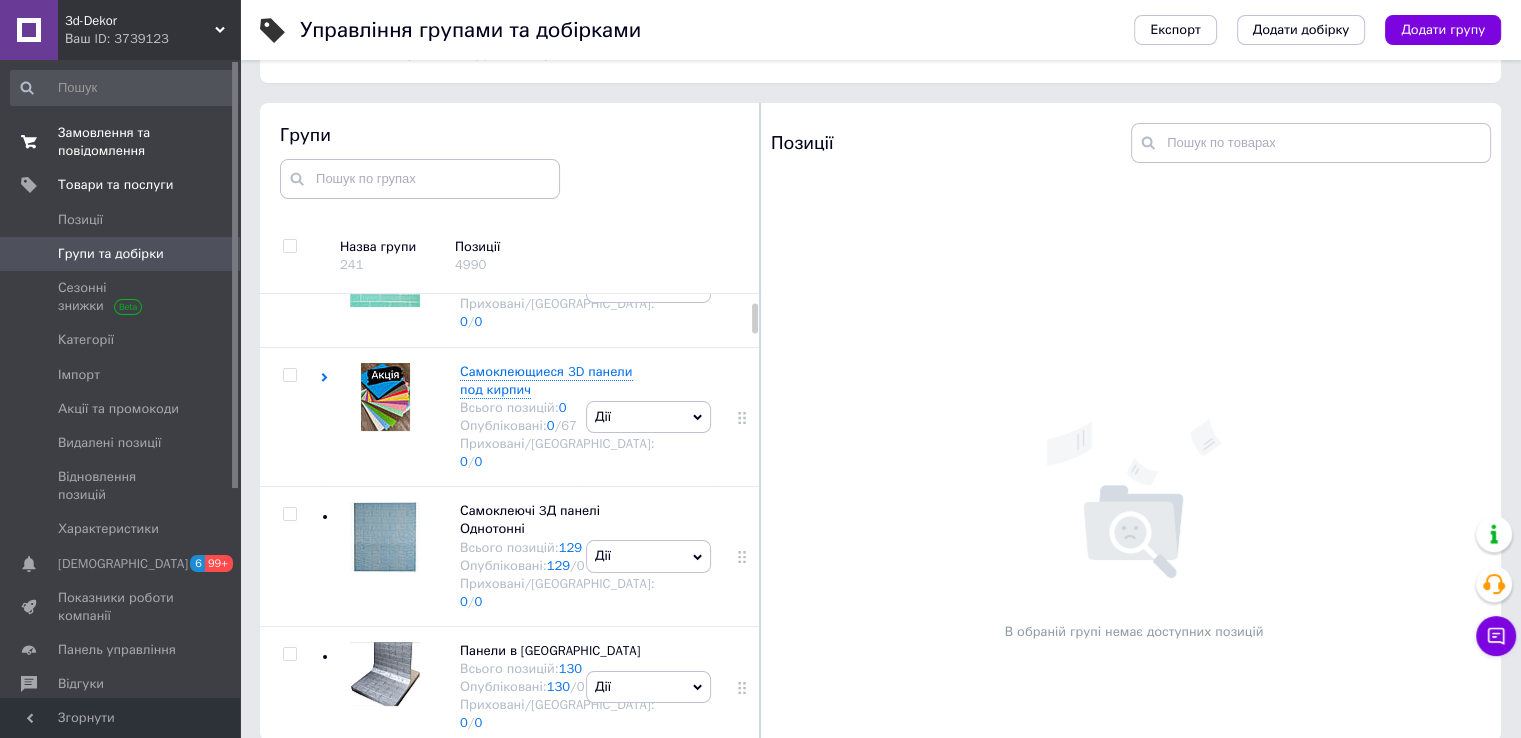 click on "Замовлення та повідомлення" at bounding box center [121, 142] 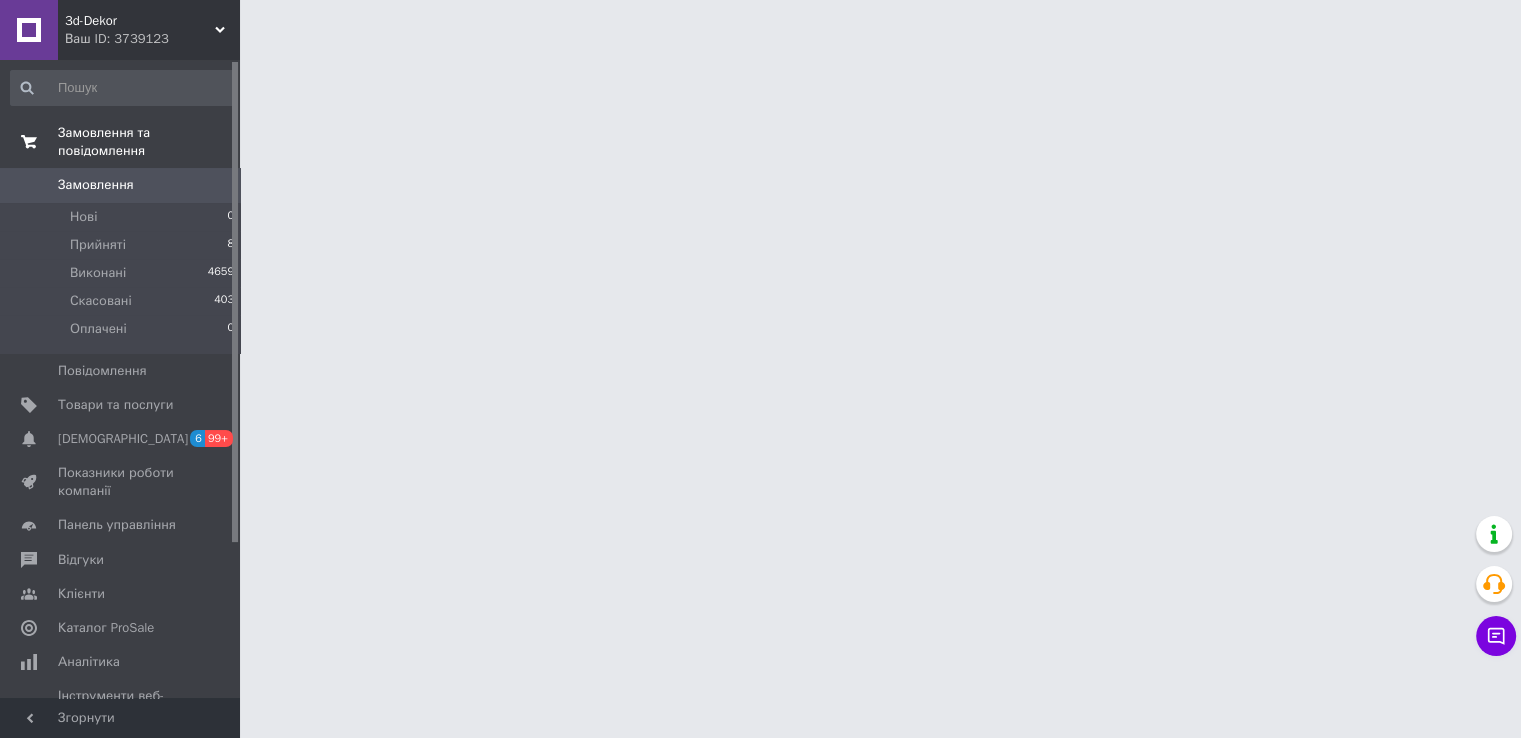 scroll, scrollTop: 0, scrollLeft: 0, axis: both 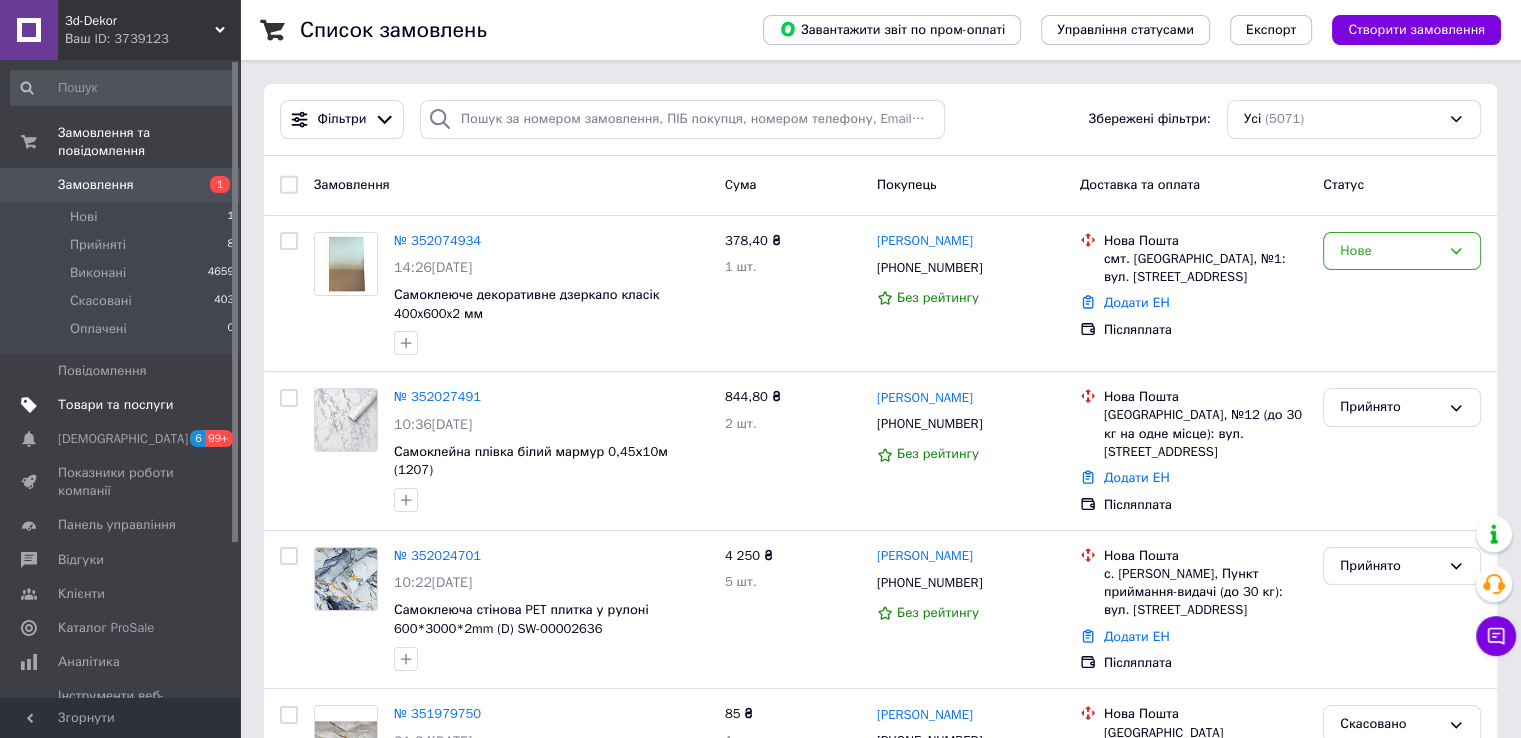 click on "Товари та послуги" at bounding box center [115, 405] 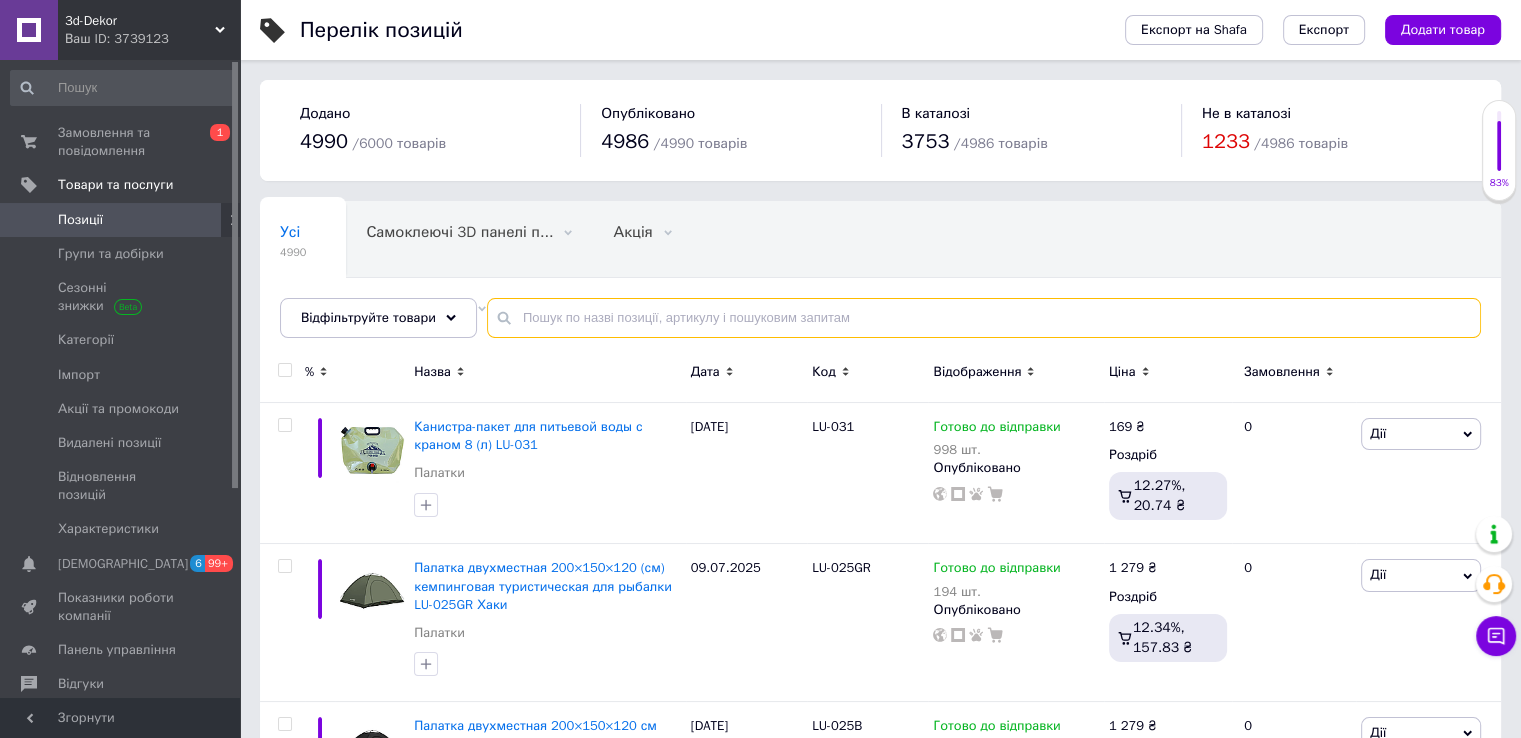 click at bounding box center [984, 318] 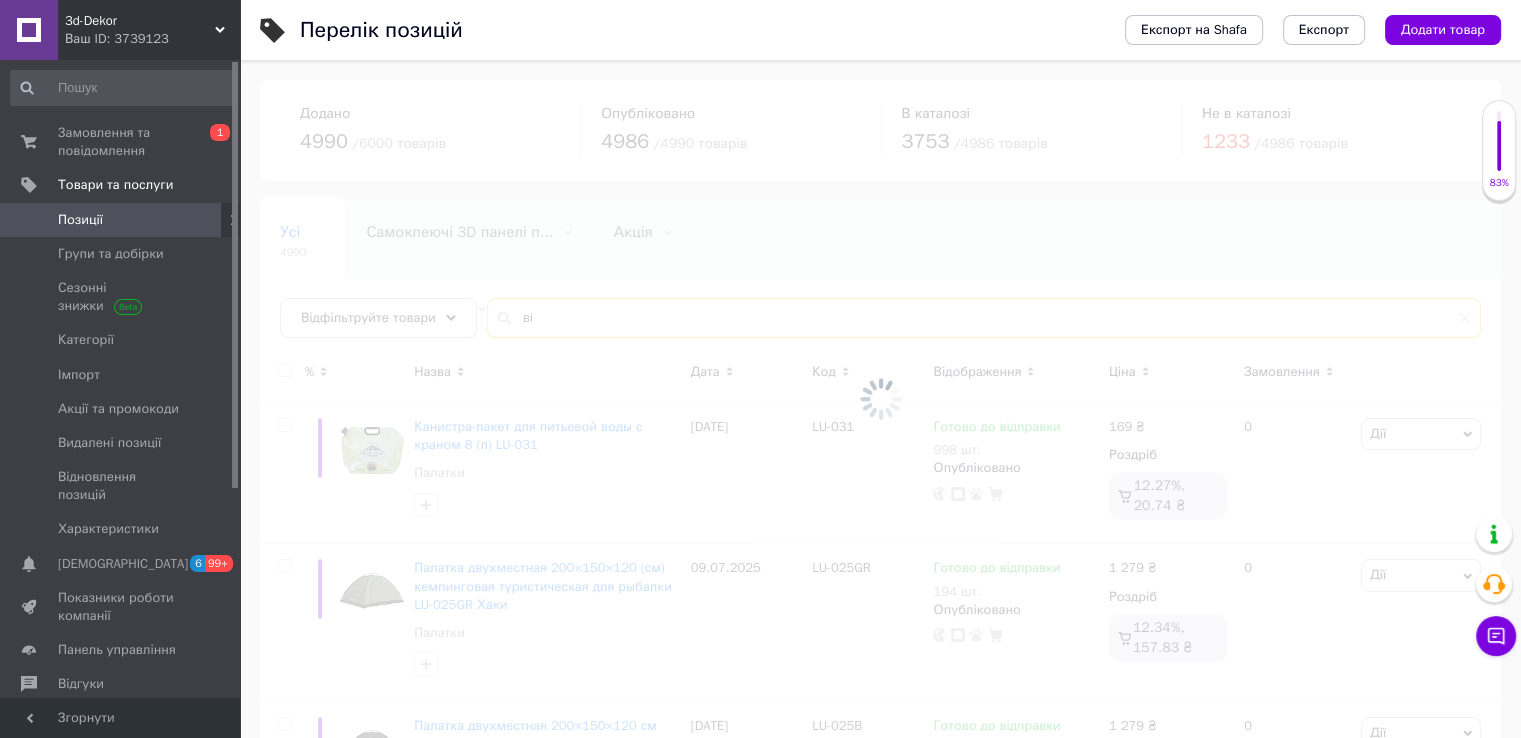 type on "в" 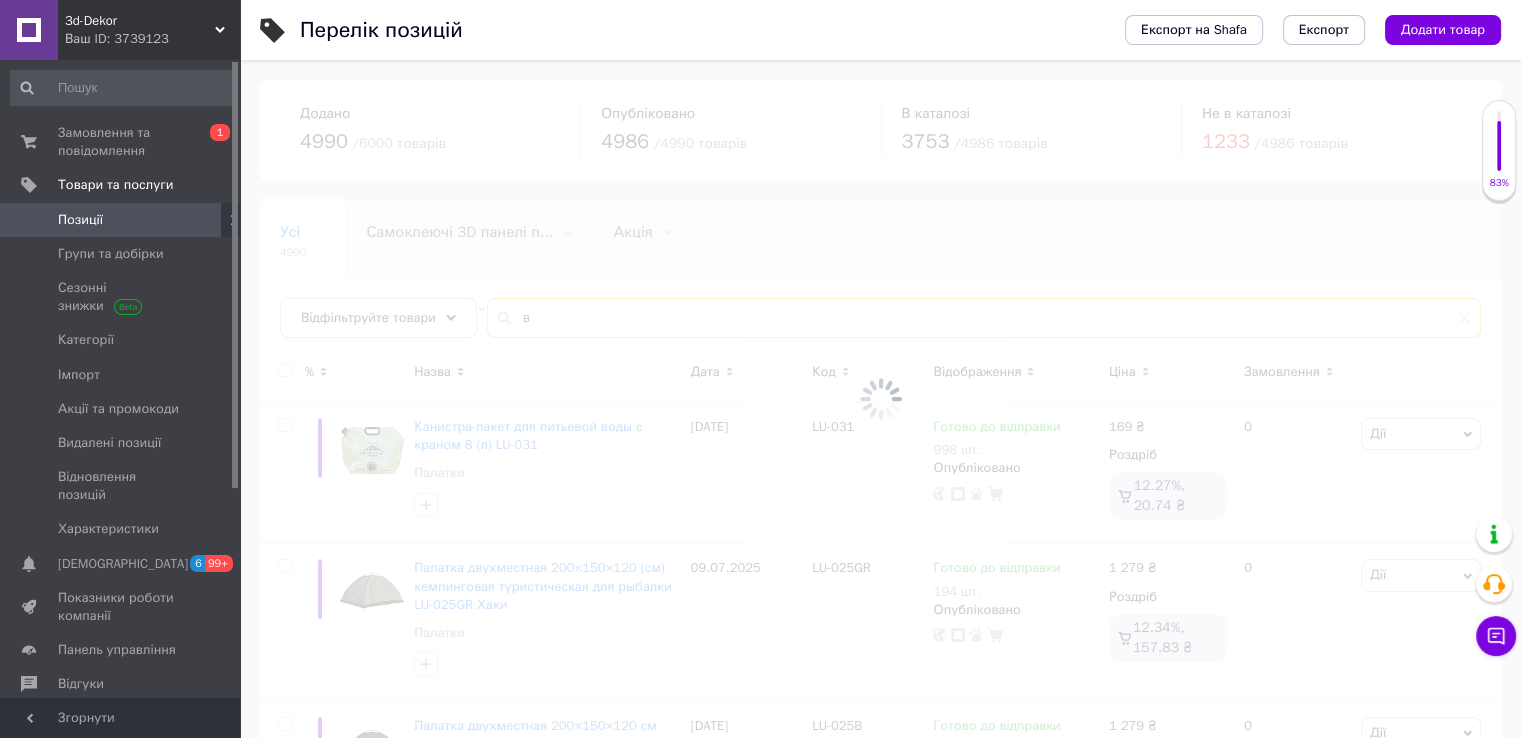 type 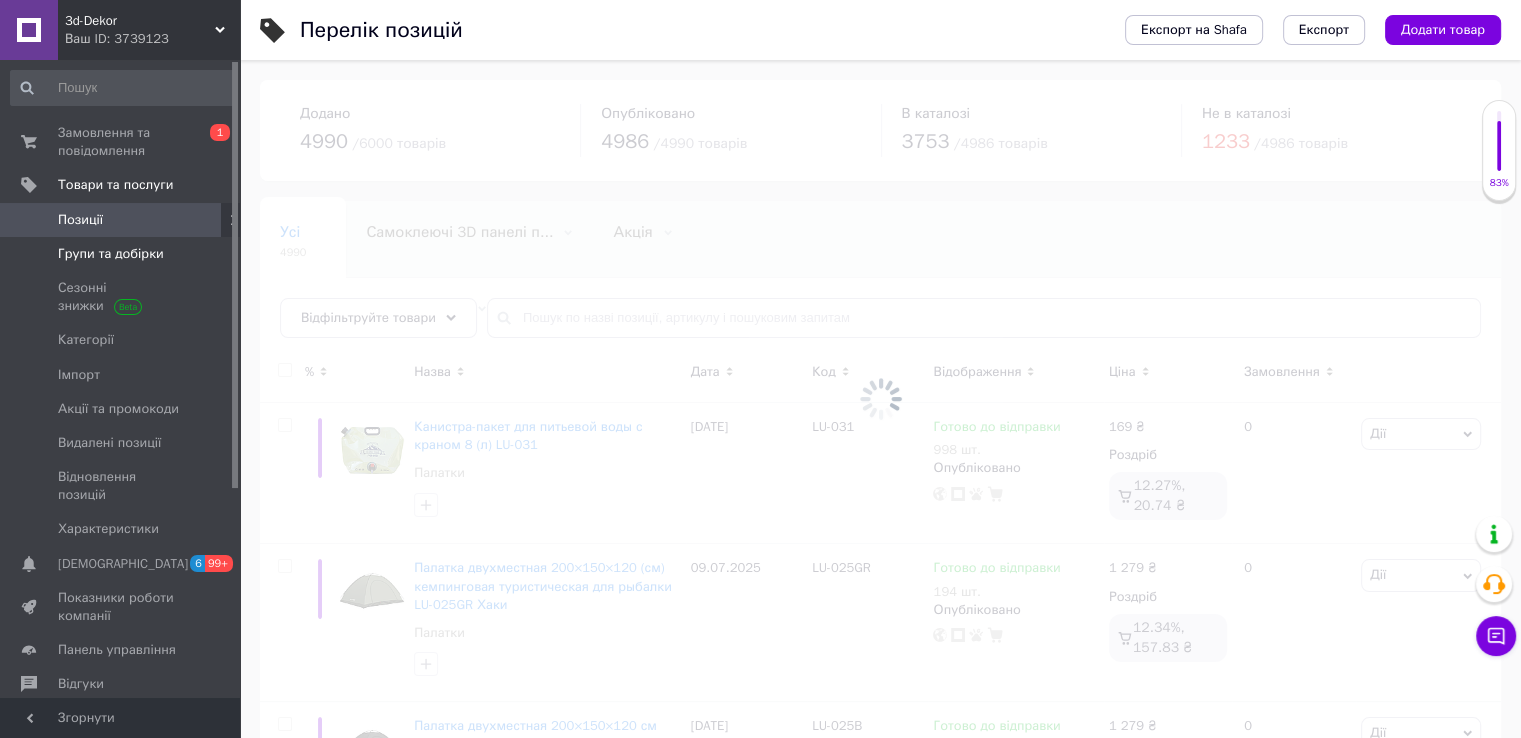 click on "Групи та добірки" at bounding box center [111, 254] 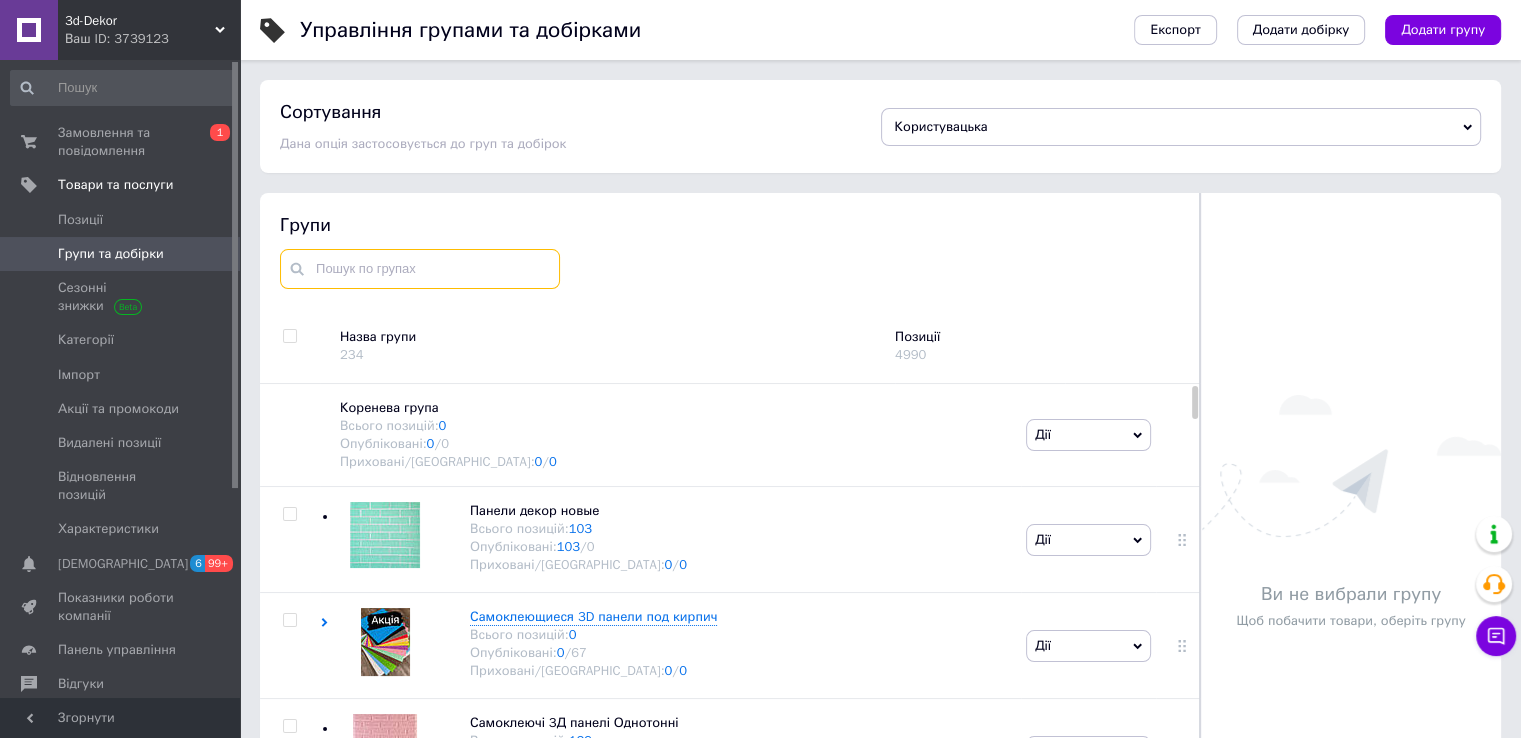 click at bounding box center (420, 269) 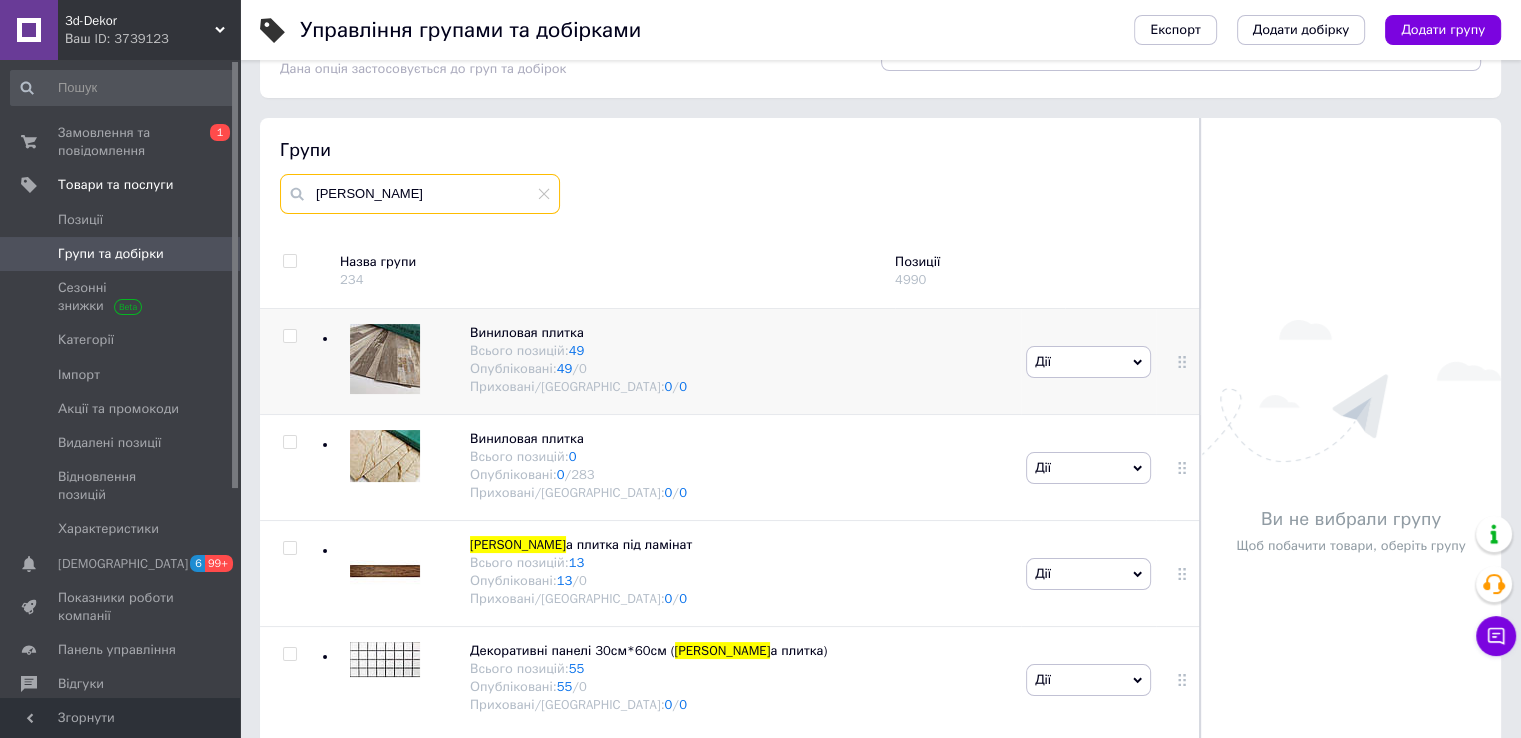 scroll, scrollTop: 113, scrollLeft: 0, axis: vertical 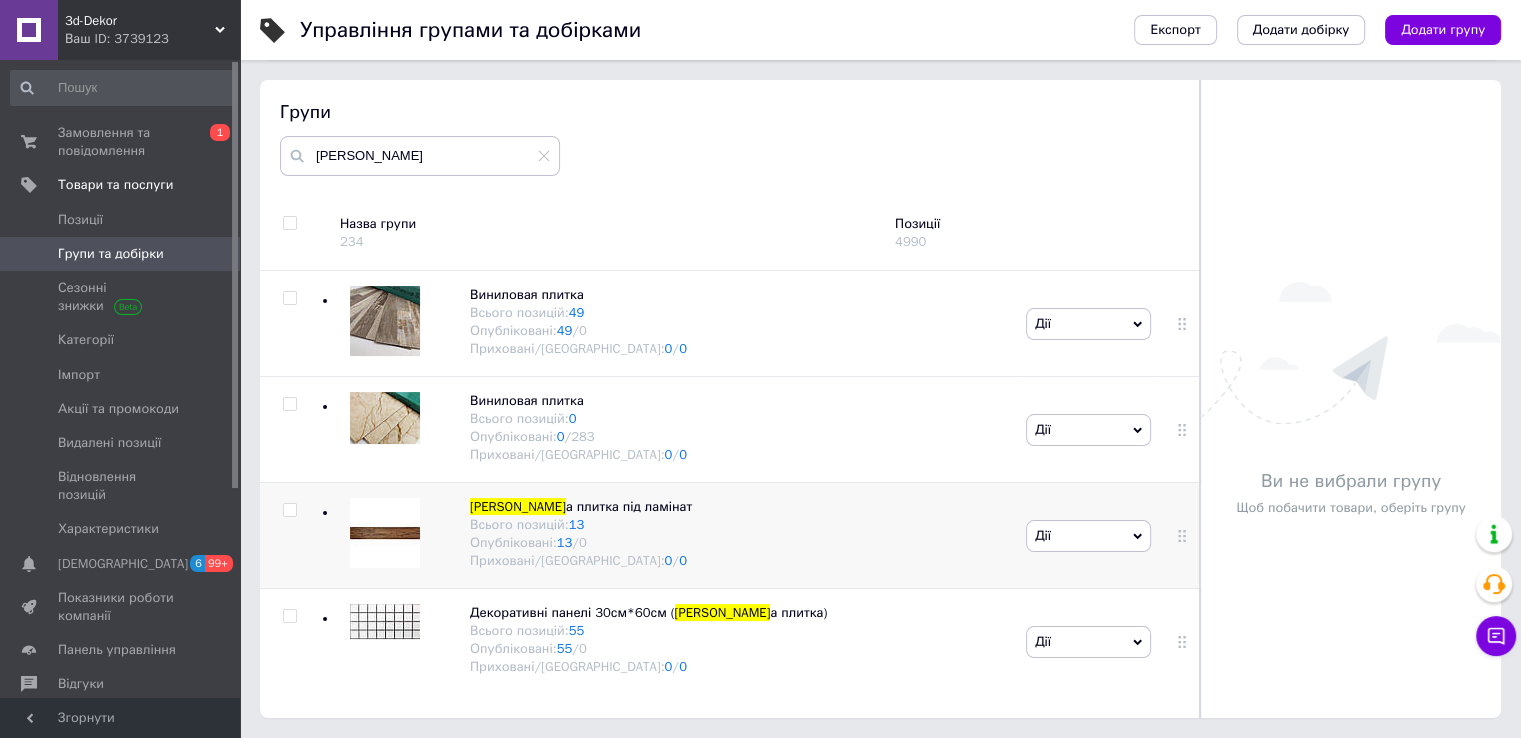 click on "Вінілов а плитка під ламінат Всього позицій:  13 Опубліковані:  13  /  0 Приховані/Видалені:  0  /  0" at bounding box center (670, 536) 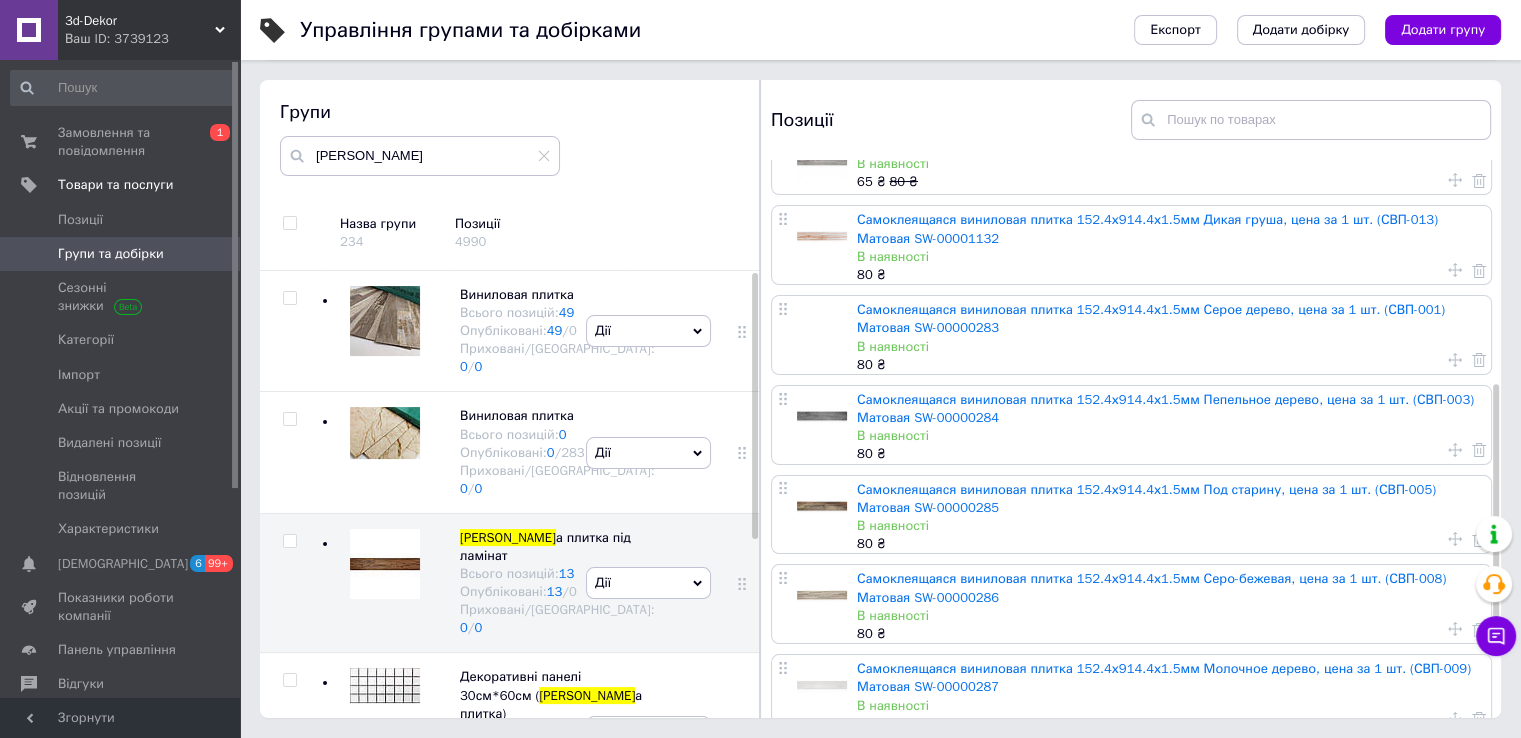 scroll, scrollTop: 595, scrollLeft: 0, axis: vertical 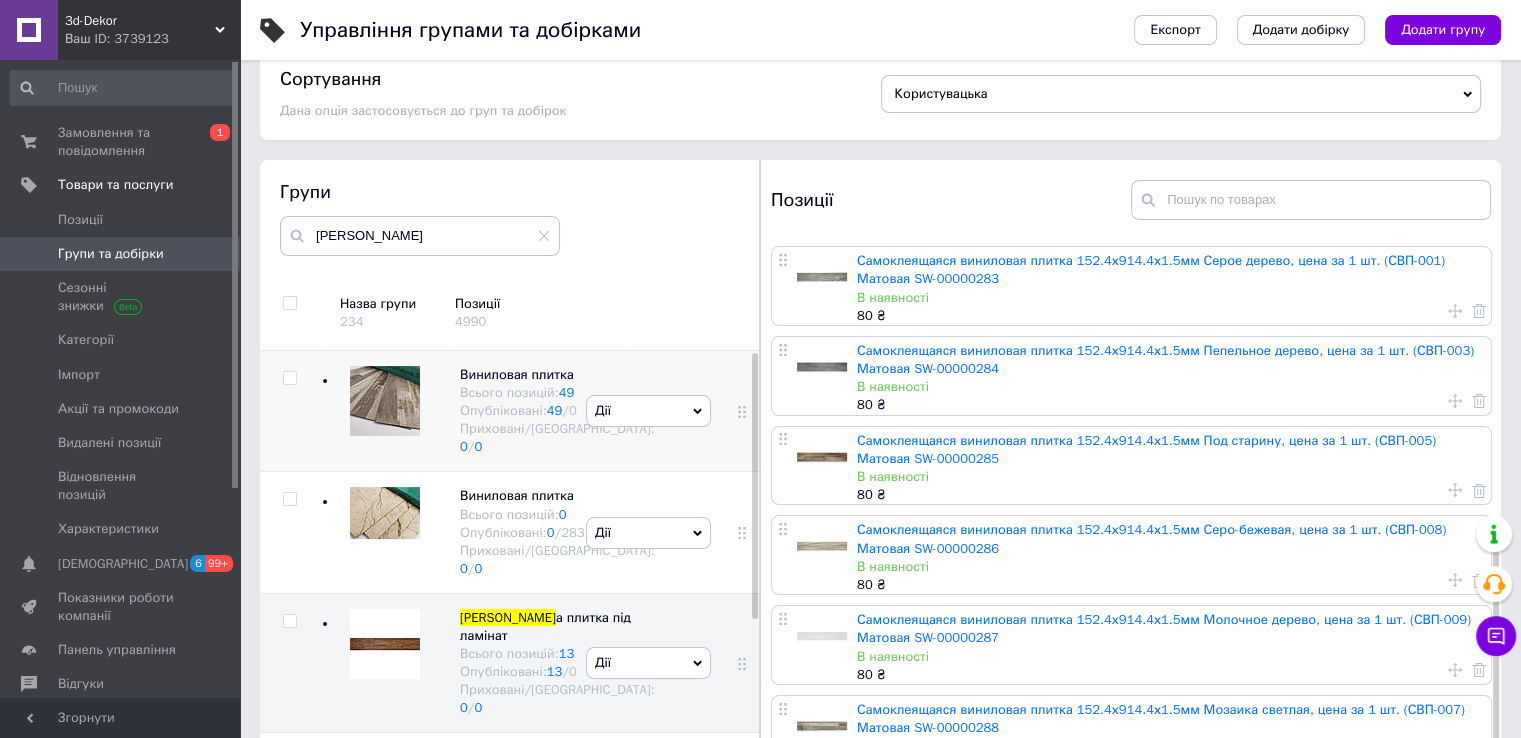 click on "Дії Приховати групу Редагувати групу Додати підгрупу Додати товар Видалити групу" at bounding box center (648, 411) 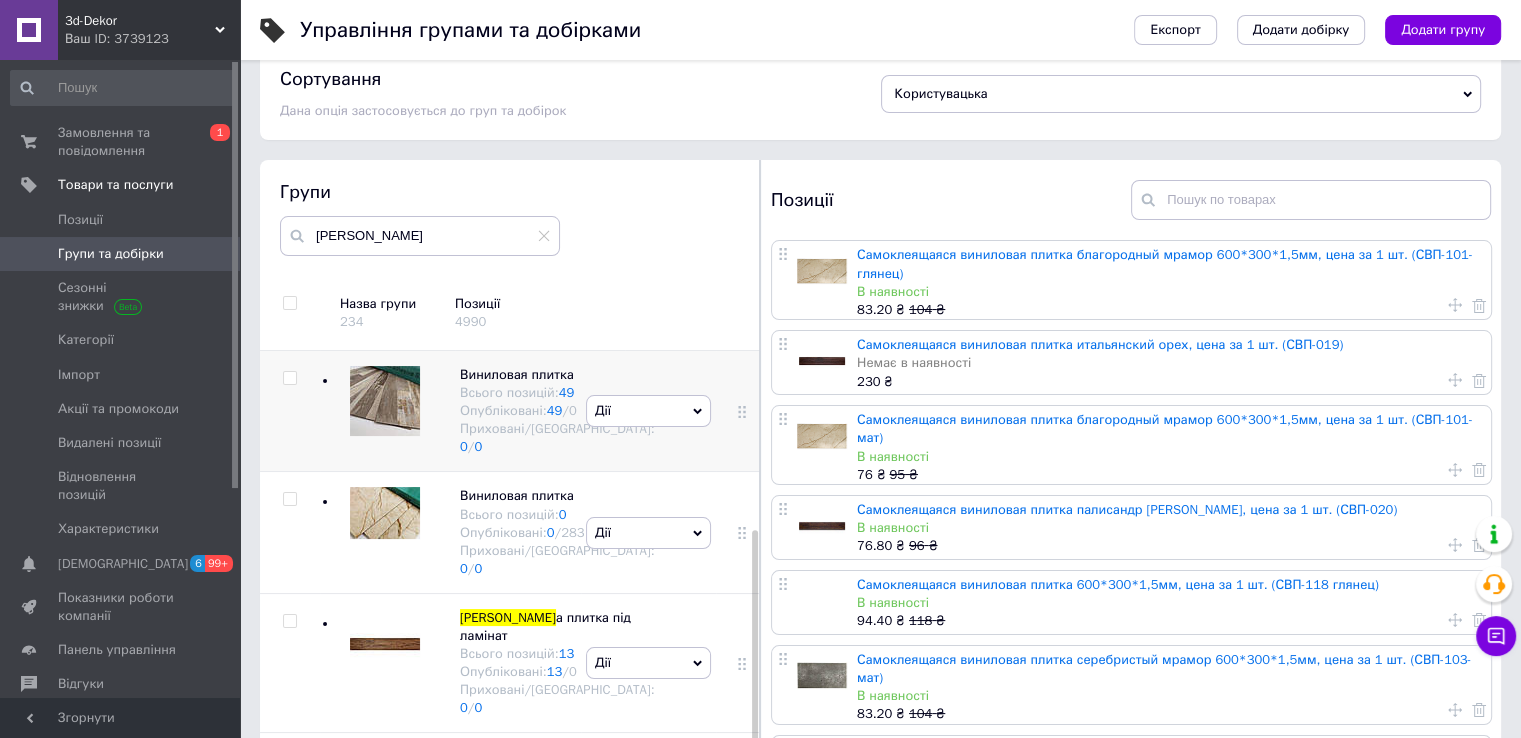 scroll, scrollTop: 299, scrollLeft: 0, axis: vertical 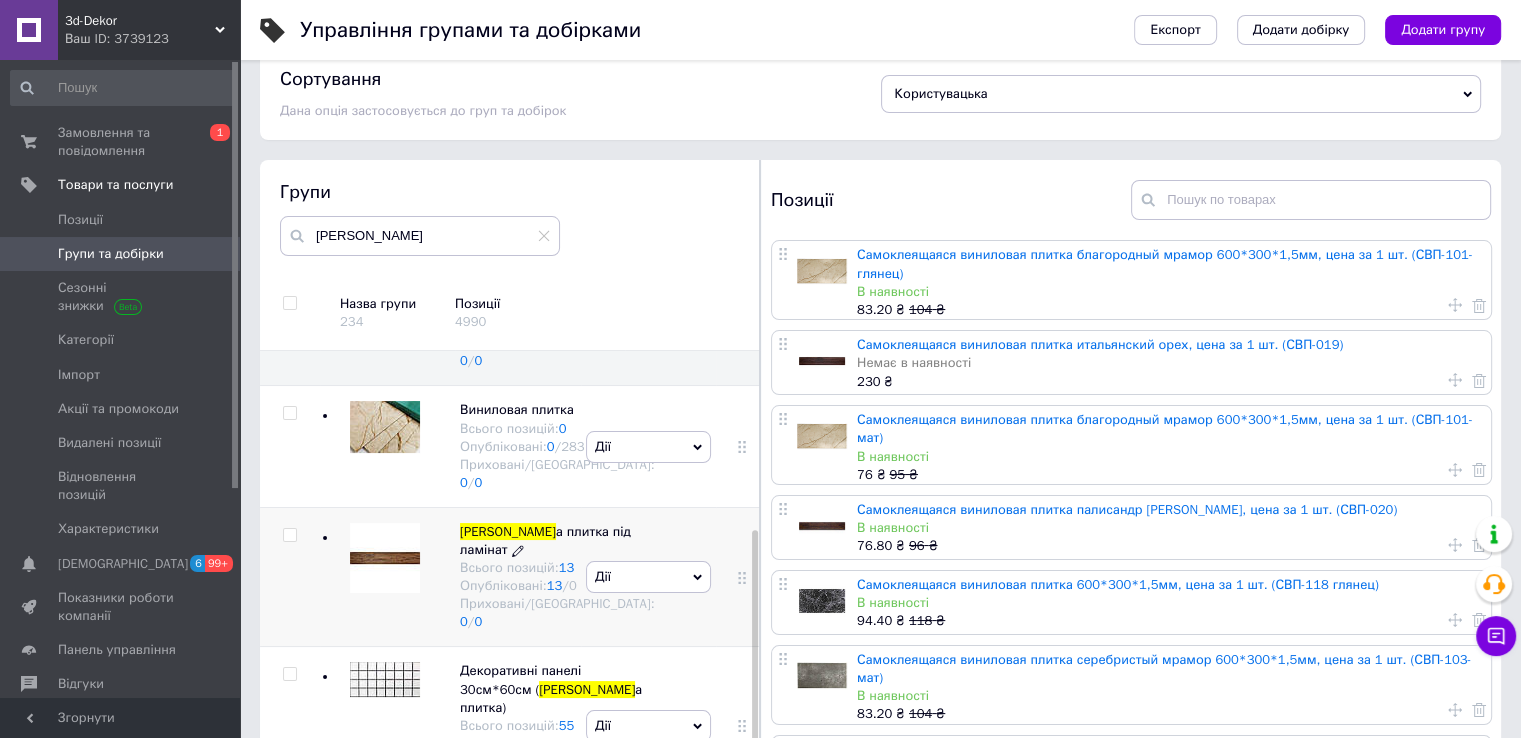 click on "Всього позицій:  13" at bounding box center (557, 568) 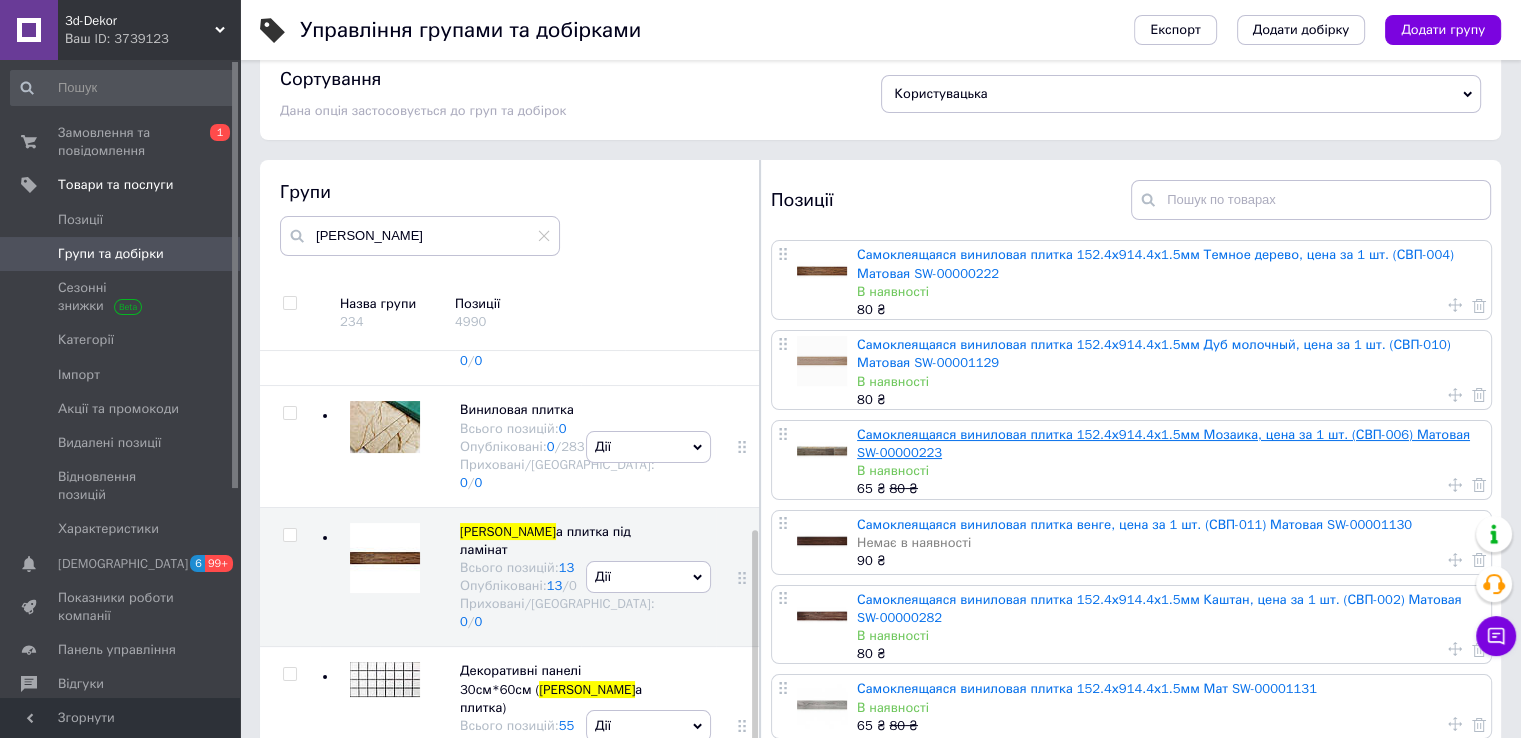 scroll, scrollTop: 0, scrollLeft: 0, axis: both 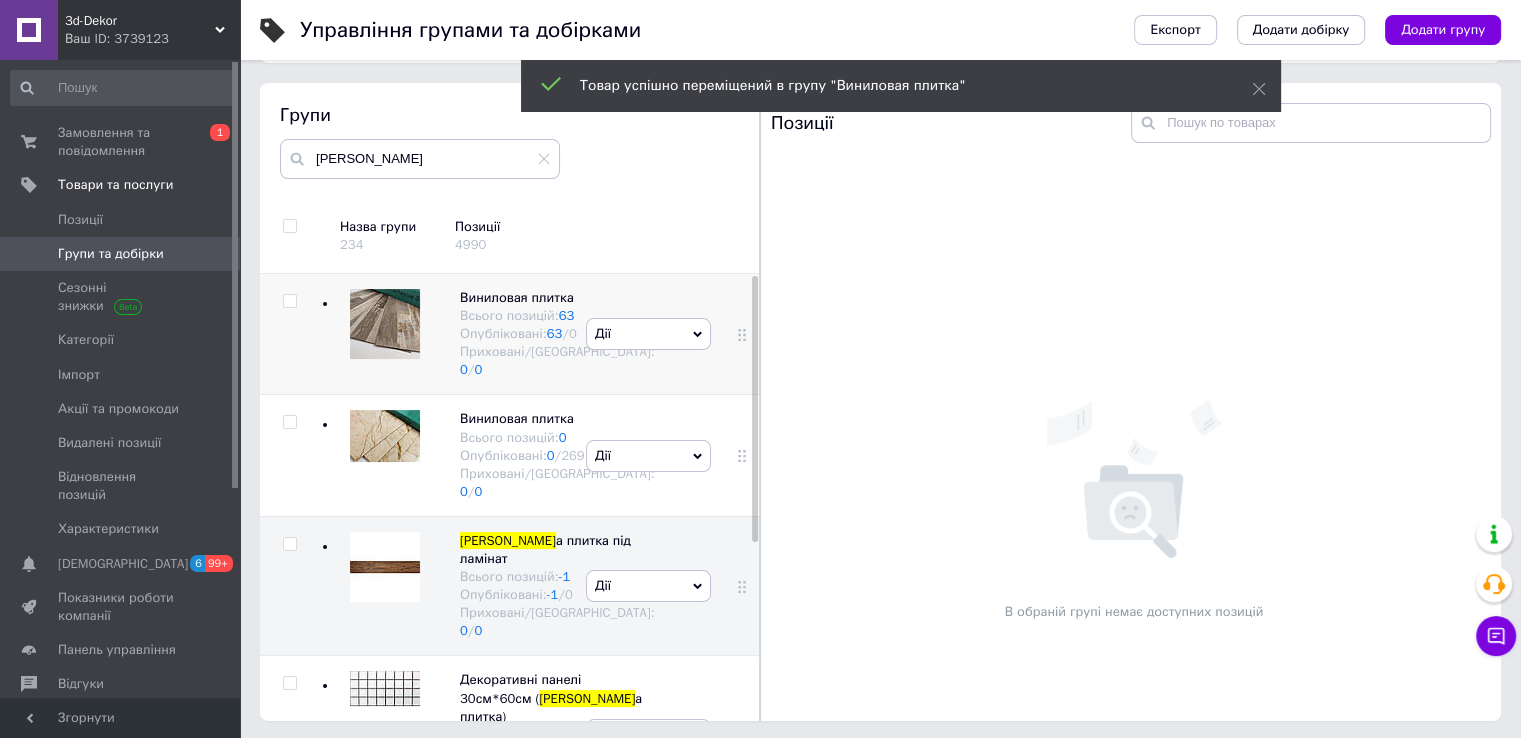 click on "Дії Приховати групу Редагувати групу Додати підгрупу Додати товар Видалити групу" at bounding box center (648, 334) 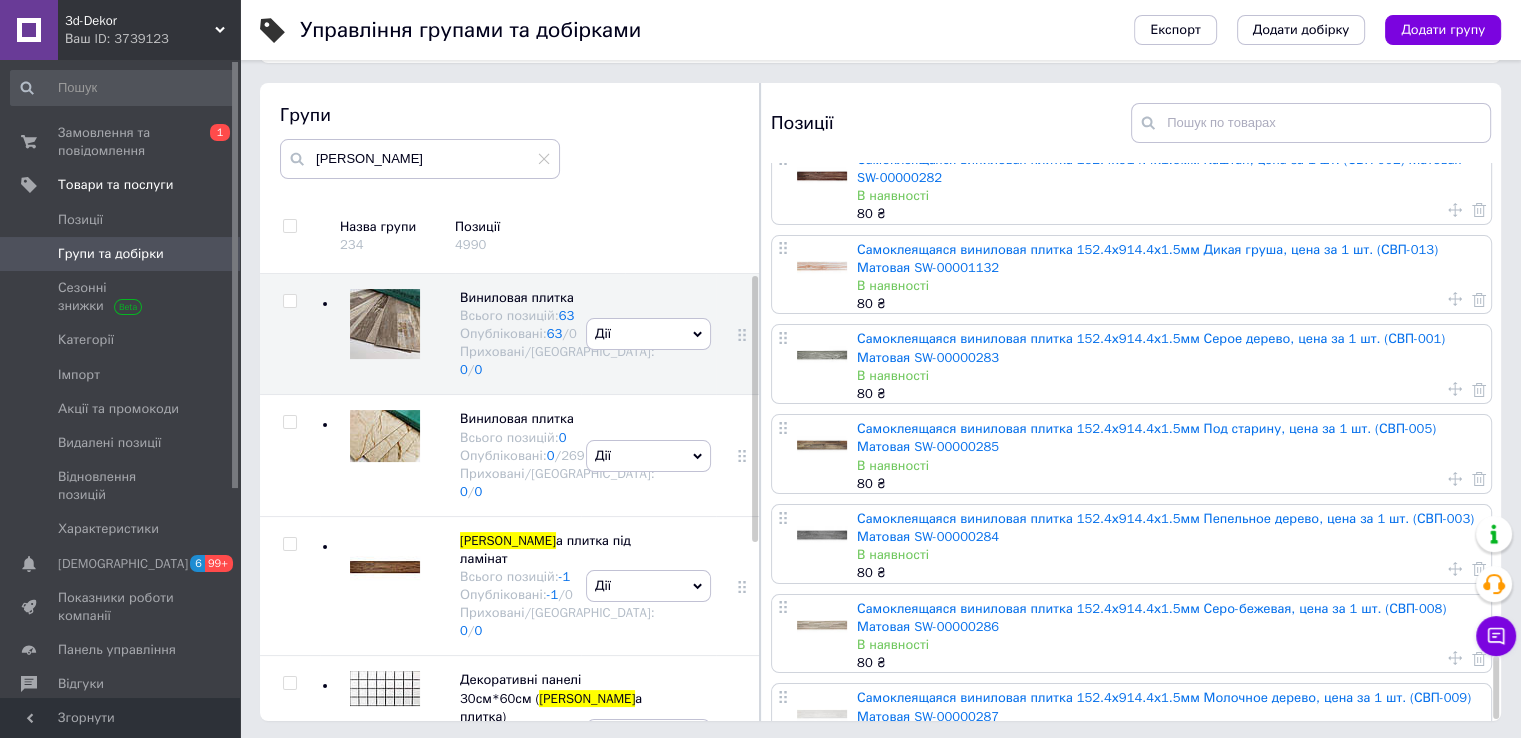 scroll, scrollTop: 4367, scrollLeft: 0, axis: vertical 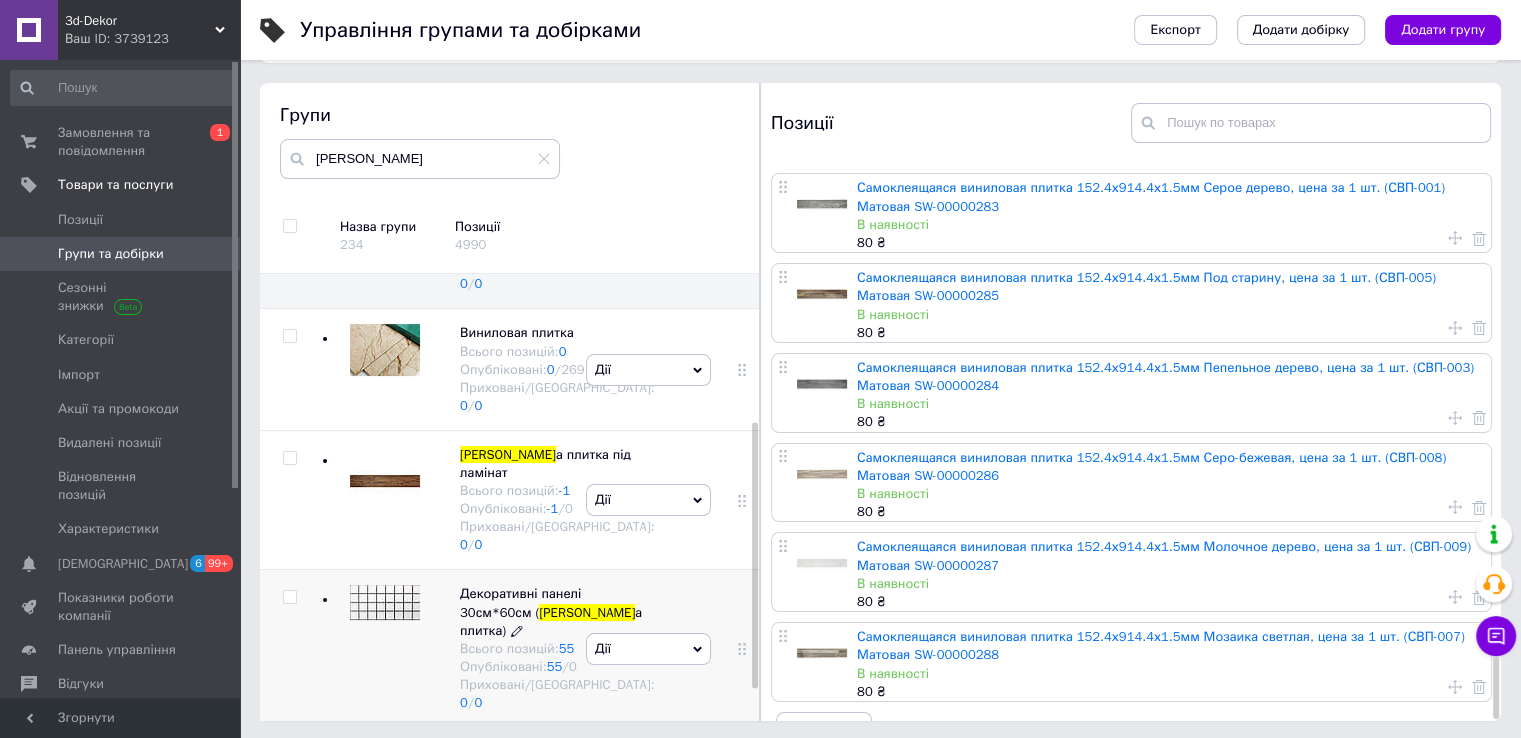 click on "Декоративні панелі 30см*60см ( вінілов а плитка) Всього позицій:  55 Опубліковані:  55  /  0 Приховані/Видалені:  0  /  0" at bounding box center (557, 648) 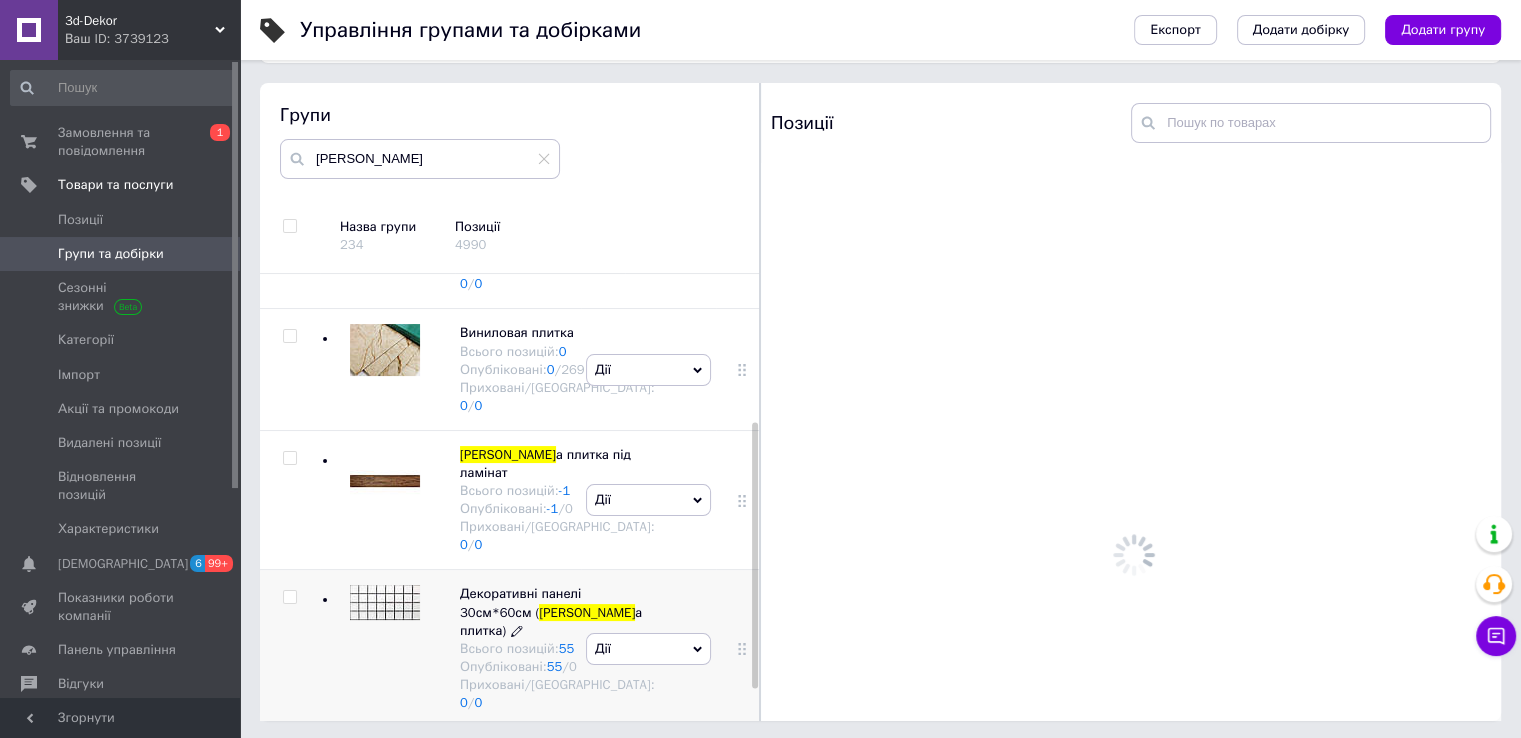 scroll, scrollTop: 0, scrollLeft: 0, axis: both 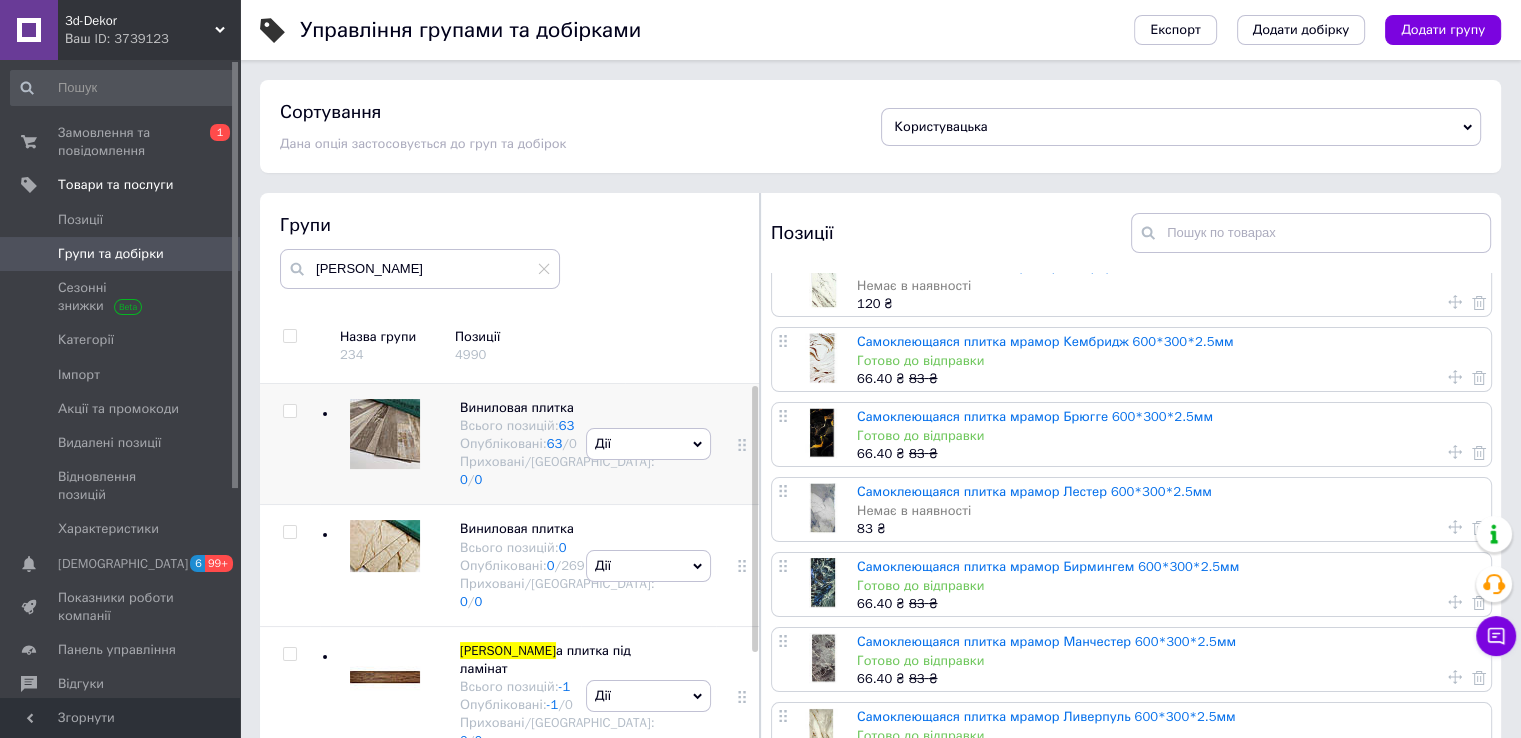 click on "Дії Приховати групу Редагувати групу Додати підгрупу Додати товар Видалити групу" at bounding box center [648, 444] 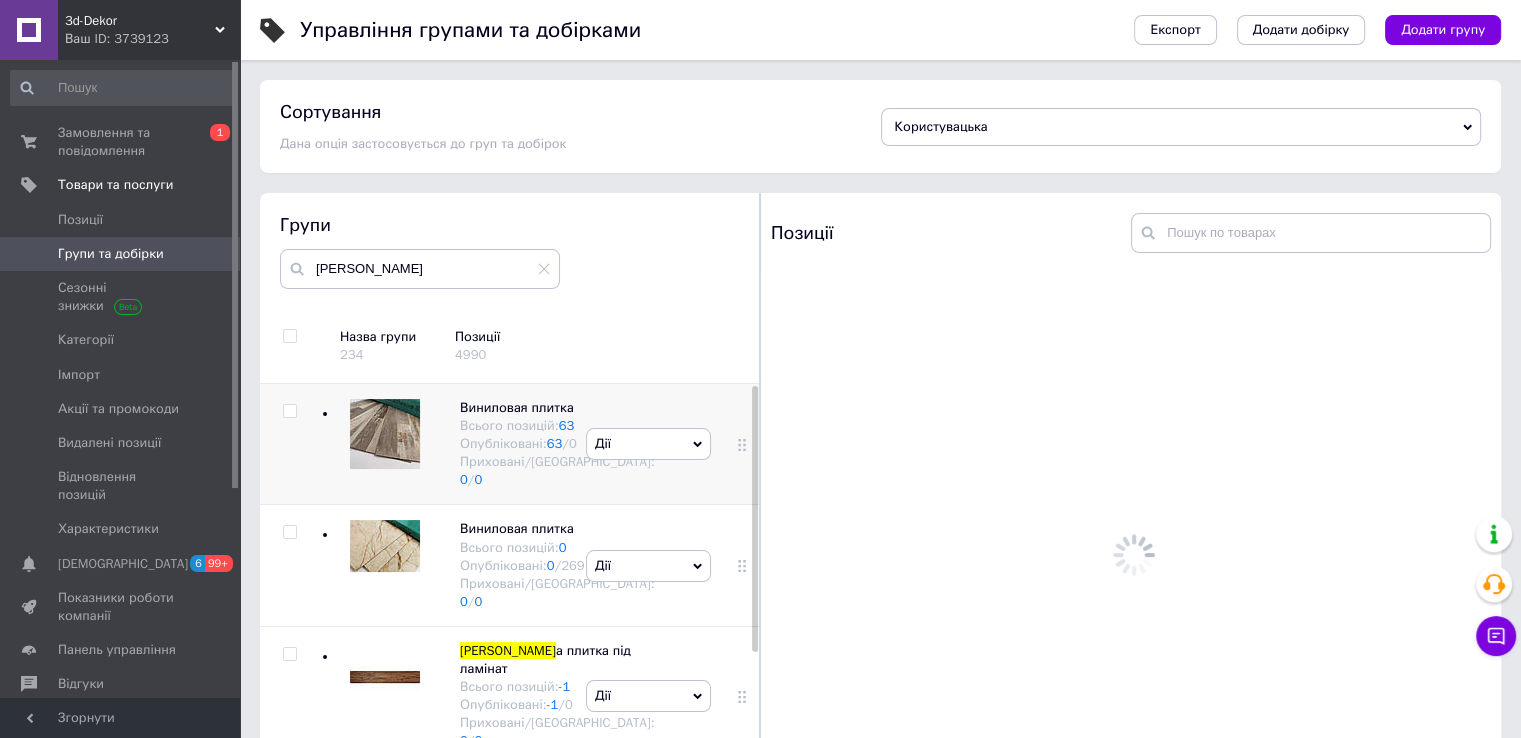 scroll, scrollTop: 0, scrollLeft: 0, axis: both 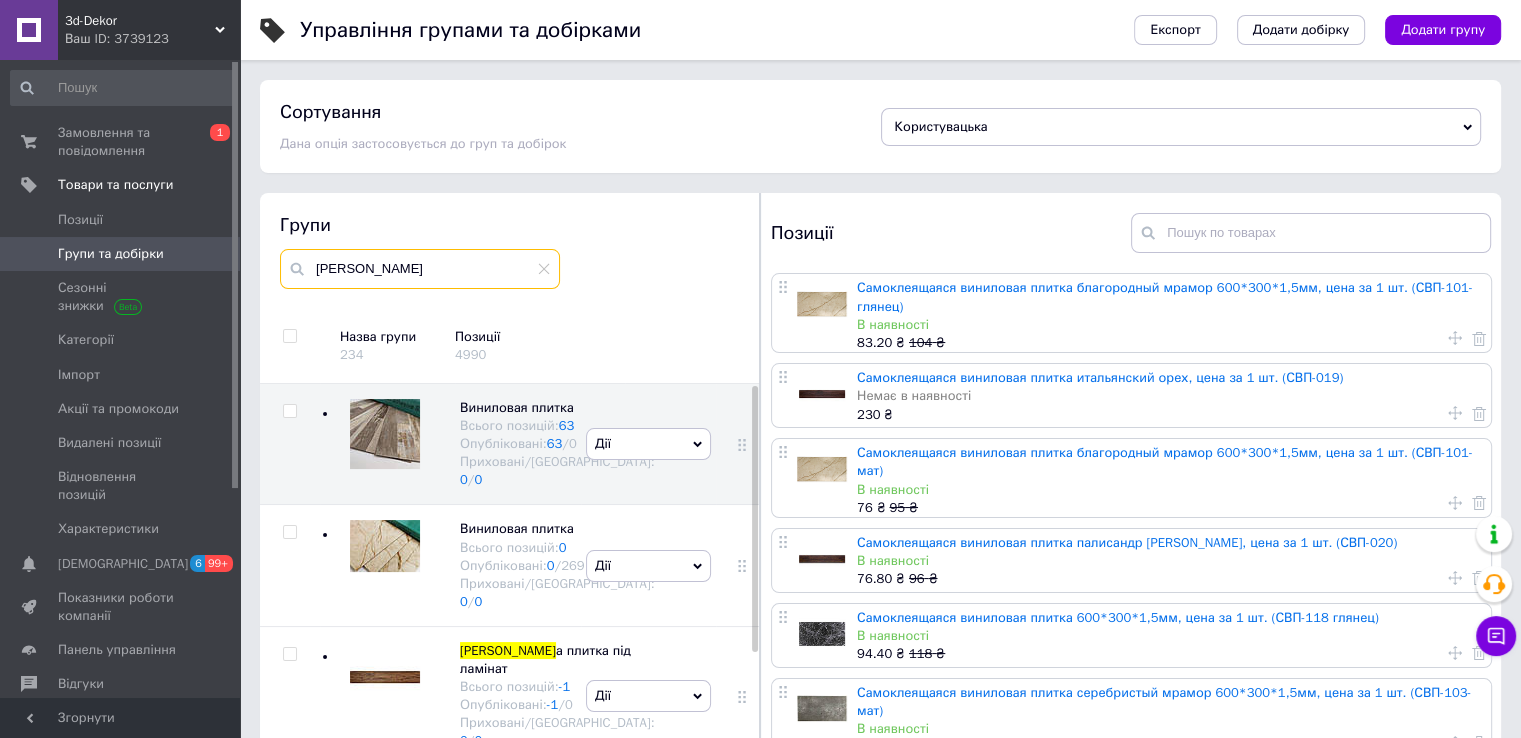 click on "вінілов" at bounding box center [420, 269] 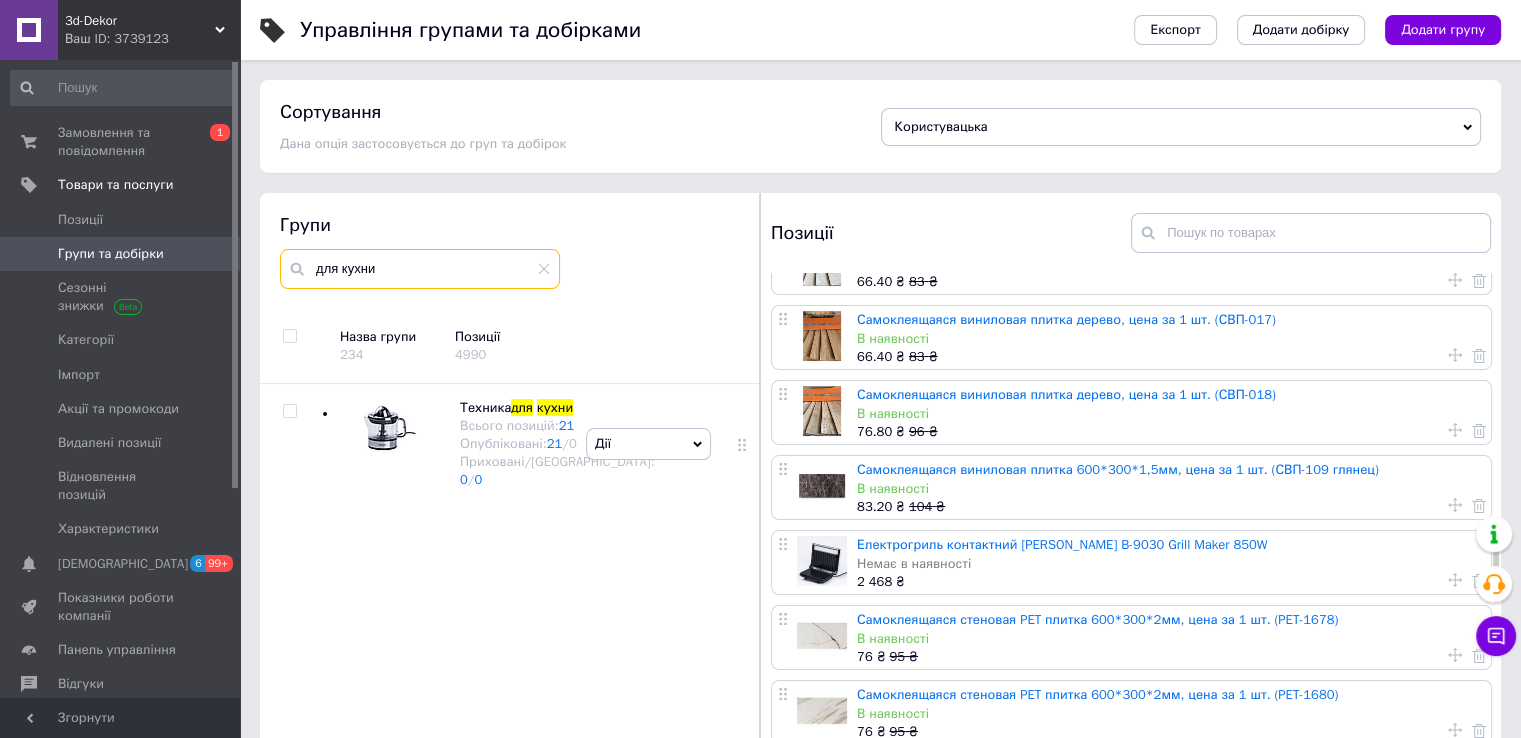 scroll, scrollTop: 2352, scrollLeft: 0, axis: vertical 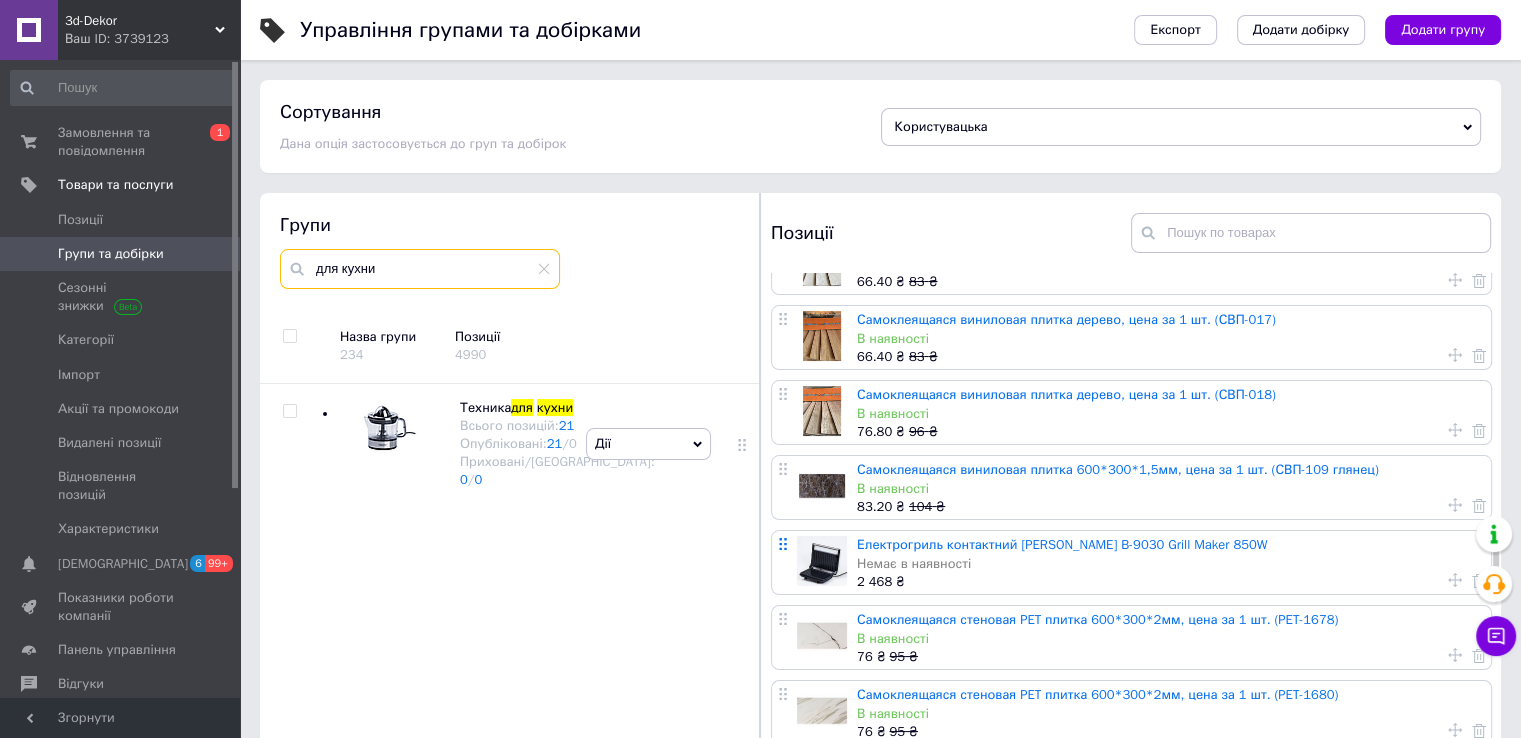 type on "для кухни" 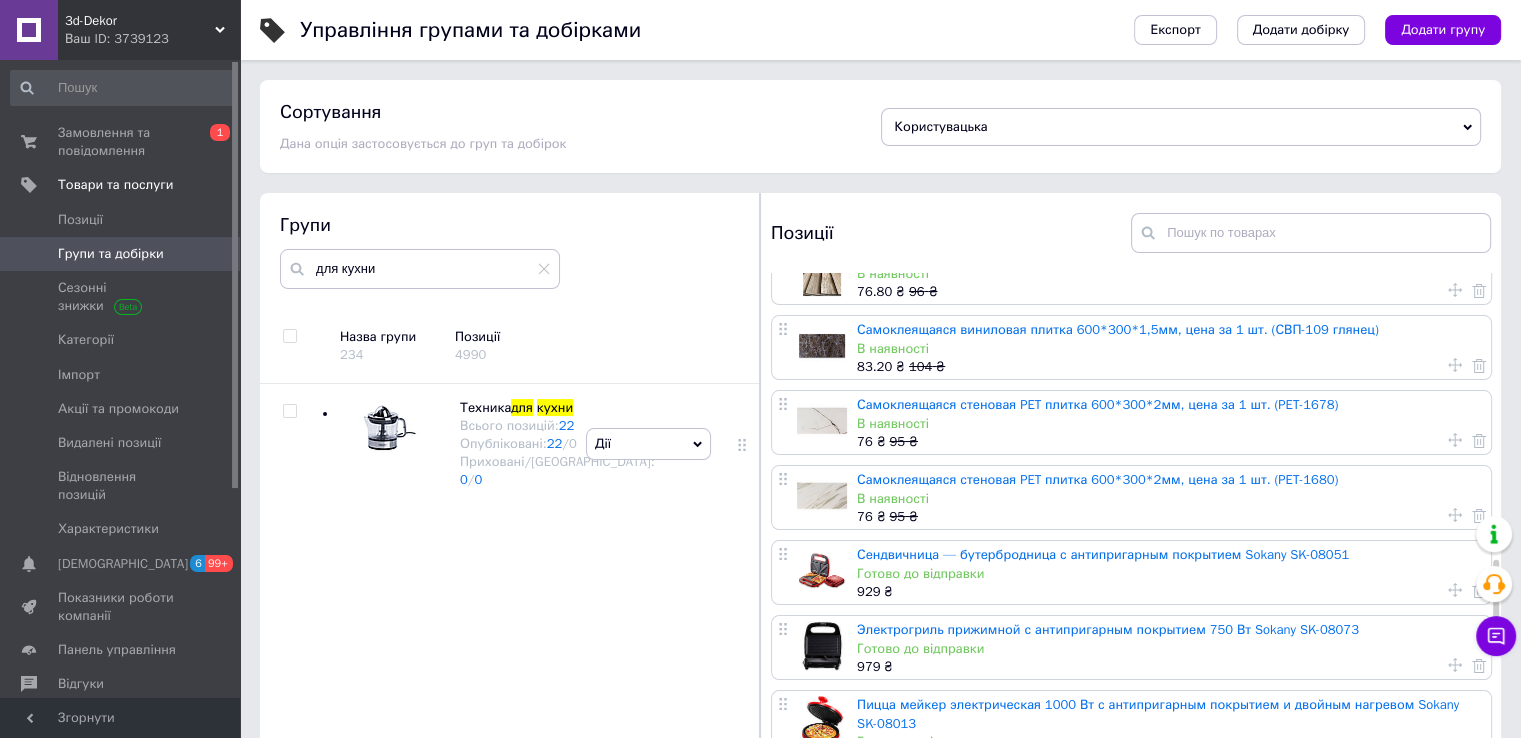 scroll, scrollTop: 2494, scrollLeft: 0, axis: vertical 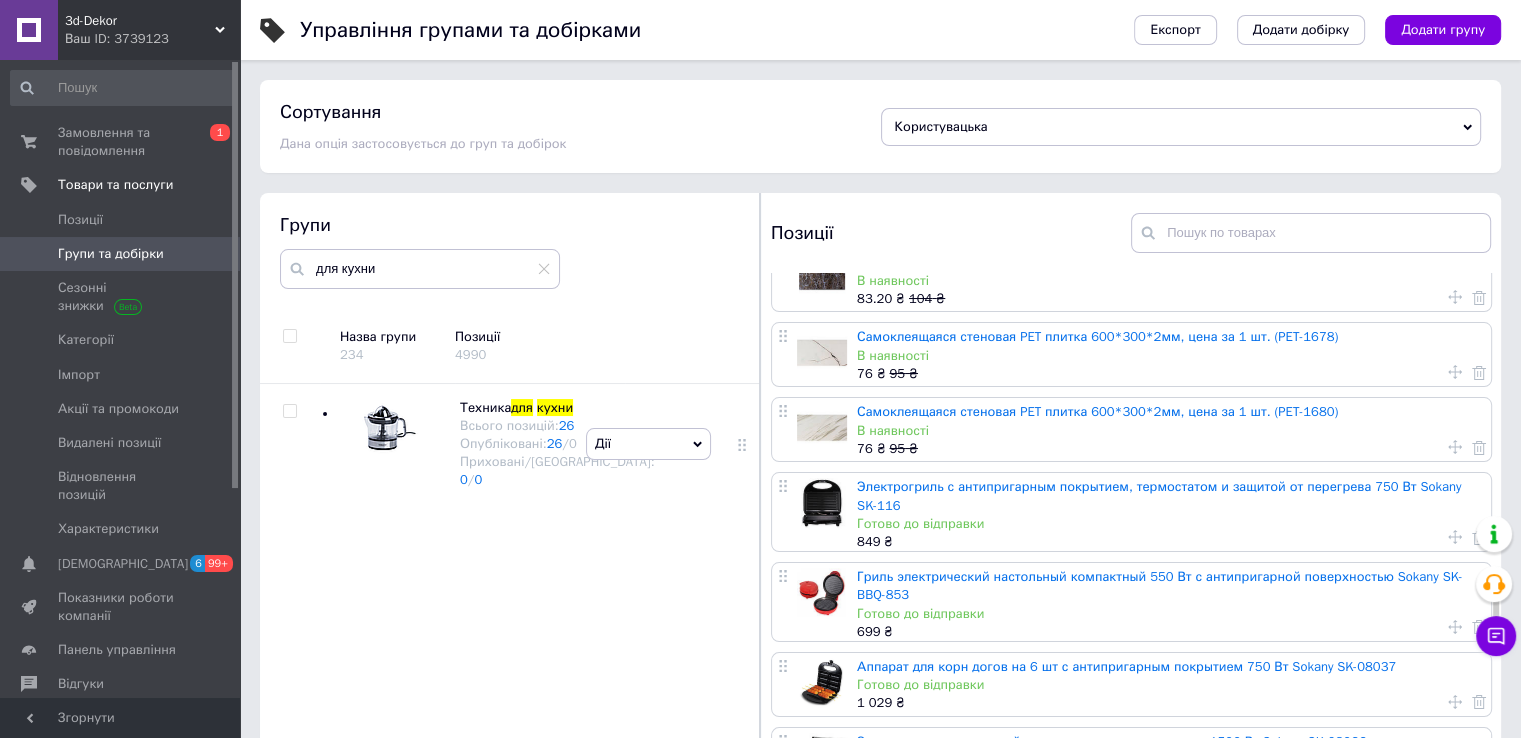 click at bounding box center (784, 485) 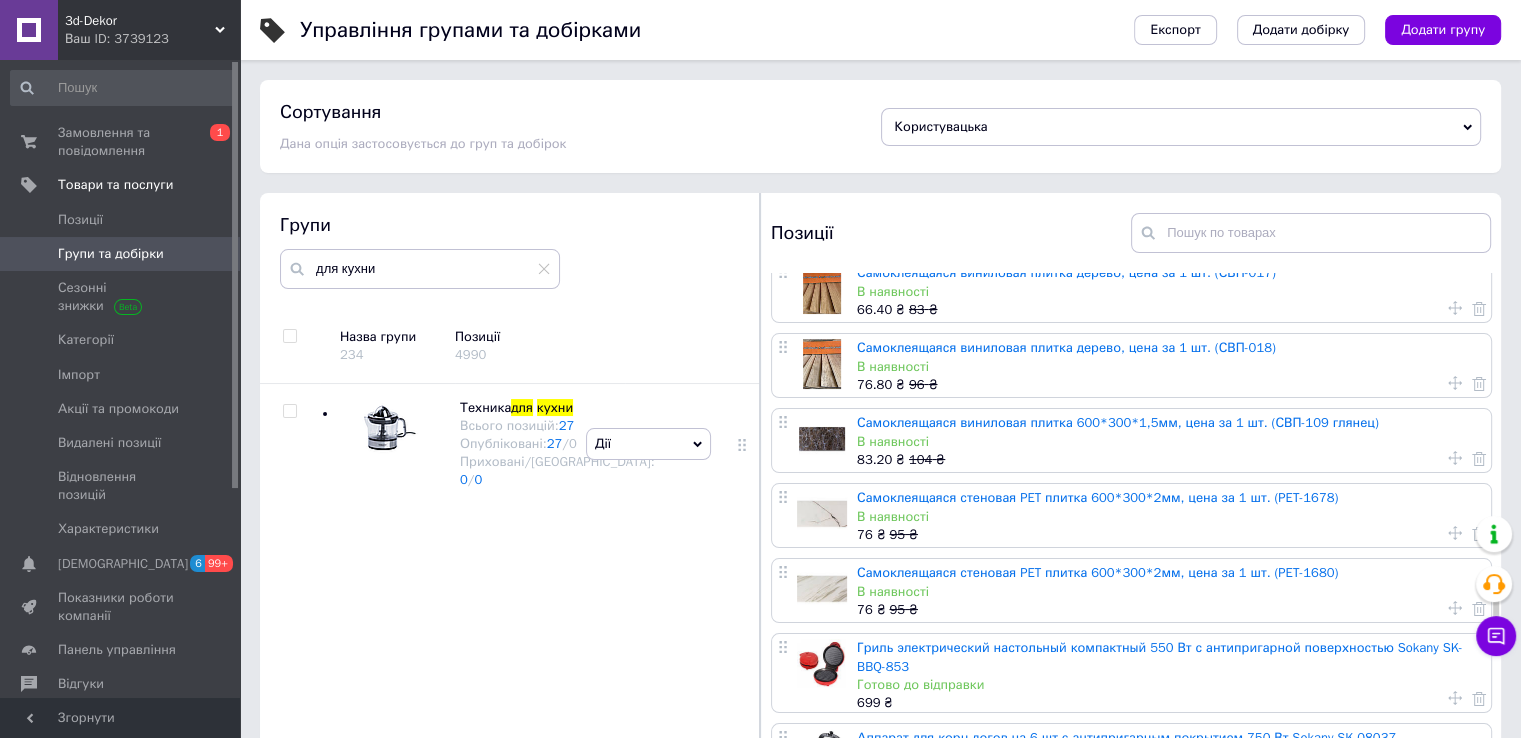 scroll, scrollTop: 2608, scrollLeft: 0, axis: vertical 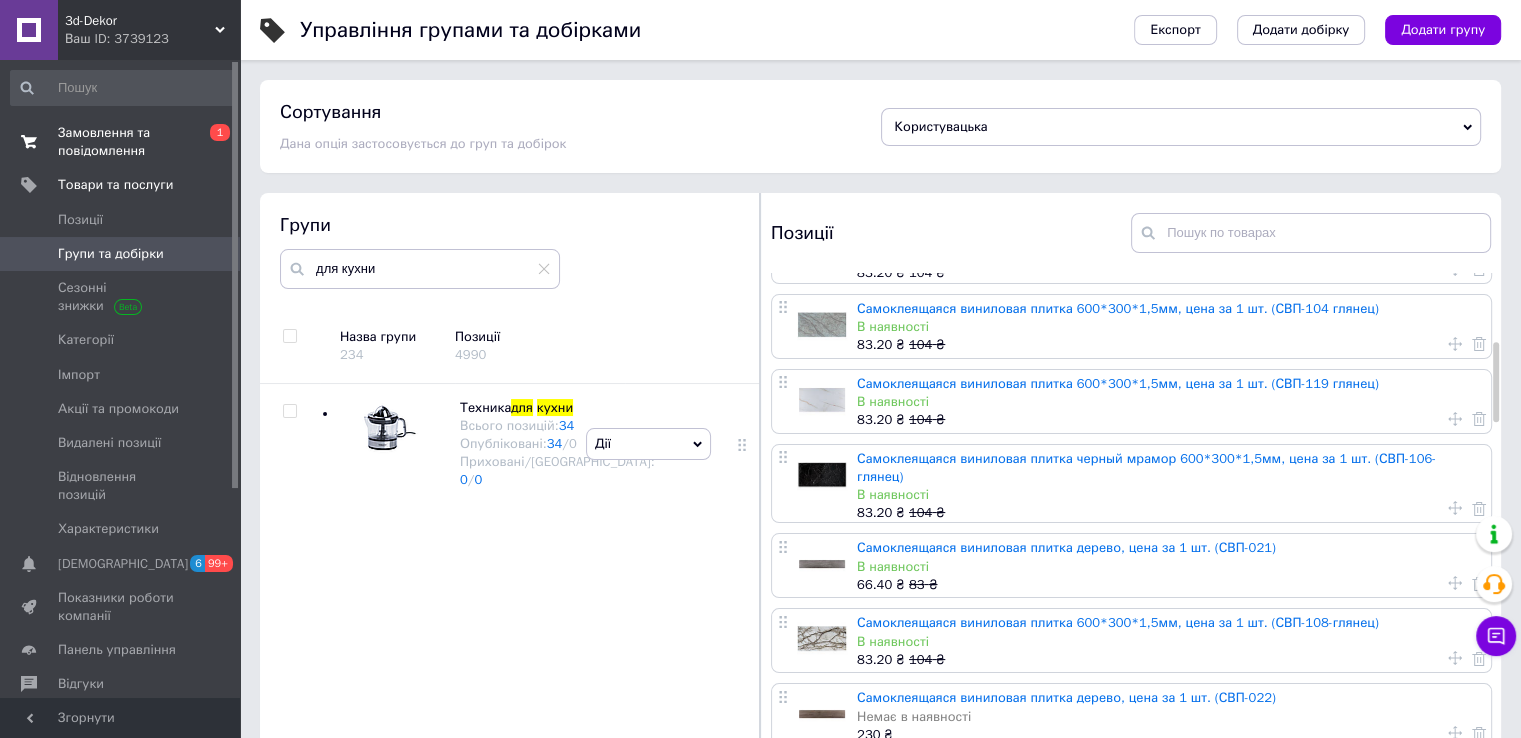 click on "Замовлення та повідомлення" at bounding box center (121, 142) 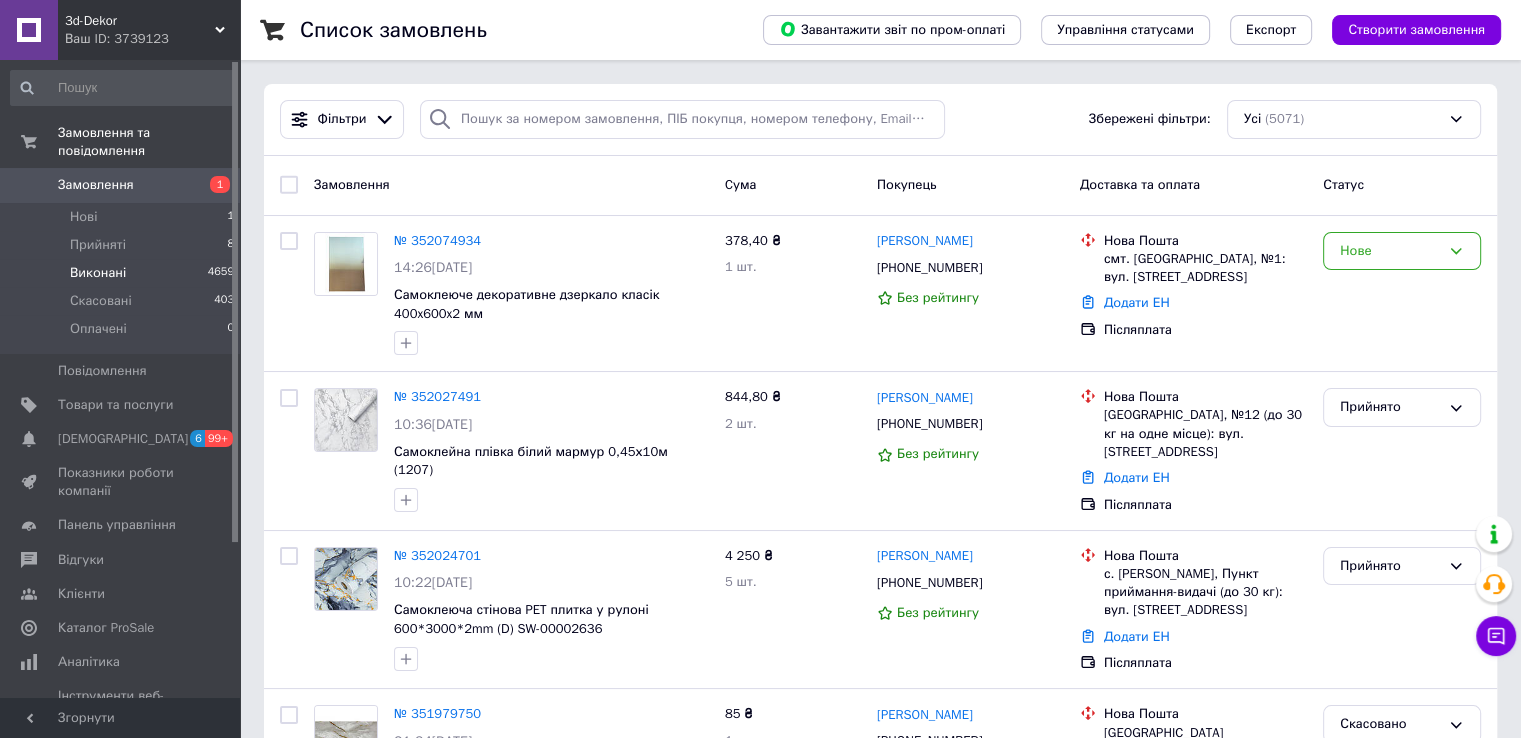 scroll, scrollTop: 0, scrollLeft: 0, axis: both 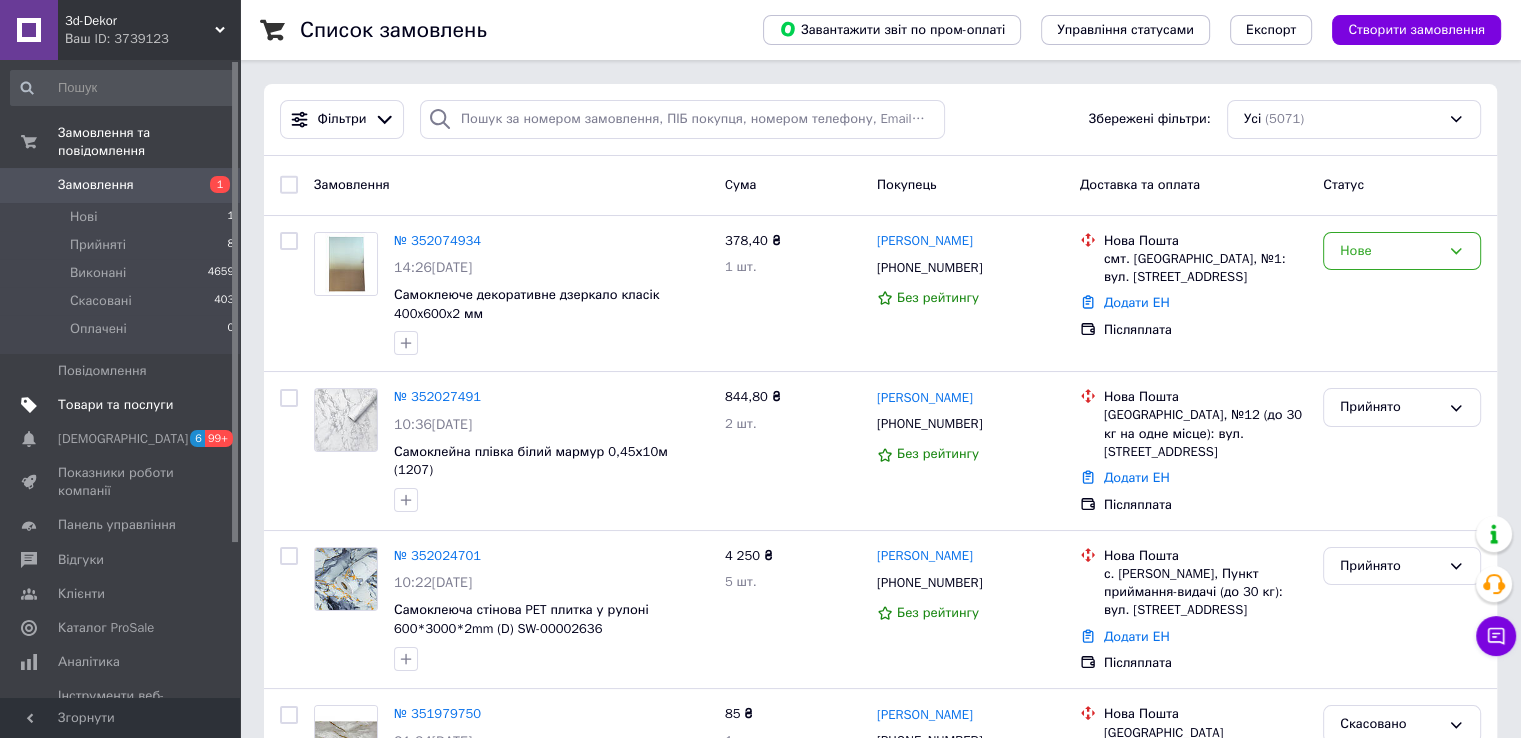 click on "Товари та послуги" at bounding box center [115, 405] 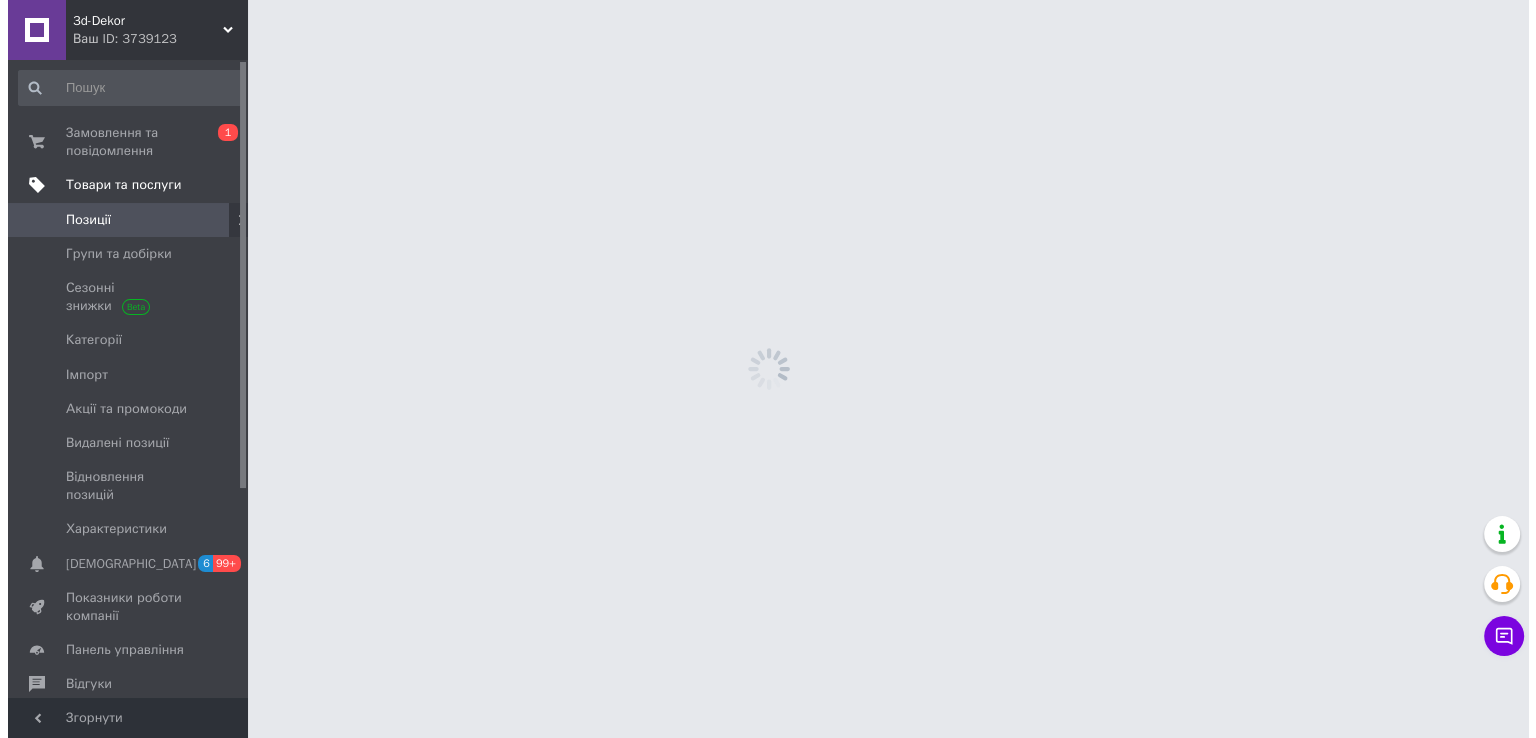 scroll, scrollTop: 0, scrollLeft: 0, axis: both 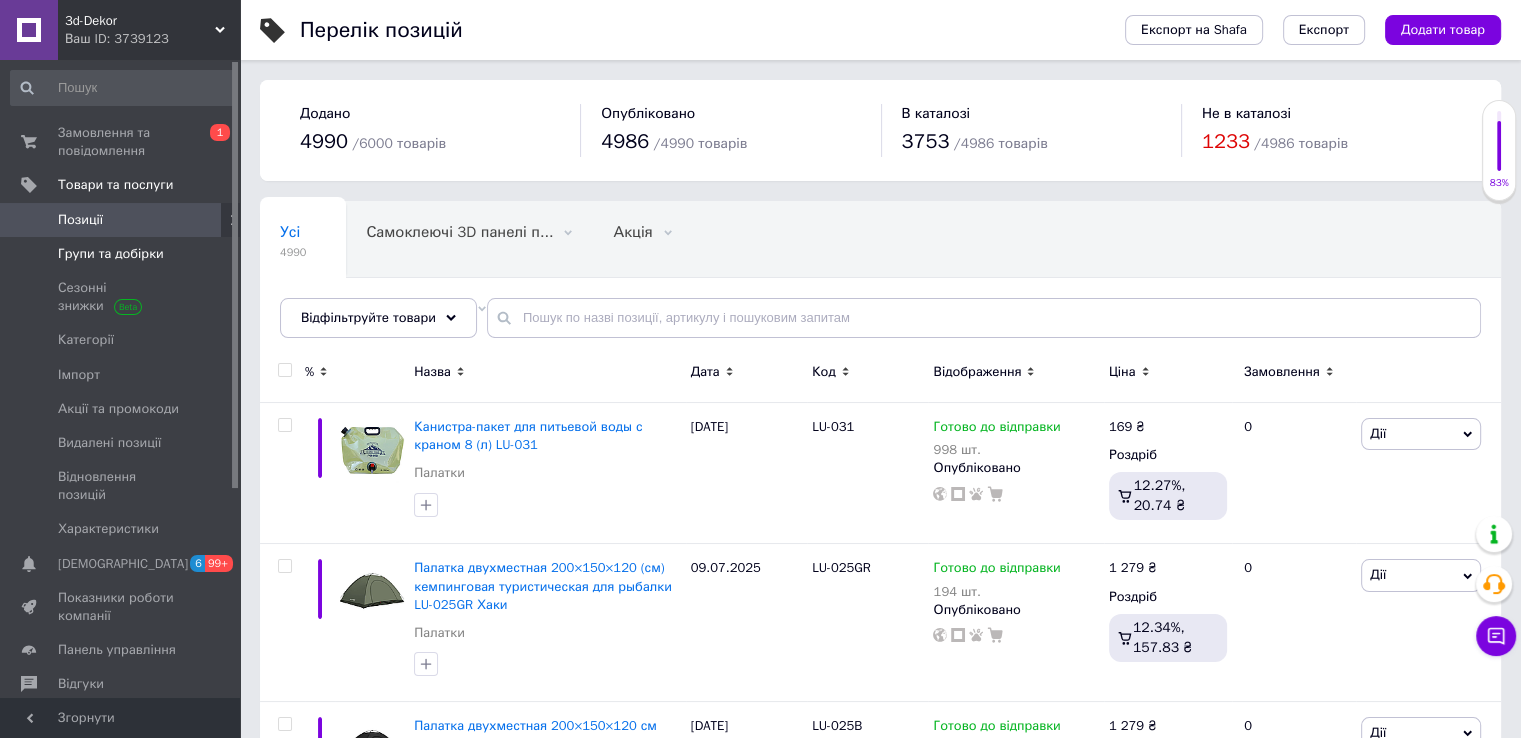 click on "Групи та добірки" at bounding box center (123, 254) 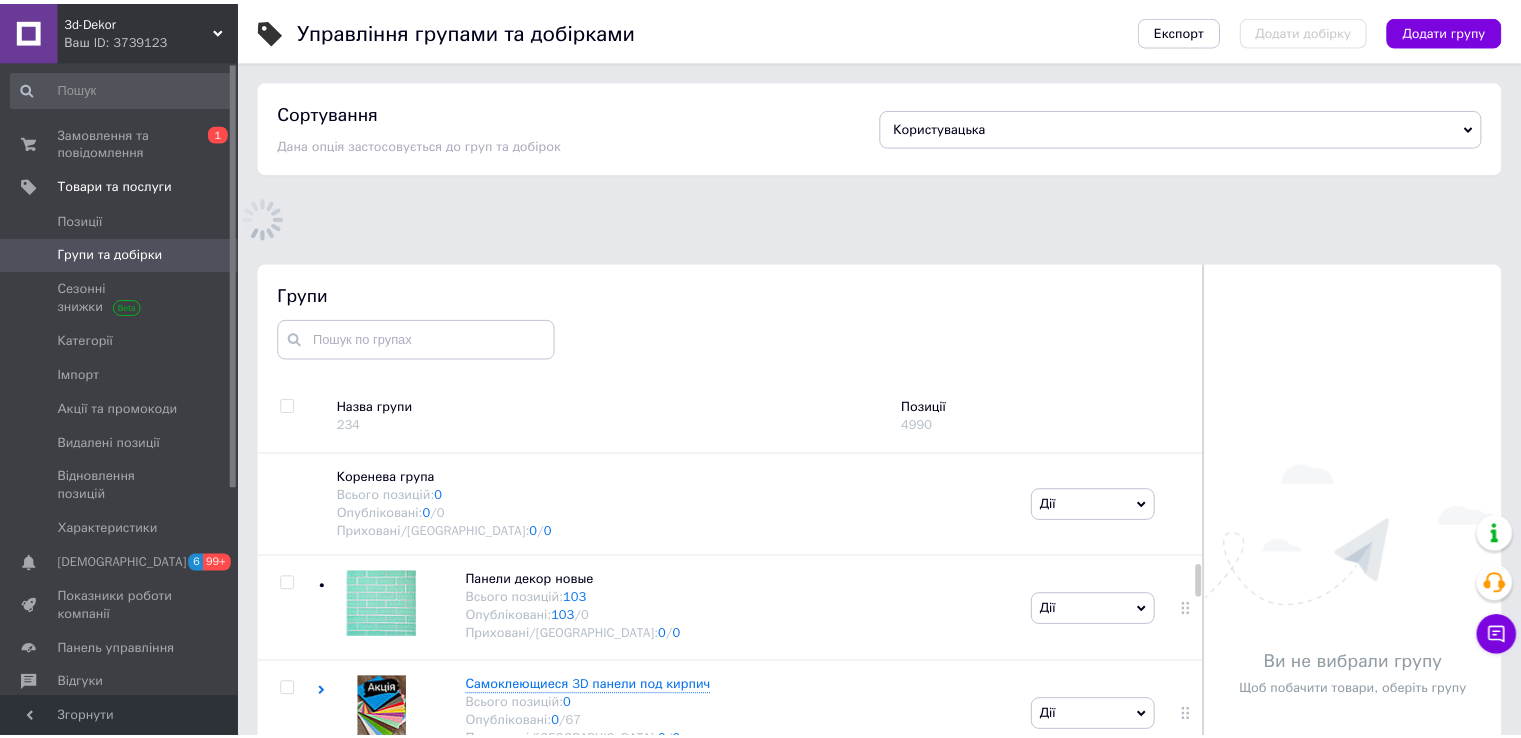 scroll, scrollTop: 183, scrollLeft: 0, axis: vertical 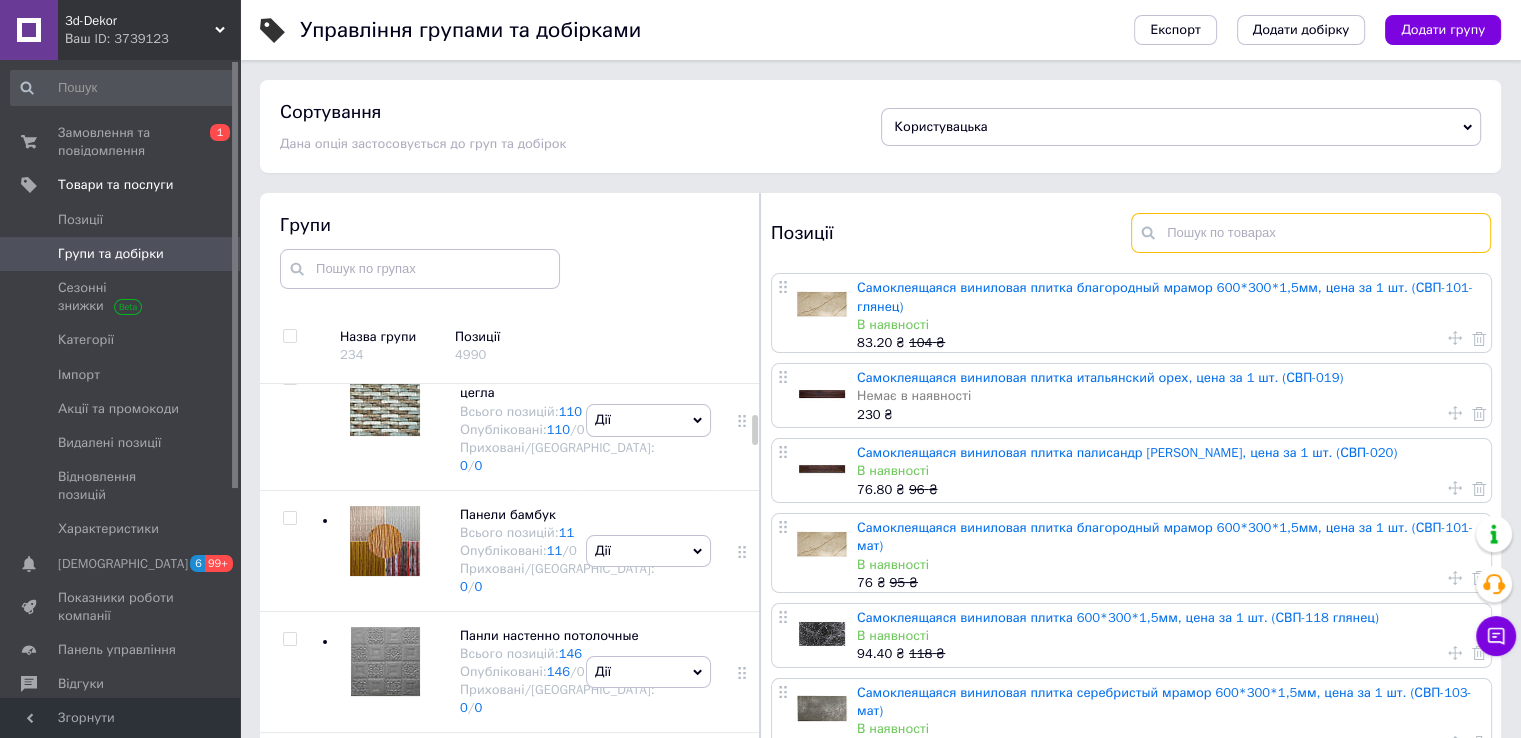 click at bounding box center [1311, 233] 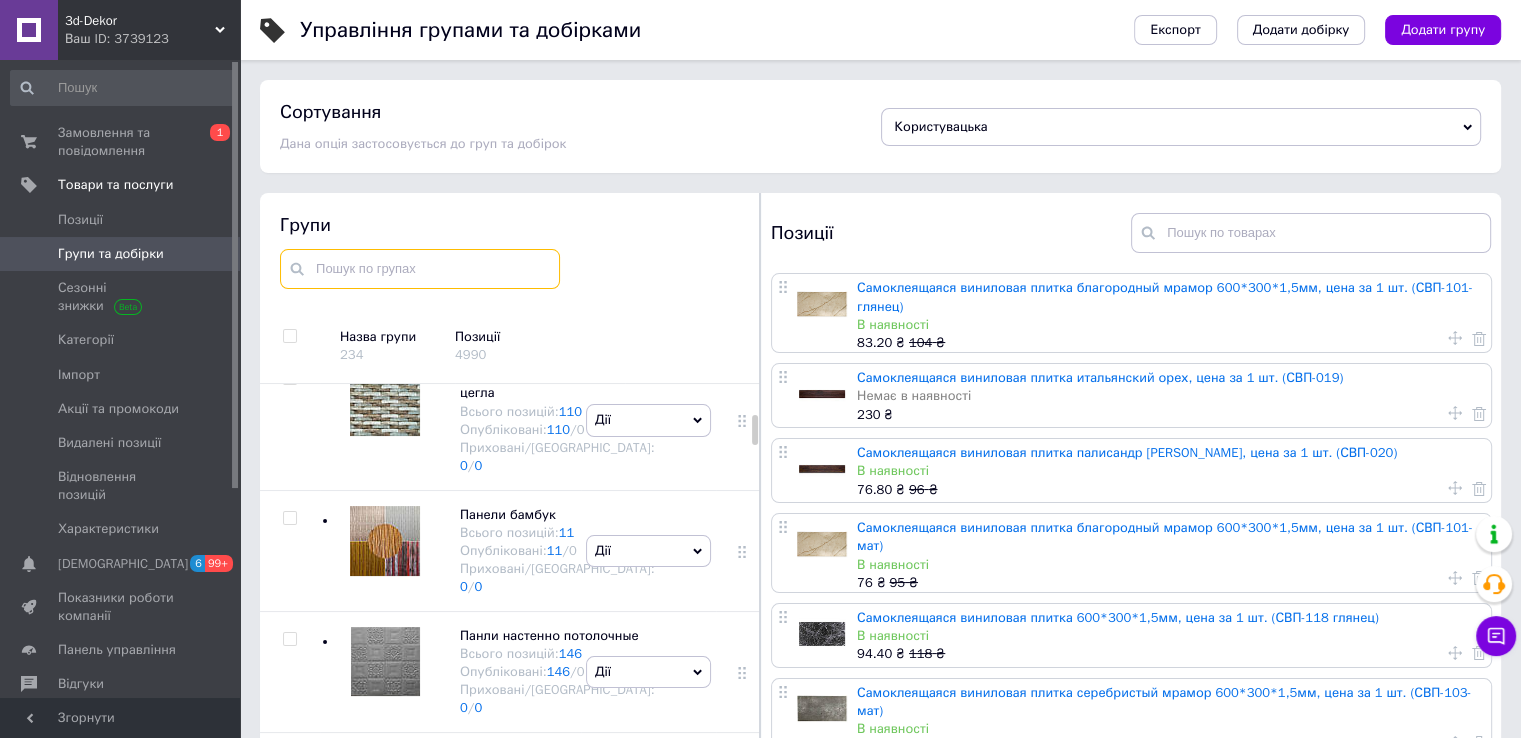 click at bounding box center (420, 269) 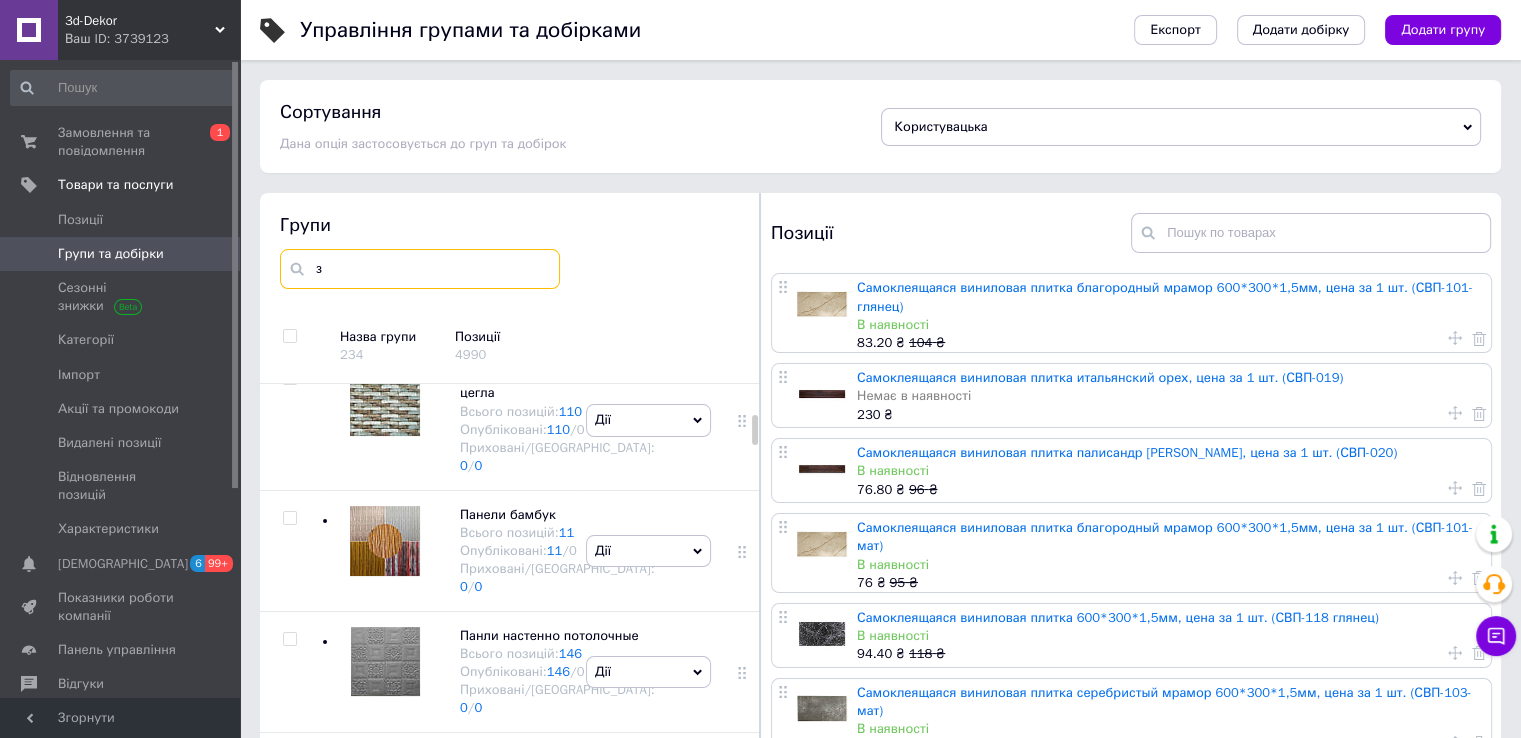 scroll, scrollTop: 0, scrollLeft: 0, axis: both 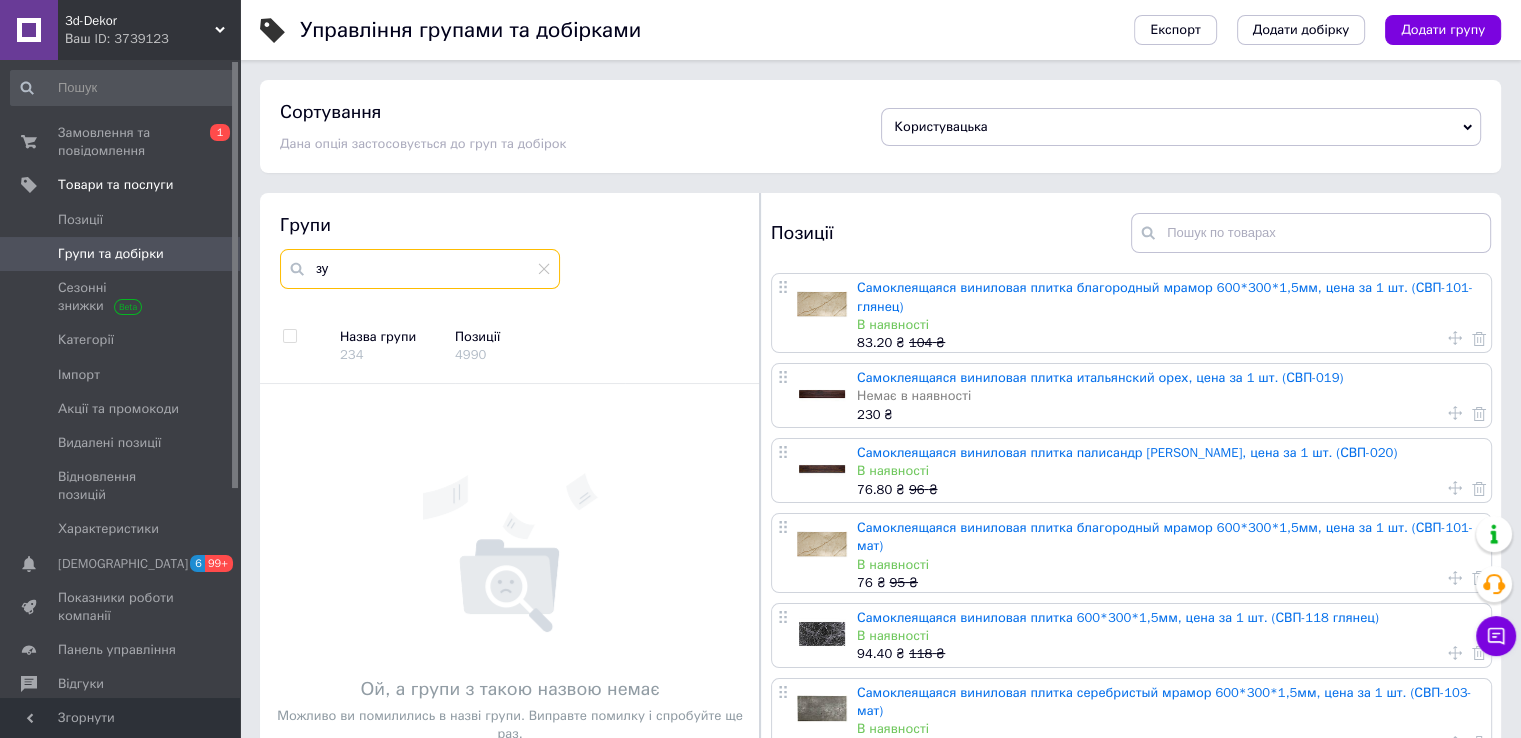 type on "з" 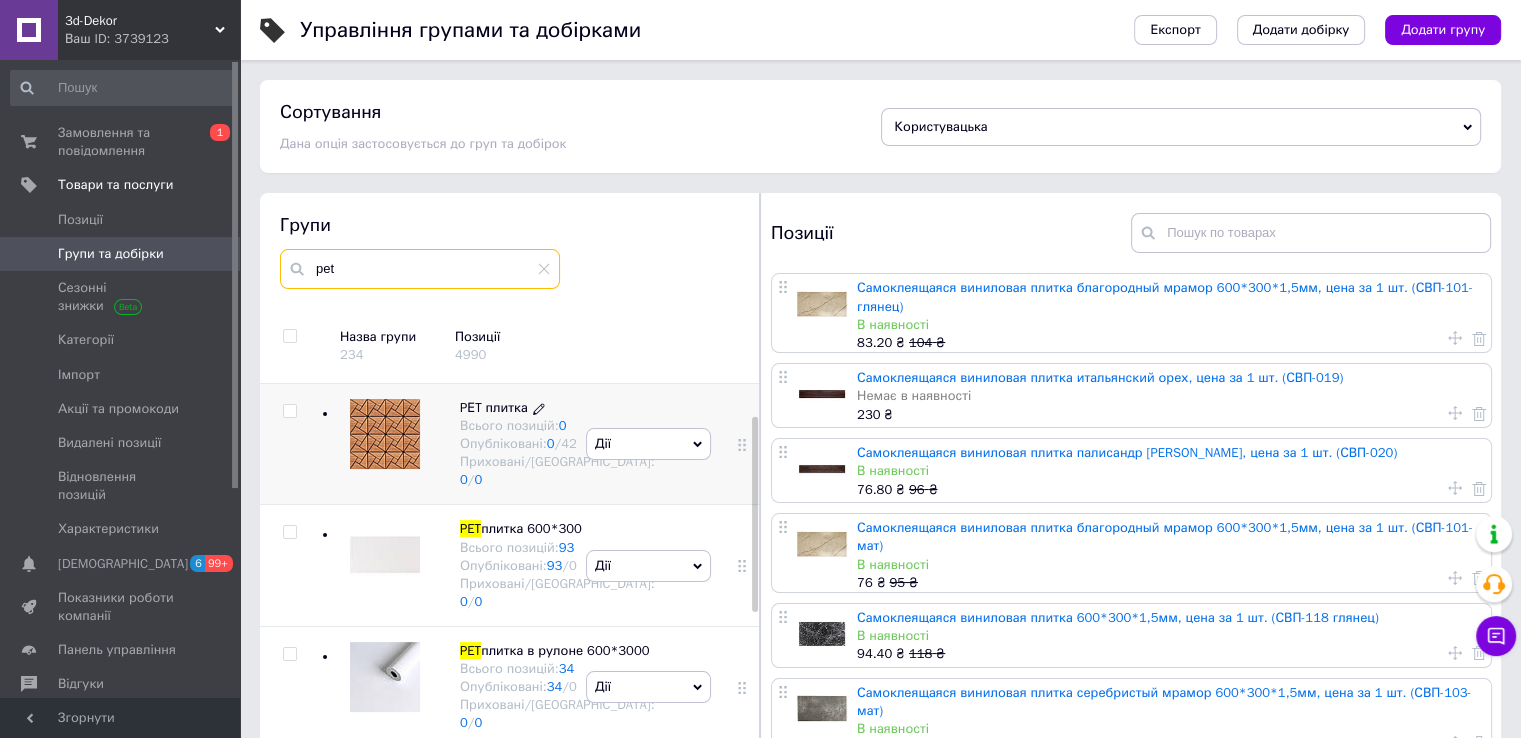 scroll, scrollTop: 92, scrollLeft: 0, axis: vertical 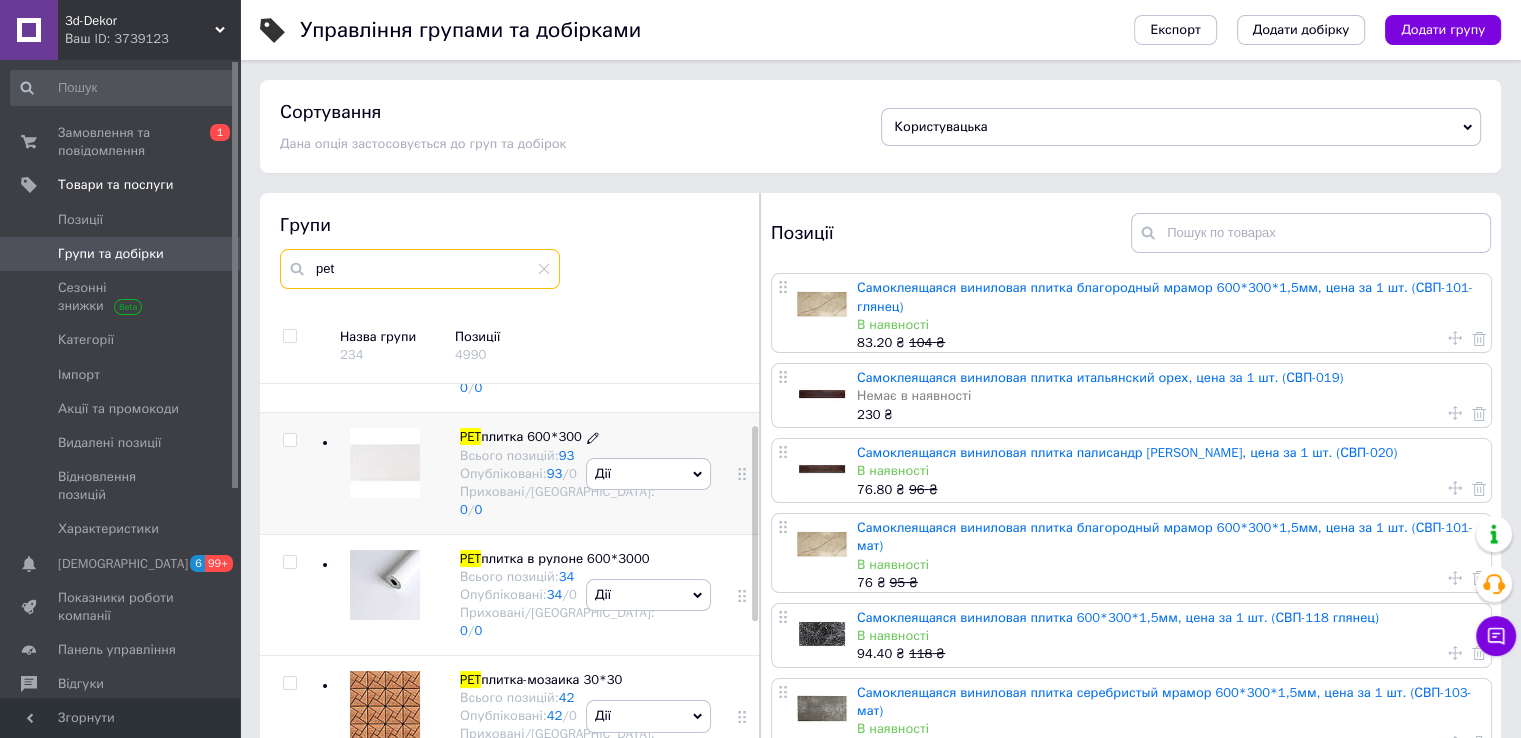 type on "pet" 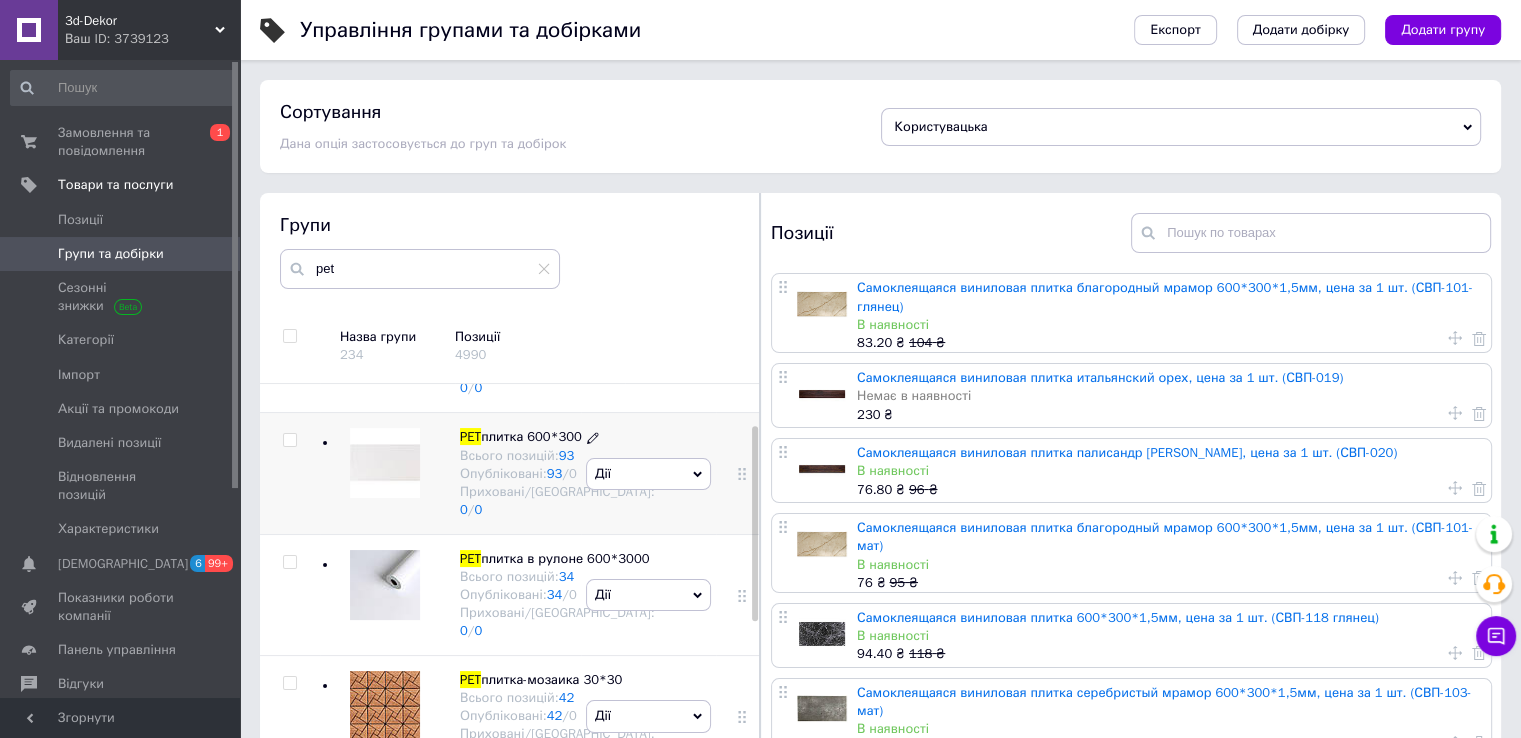 click on "Приховані/Видалені:  0  /  0" at bounding box center [557, 501] 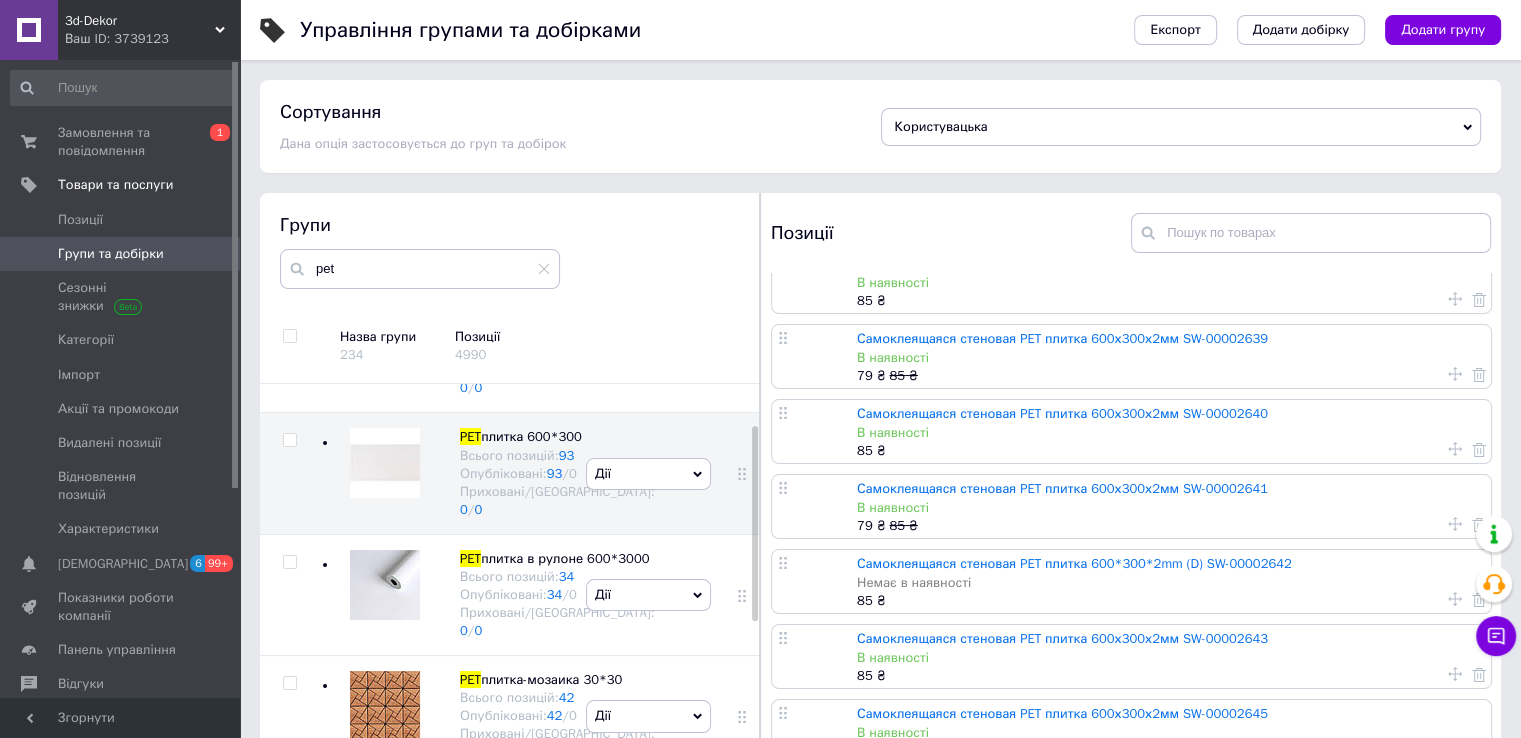 scroll, scrollTop: 6476, scrollLeft: 0, axis: vertical 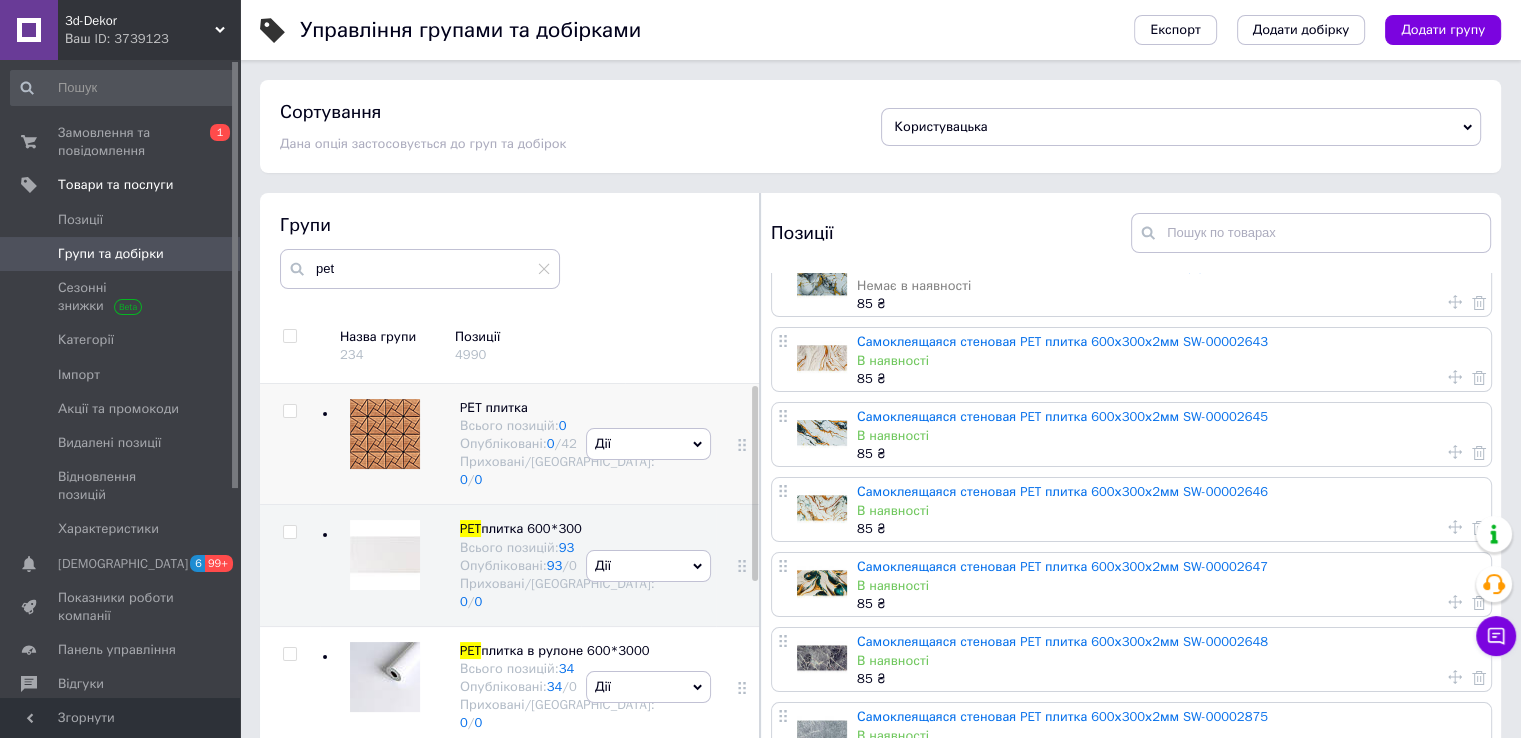 click on "Дії Приховати групу Редагувати групу Додати підгрупу Додати товар Видалити групу" at bounding box center (648, 444) 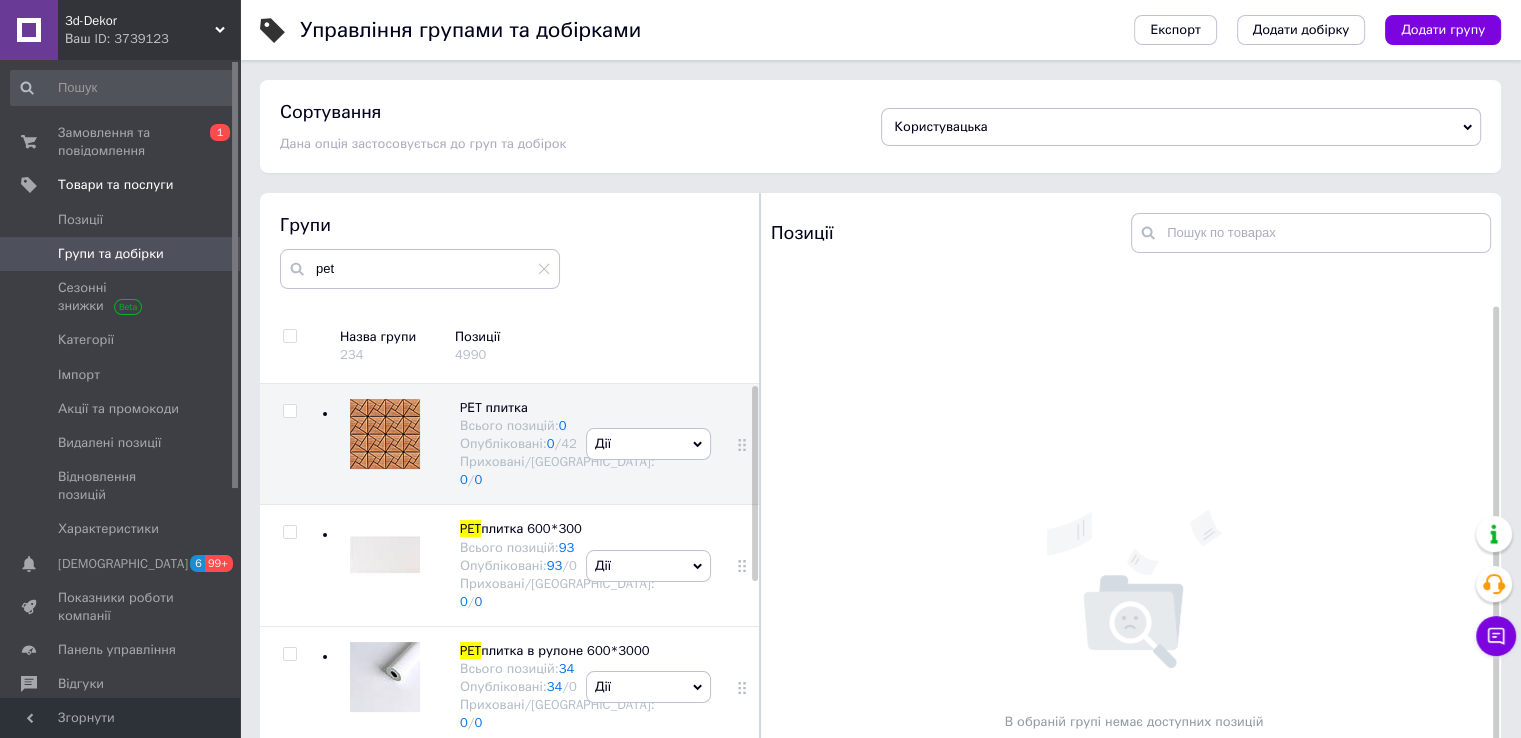 scroll, scrollTop: 34, scrollLeft: 0, axis: vertical 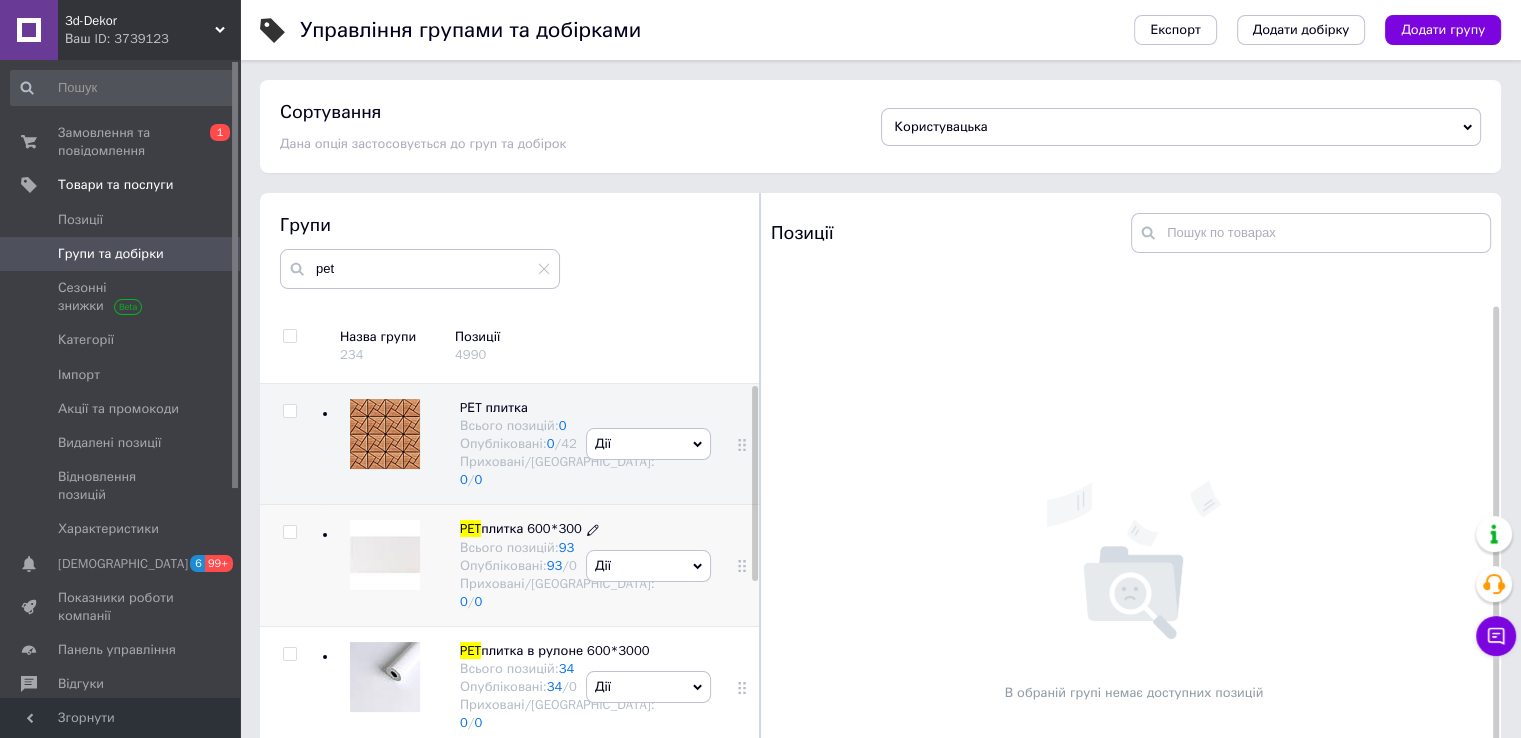 click on "PET  плитка 600*300 Всього позицій:  93 Опубліковані:  93  /  0 Приховані/Видалені:  0  /  0" at bounding box center (557, 565) 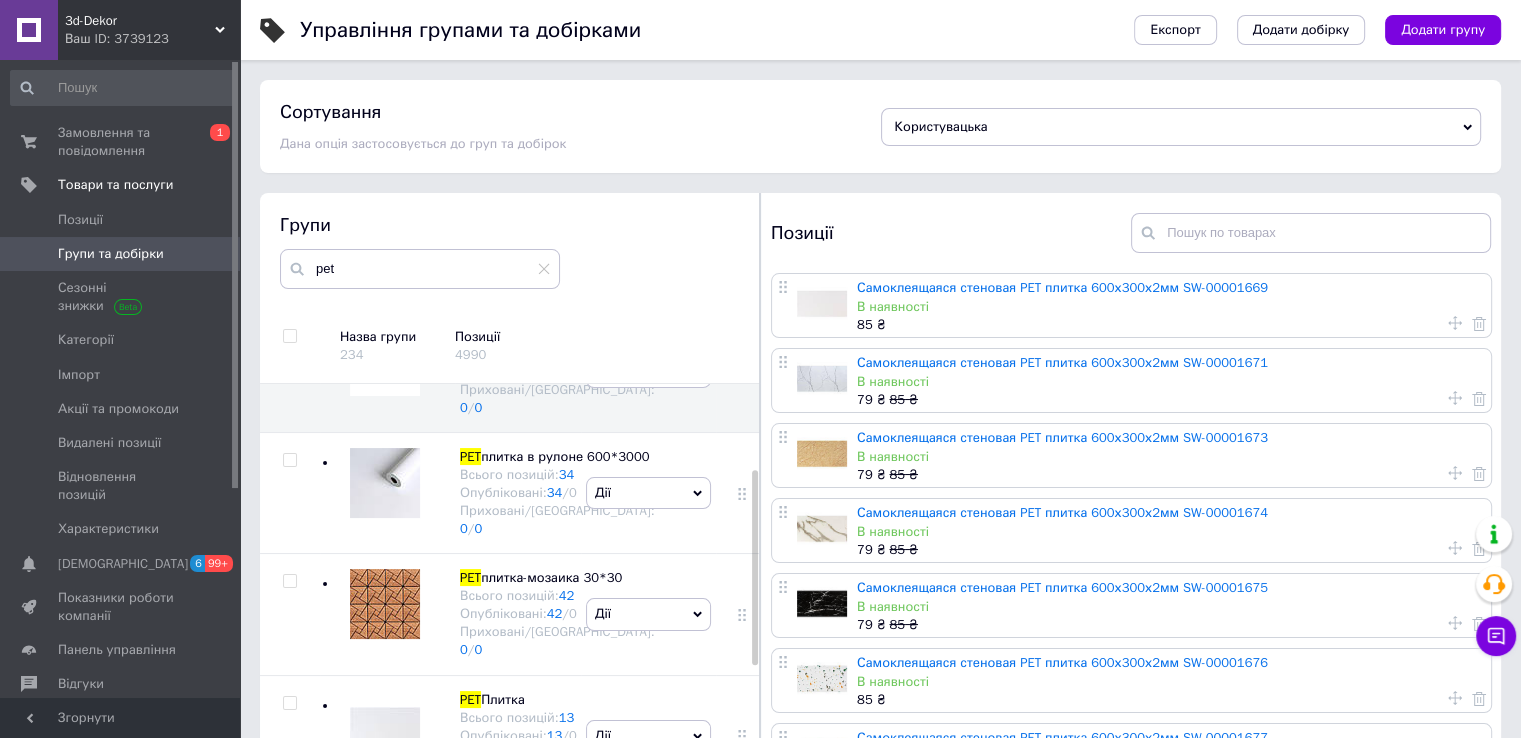 scroll, scrollTop: 195, scrollLeft: 0, axis: vertical 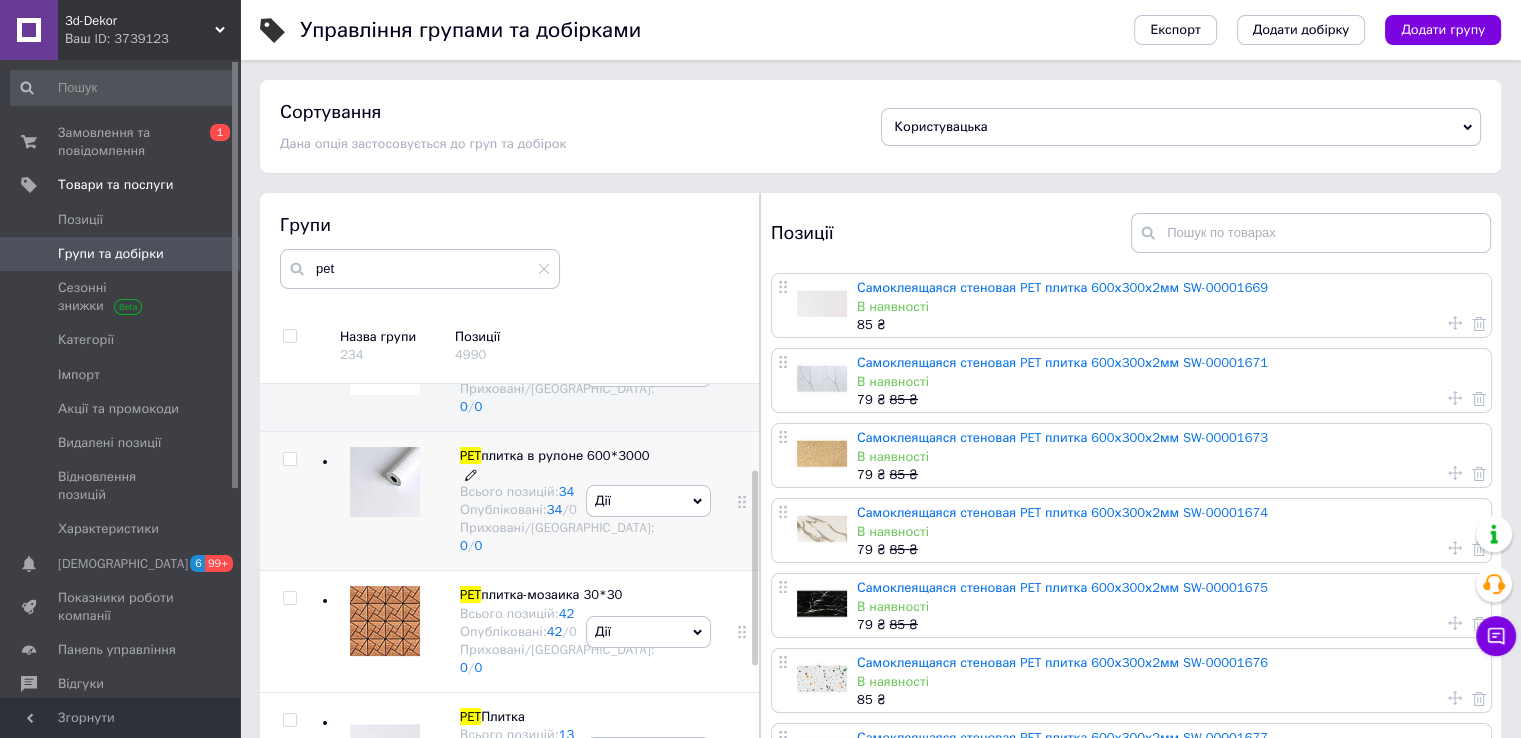 click on "PET  плитка в рулоне 600*3000 Всього позицій:  34 Опубліковані:  34  /  0 Приховані/Видалені:  0  /  0" at bounding box center [557, 501] 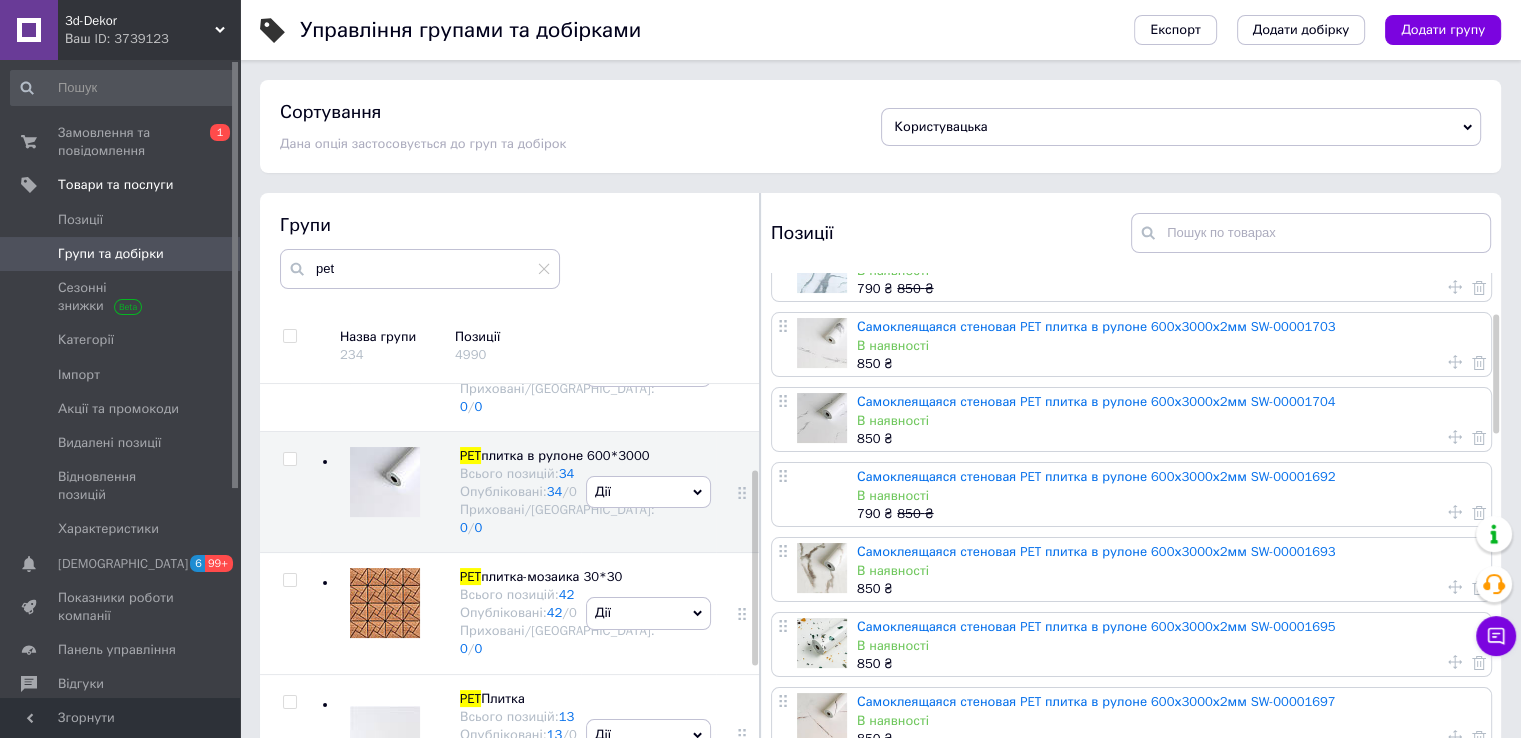 scroll, scrollTop: 184, scrollLeft: 0, axis: vertical 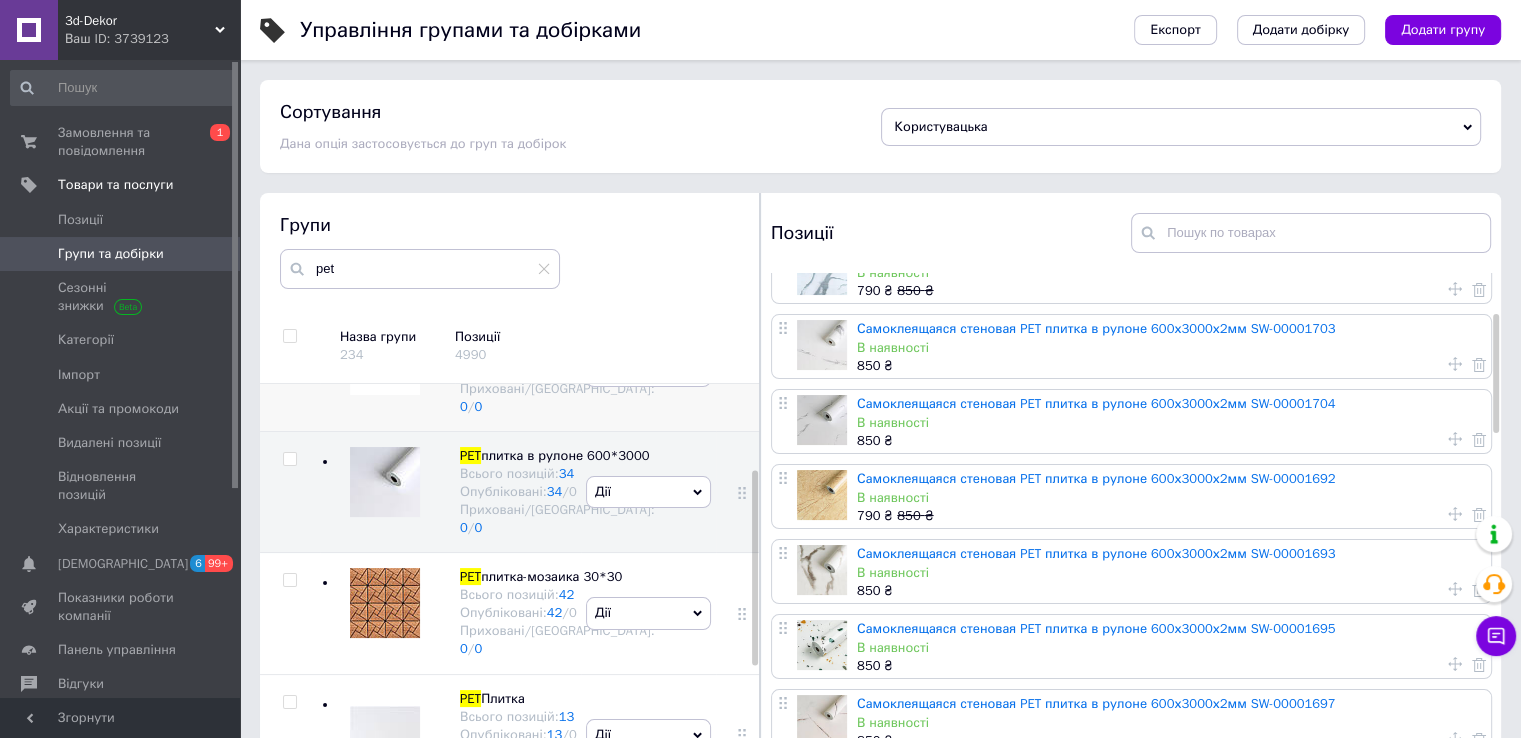 click on "Дії Приховати групу Редагувати групу Додати підгрупу Додати товар Видалити групу" at bounding box center [648, 370] 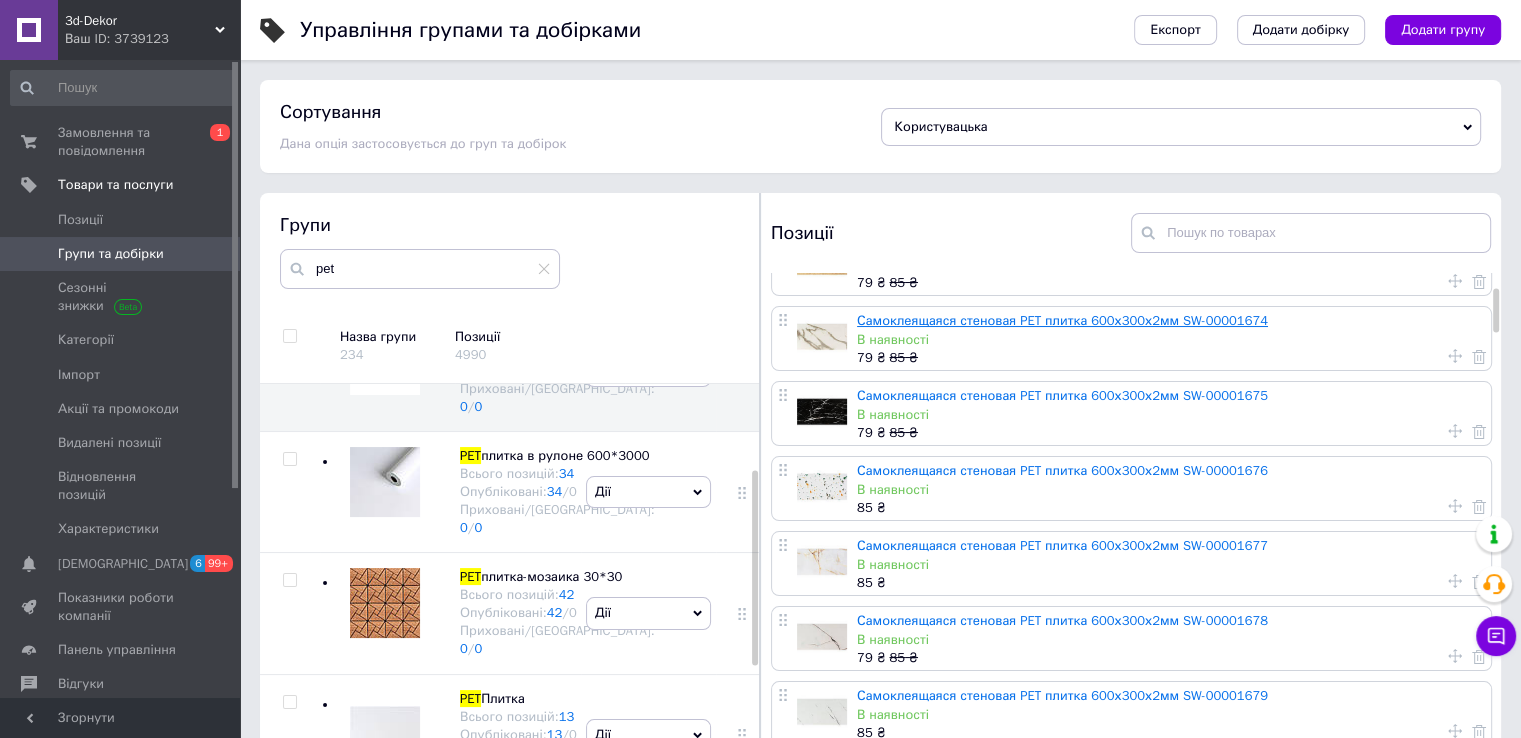 scroll, scrollTop: 168, scrollLeft: 0, axis: vertical 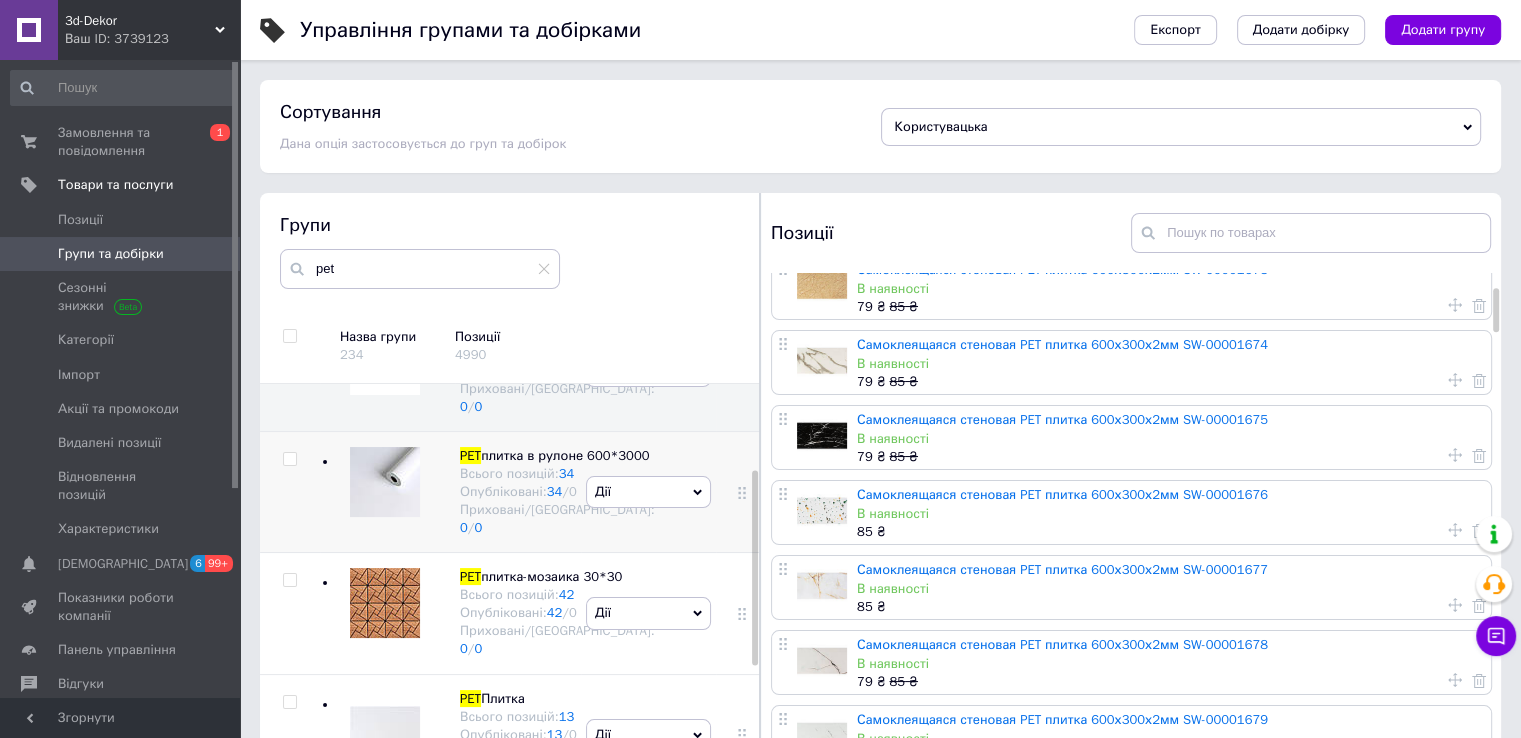 click on "Дії Приховати групу Редагувати групу Додати підгрупу Додати товар Видалити групу" at bounding box center (648, 491) 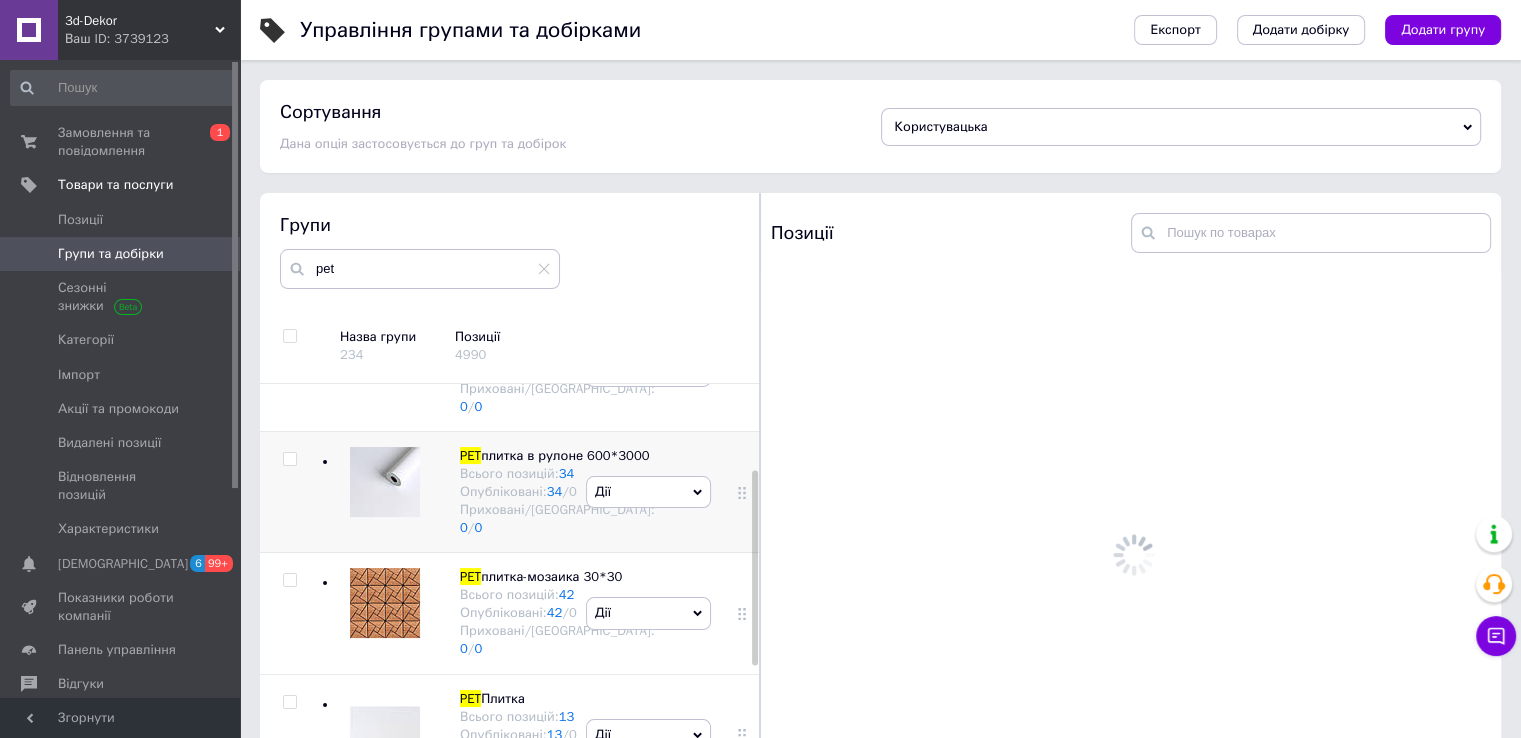 scroll, scrollTop: 0, scrollLeft: 0, axis: both 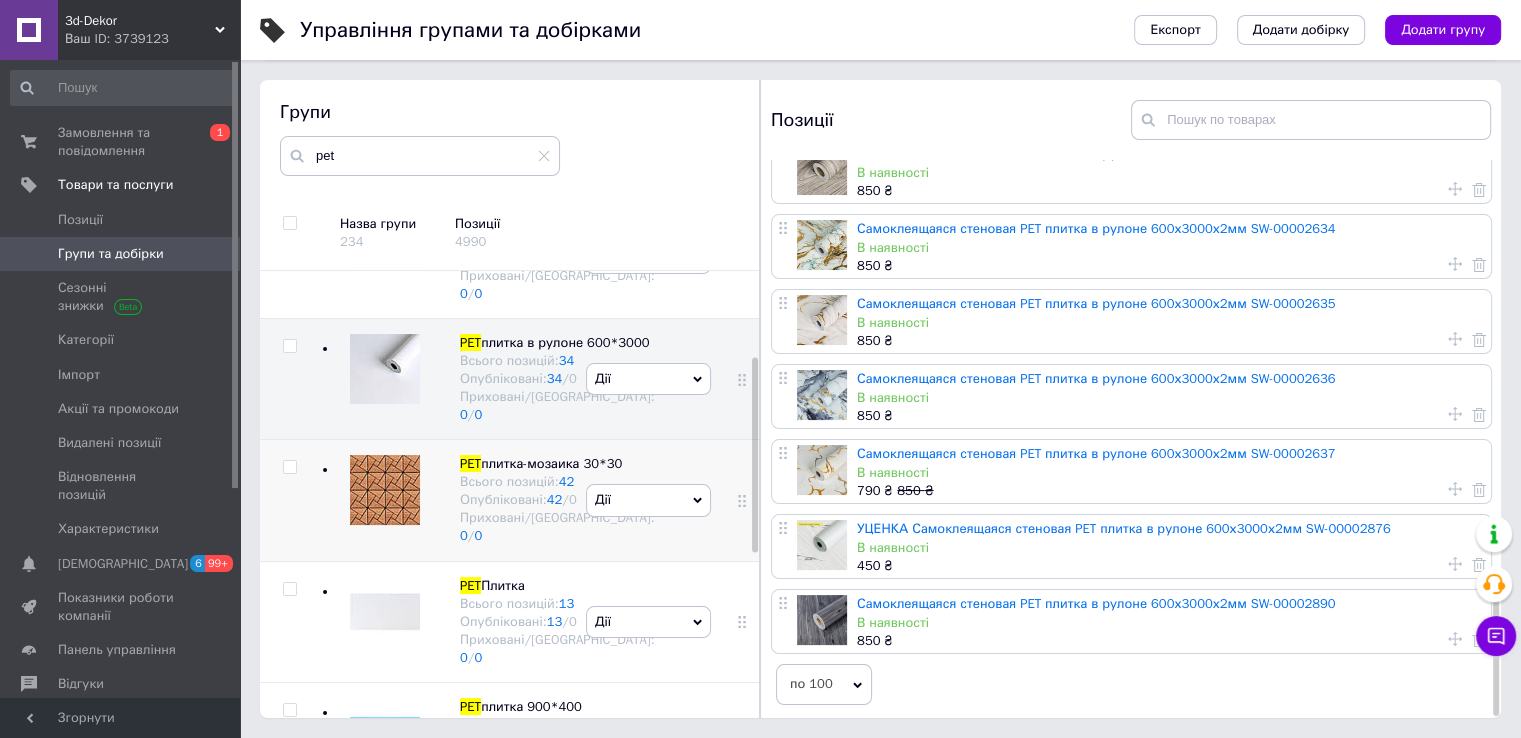 click on "Дії Приховати групу Редагувати групу Додати підгрупу Додати товар Видалити групу" at bounding box center [648, 500] 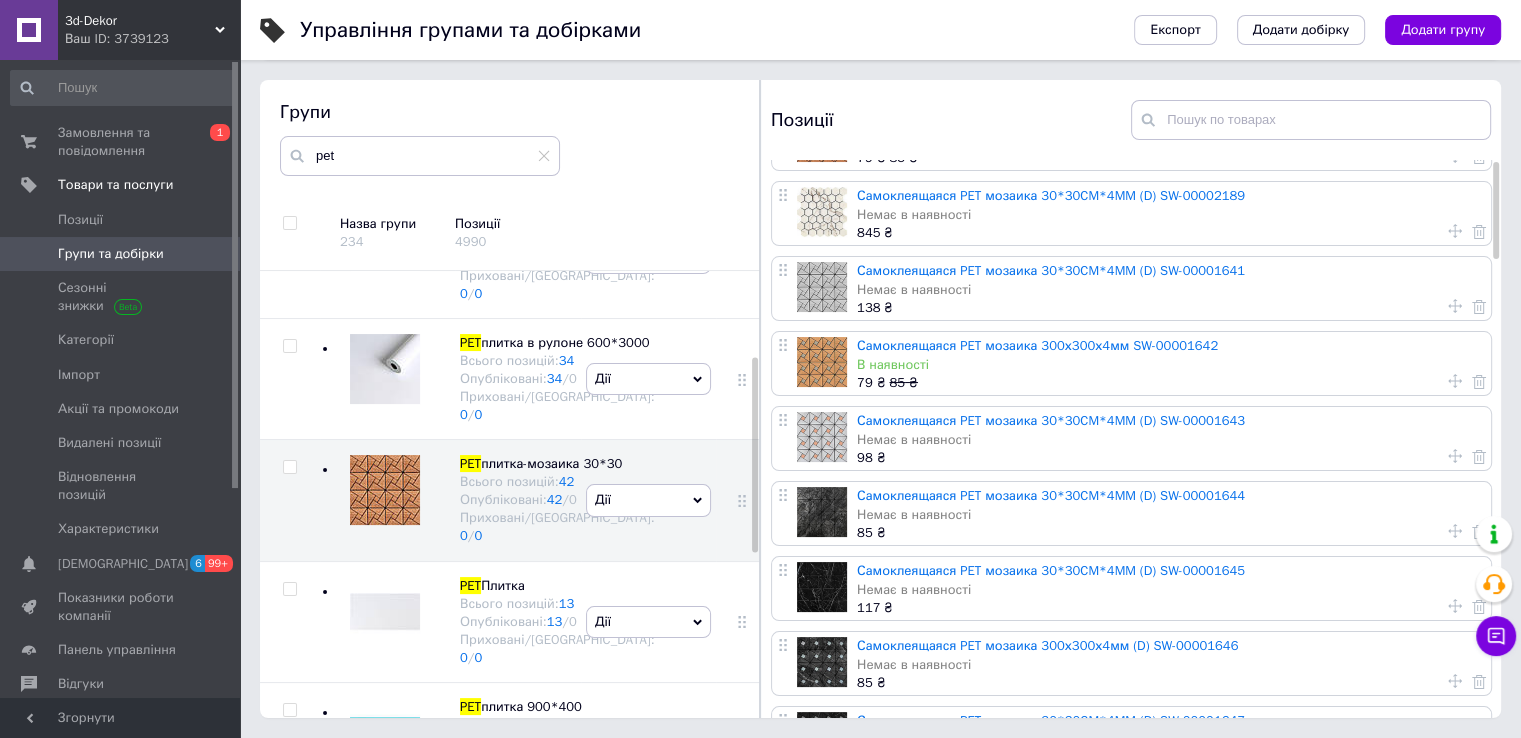 scroll, scrollTop: 0, scrollLeft: 0, axis: both 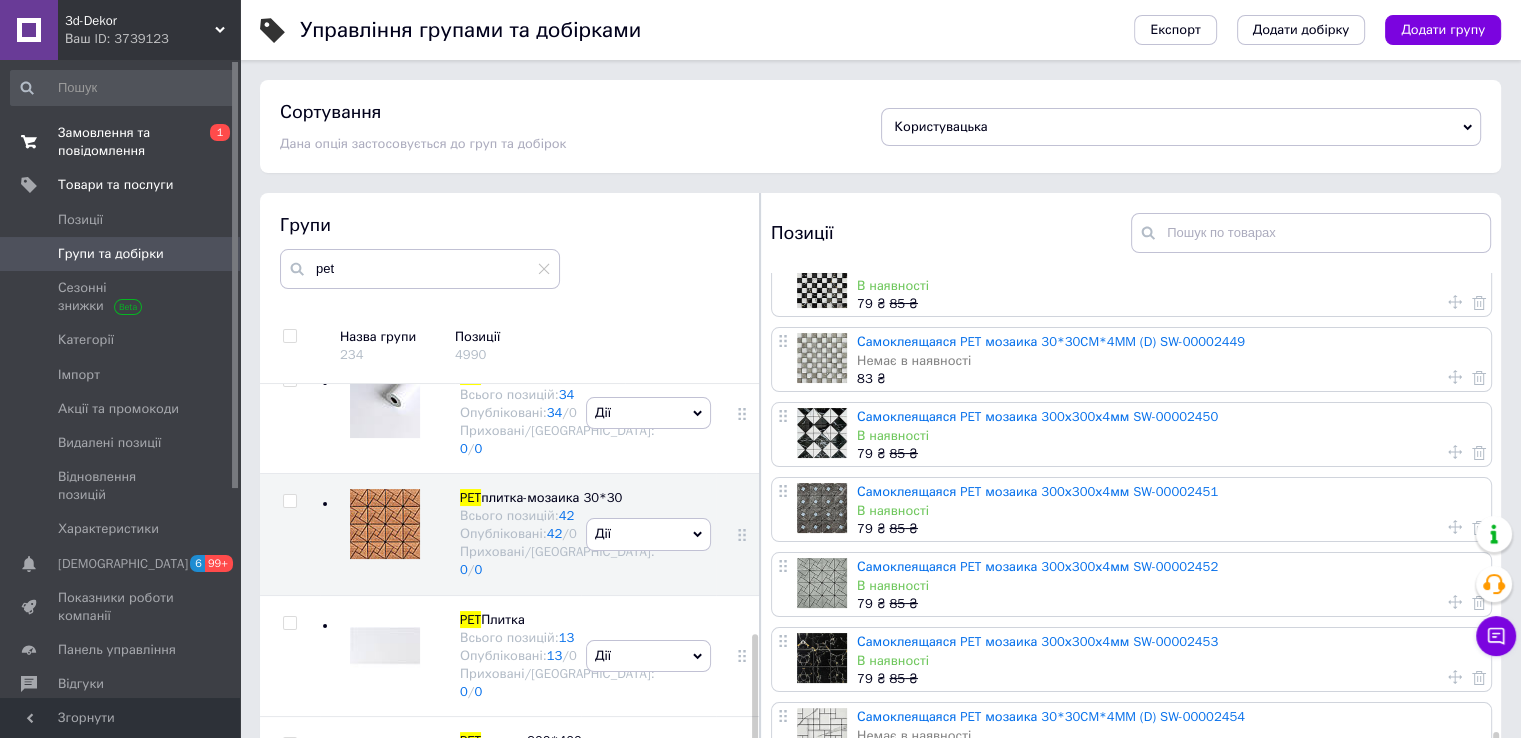 click on "Замовлення та повідомлення" at bounding box center (121, 142) 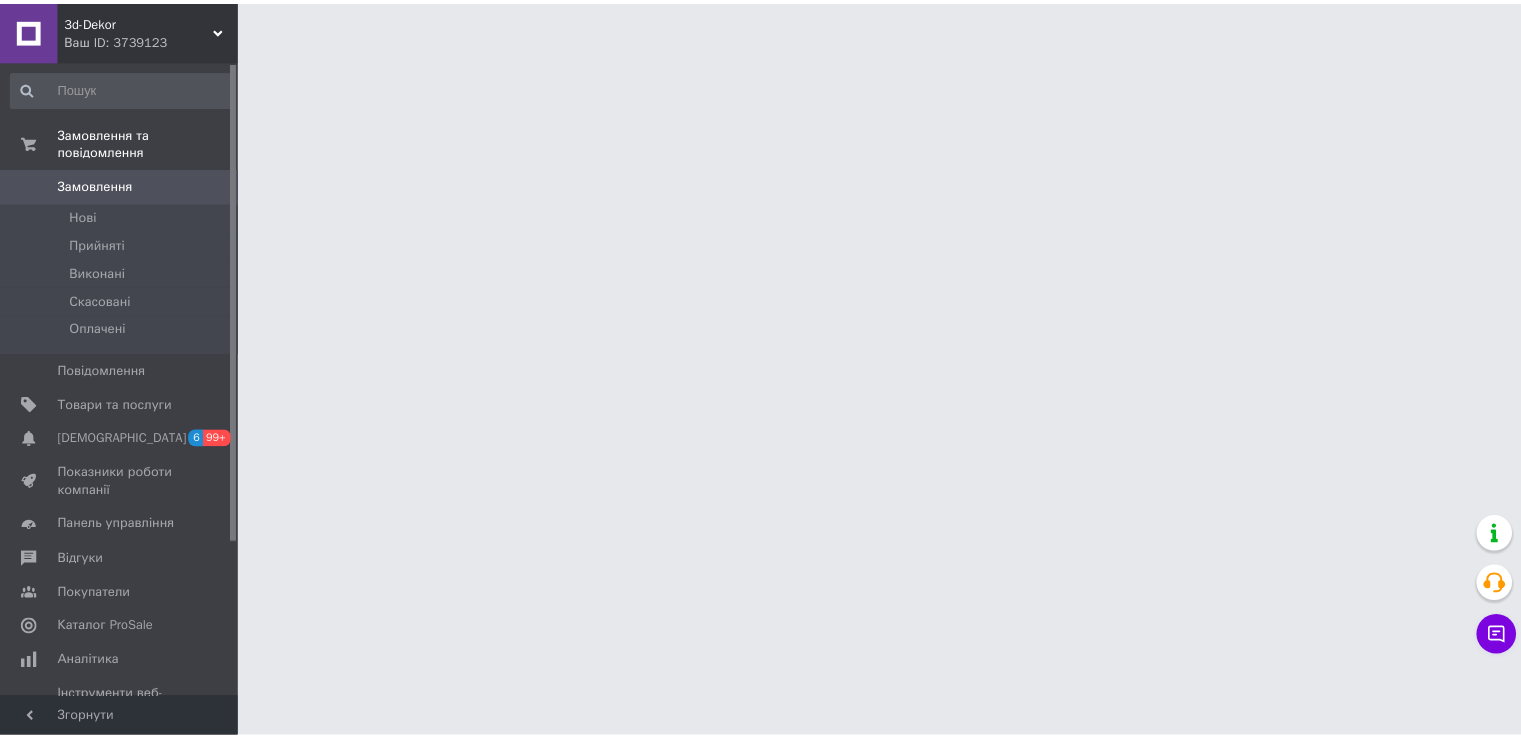 scroll, scrollTop: 0, scrollLeft: 0, axis: both 